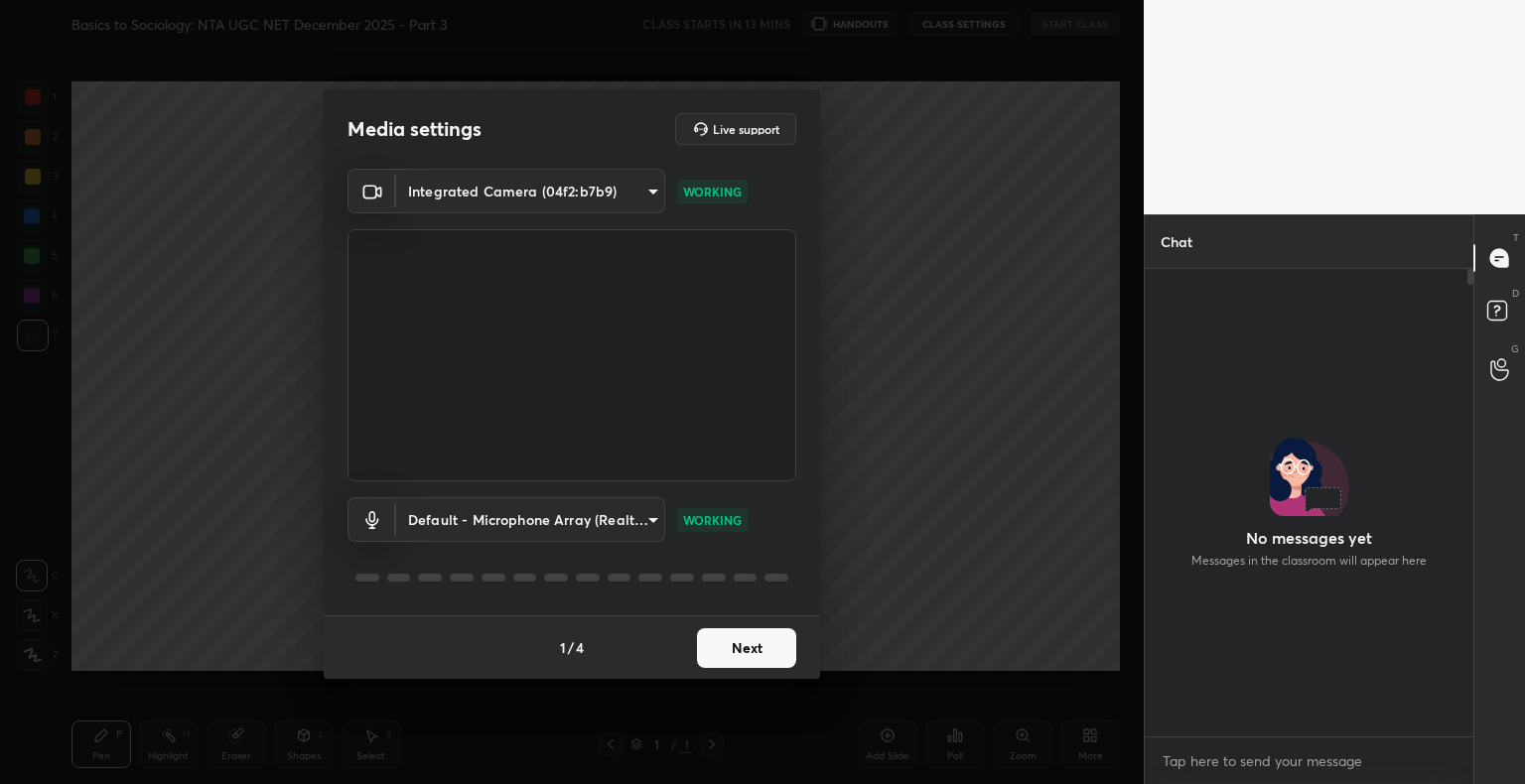 scroll, scrollTop: 0, scrollLeft: 0, axis: both 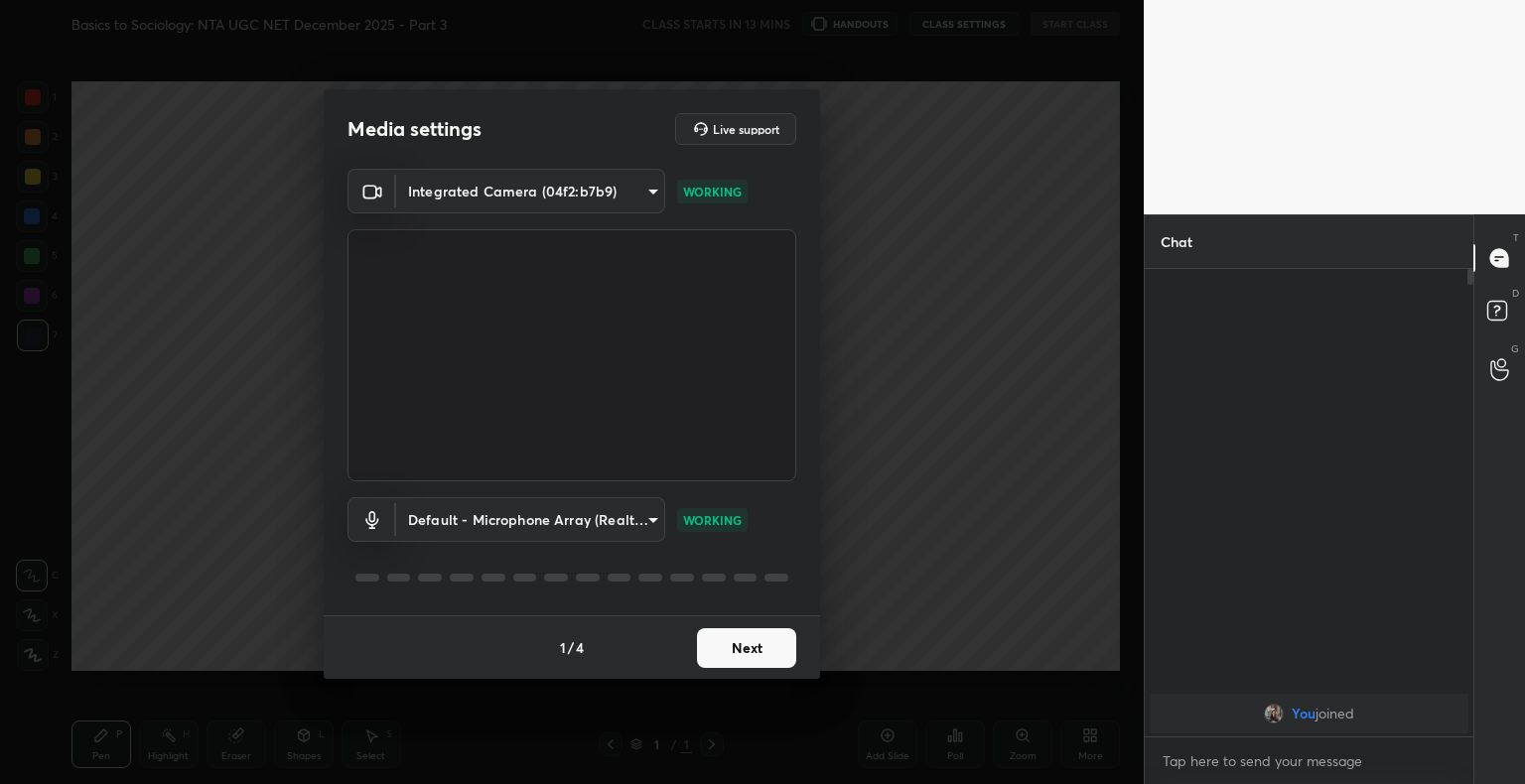 click on "Next" at bounding box center (747, 648) 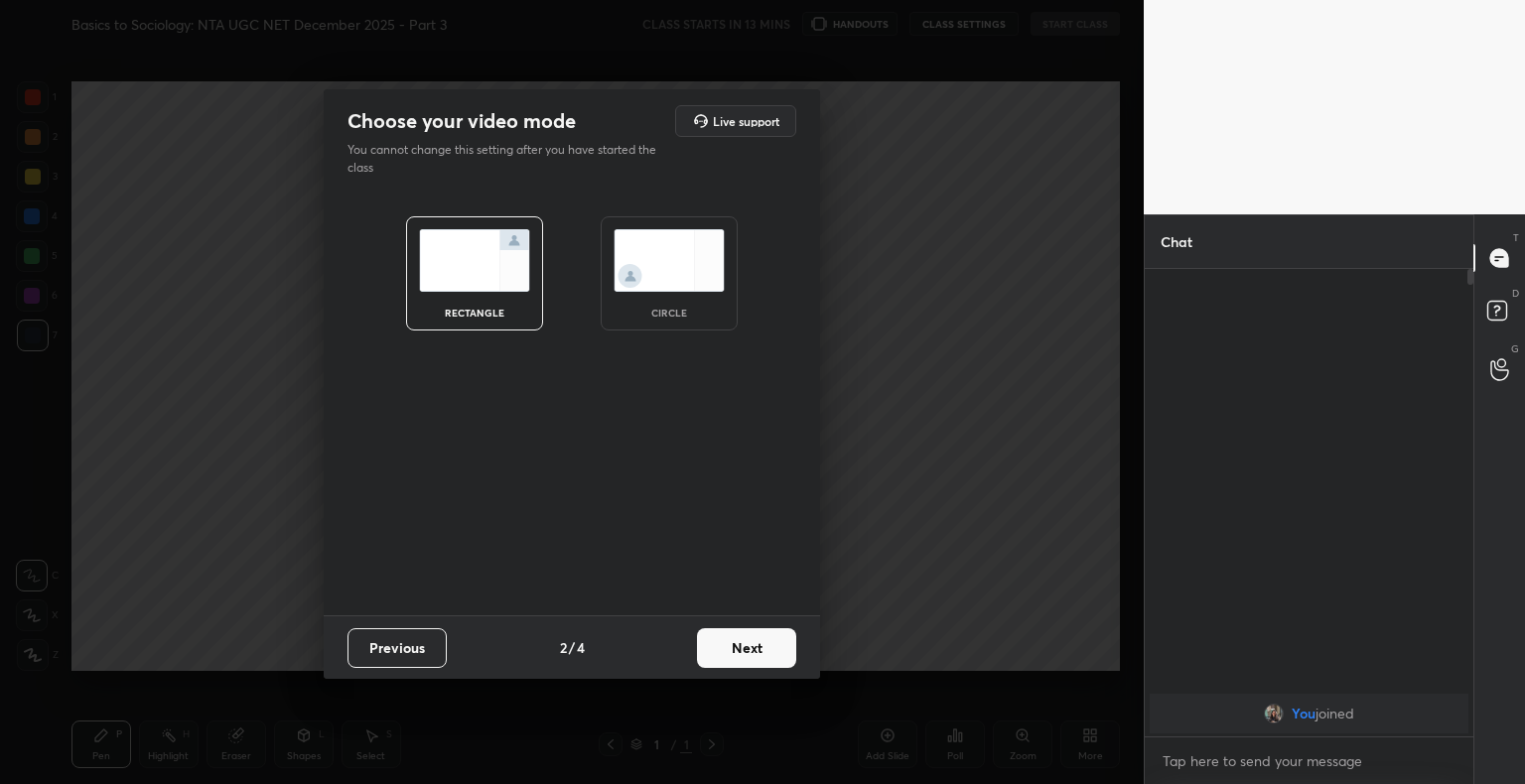 click on "Next" at bounding box center (747, 648) 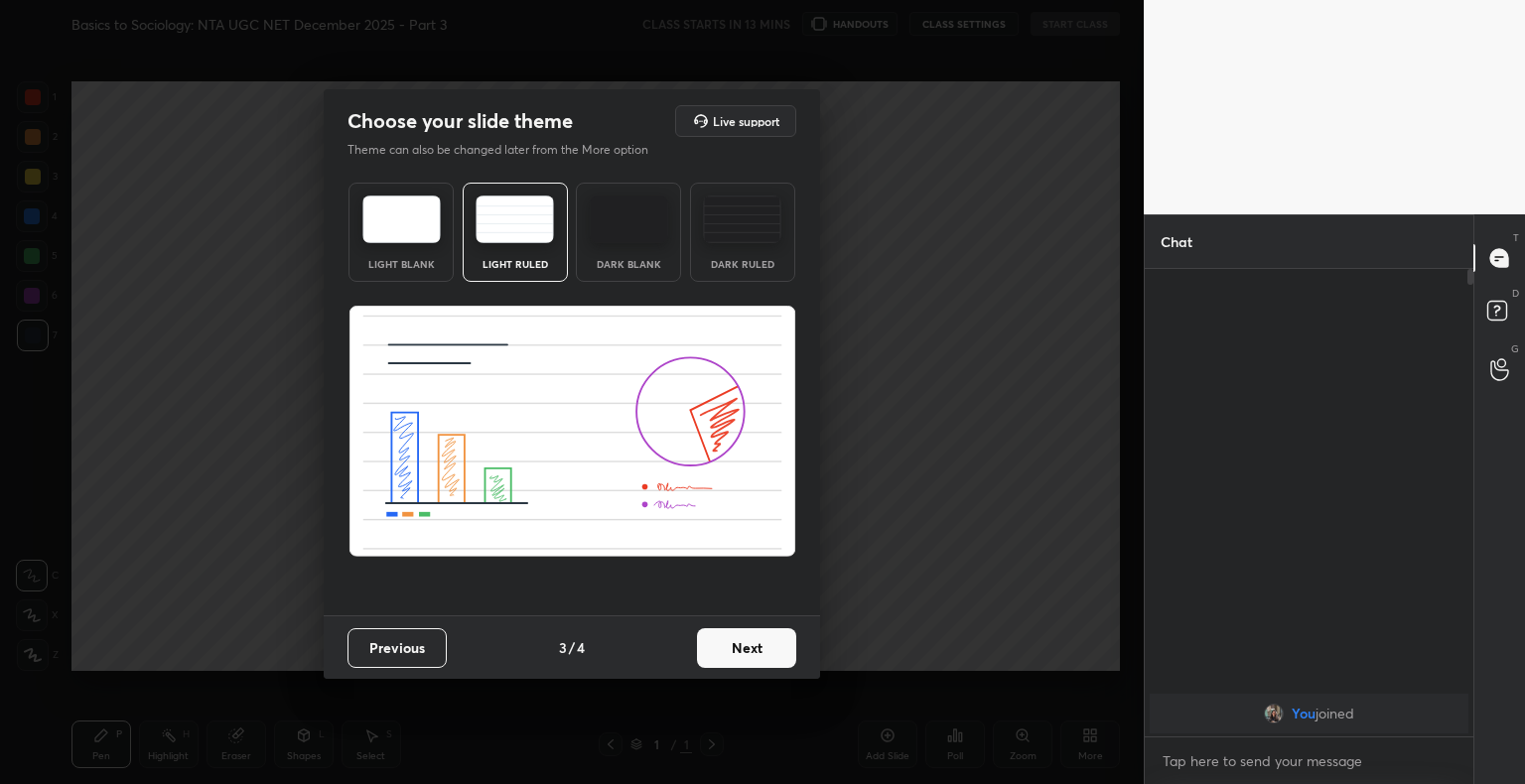 click on "Next" at bounding box center (747, 648) 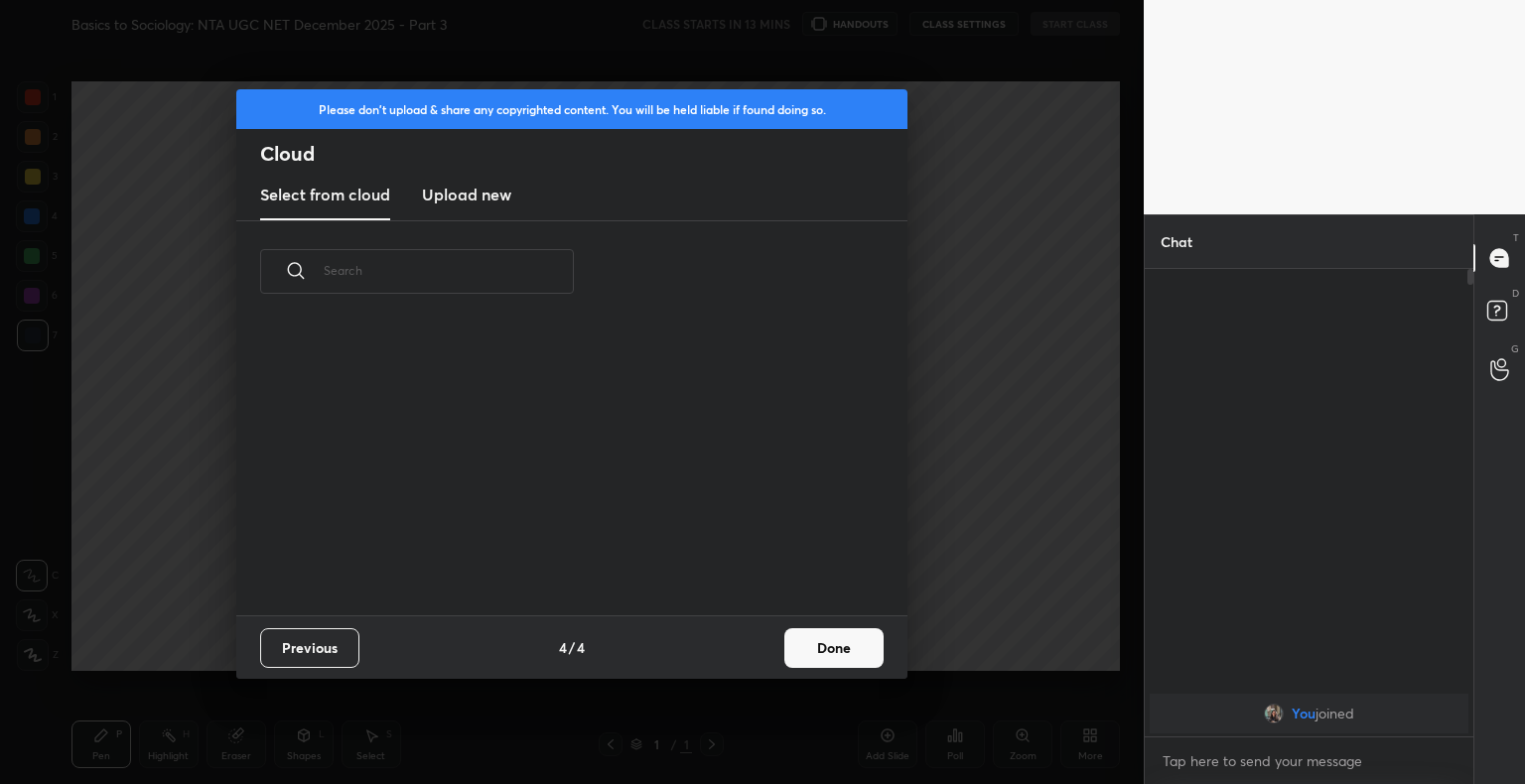 scroll, scrollTop: 6, scrollLeft: 10, axis: both 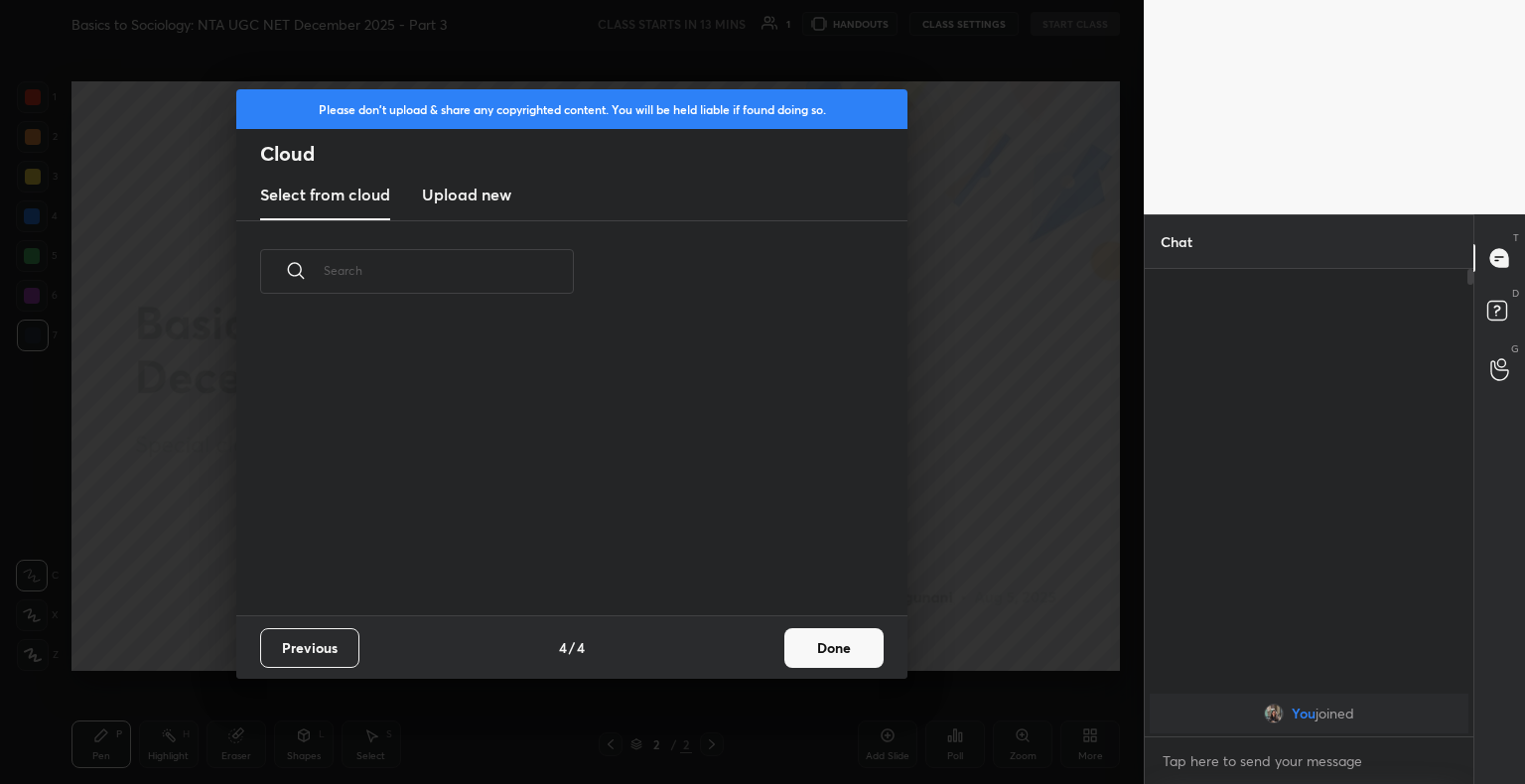 click on "Upload new" at bounding box center [467, 195] 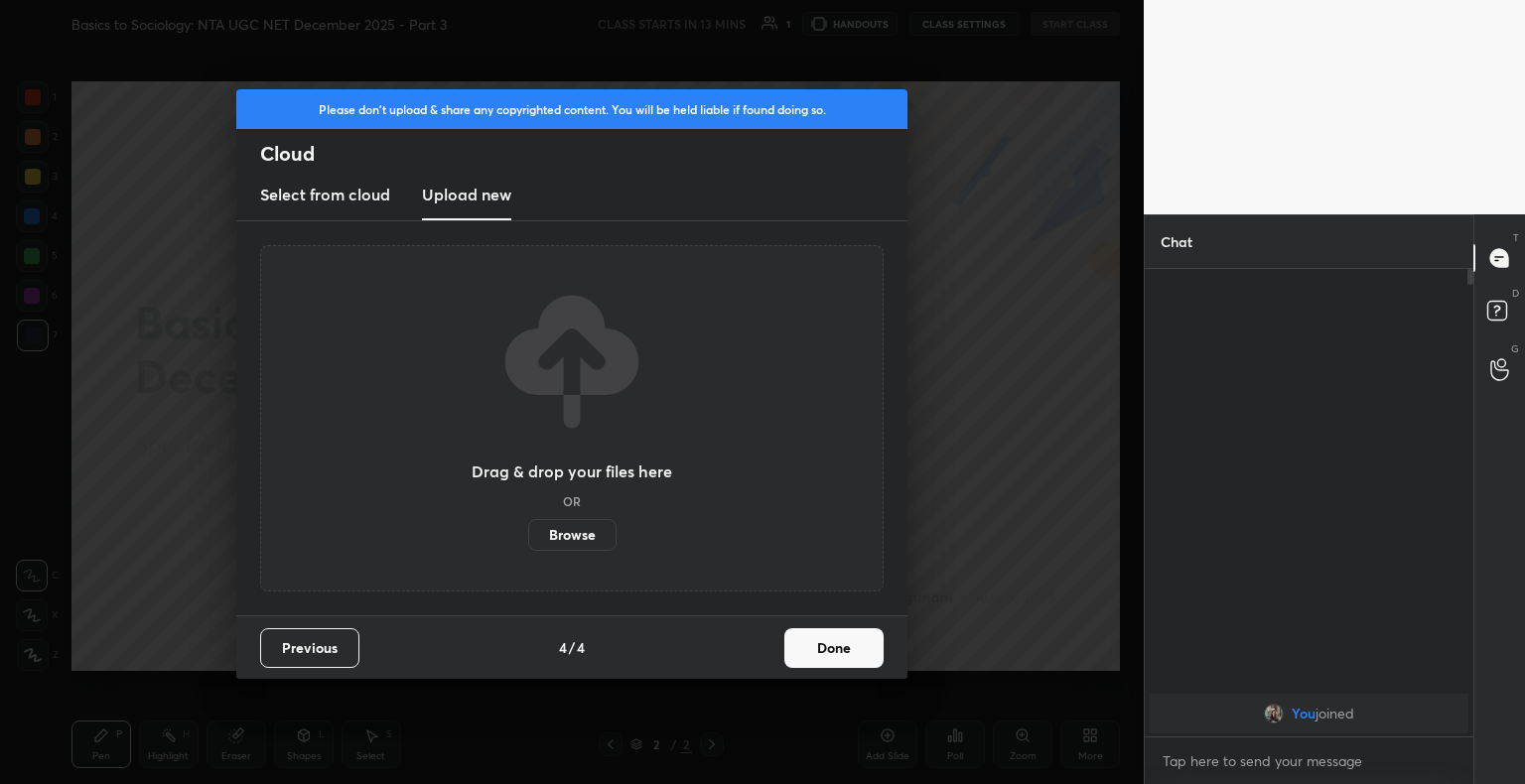click on "Browse" at bounding box center [572, 535] 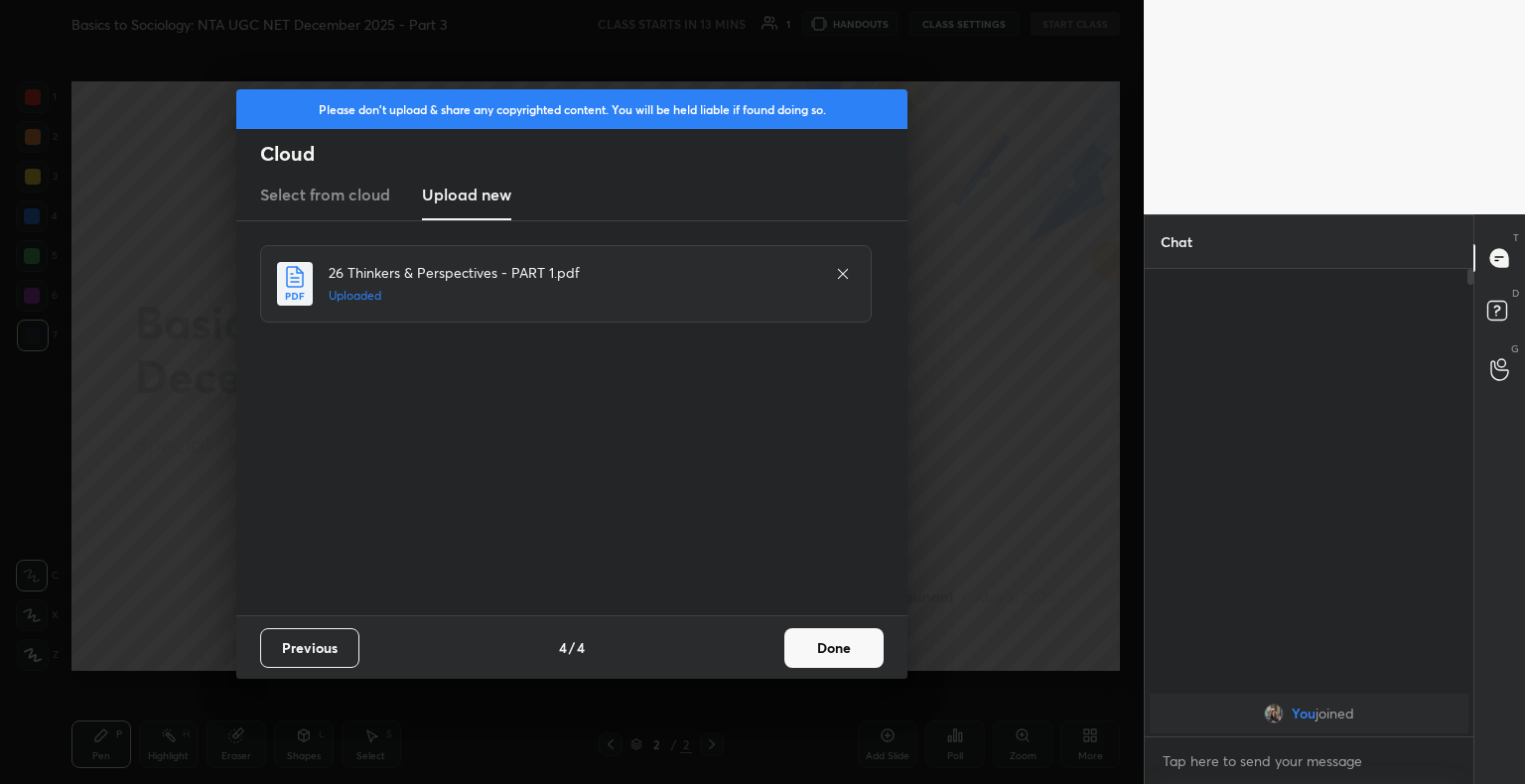 click on "Done" at bounding box center [834, 648] 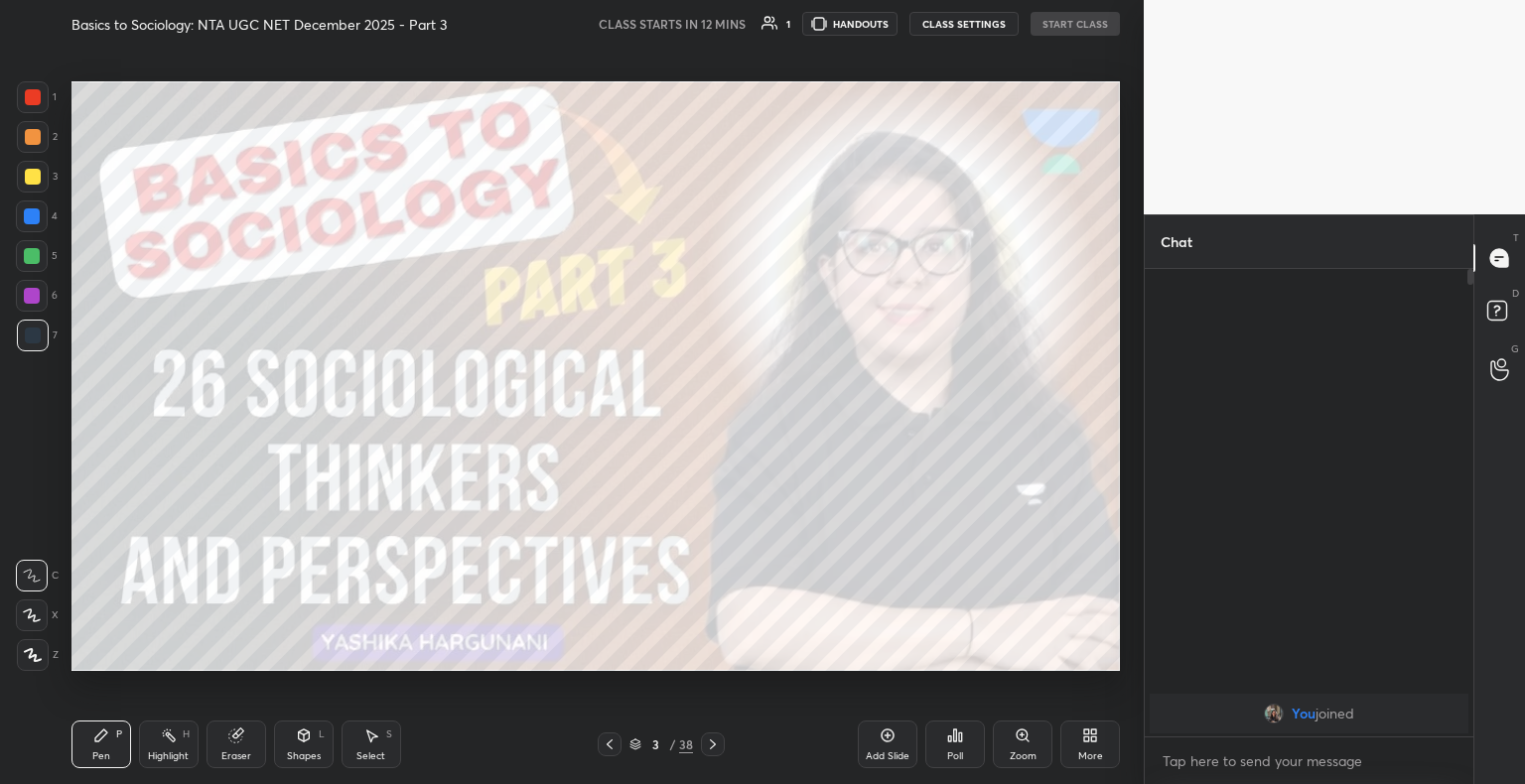 click on "3 / 38" at bounding box center [661, 744] 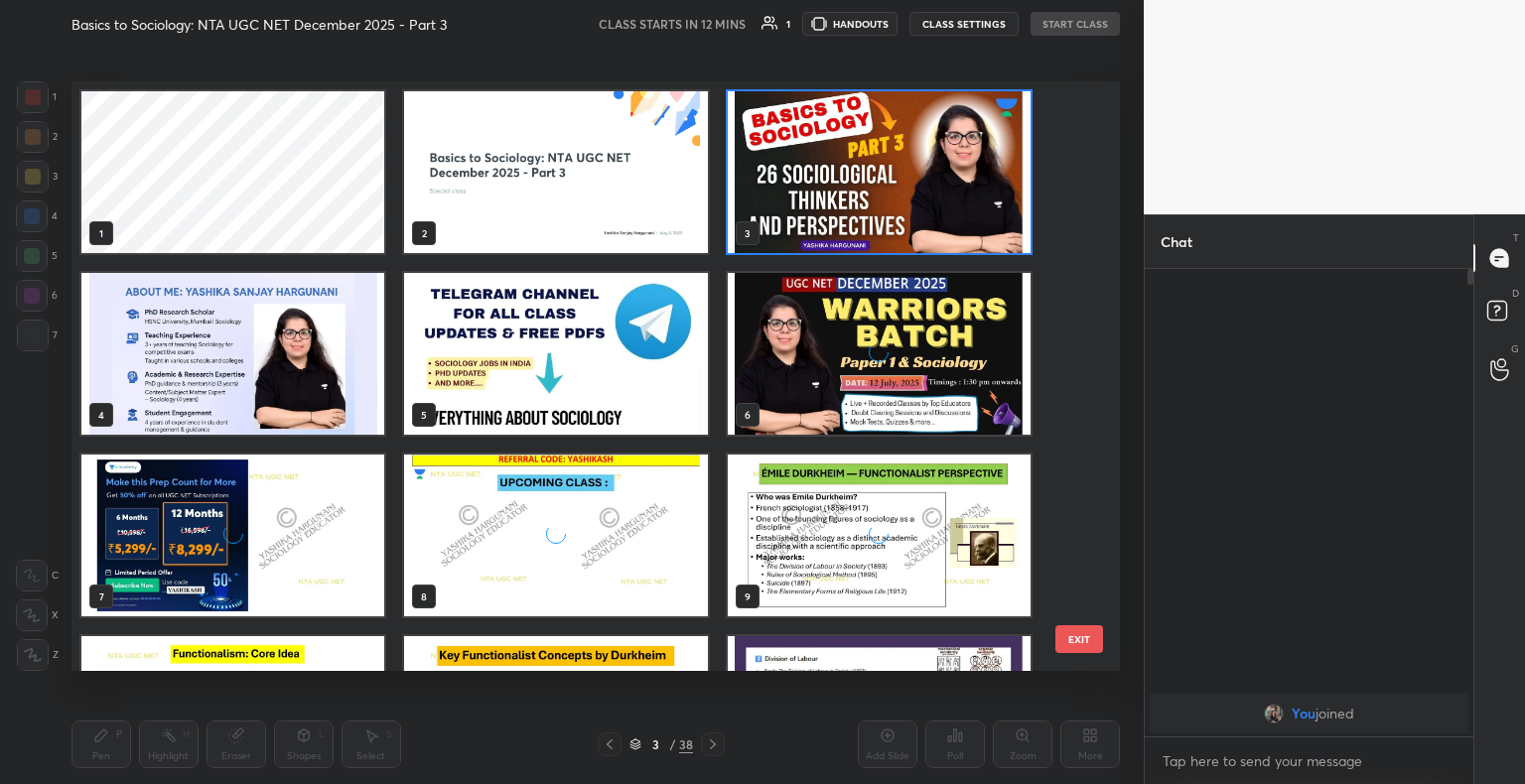 scroll, scrollTop: 6, scrollLeft: 10, axis: both 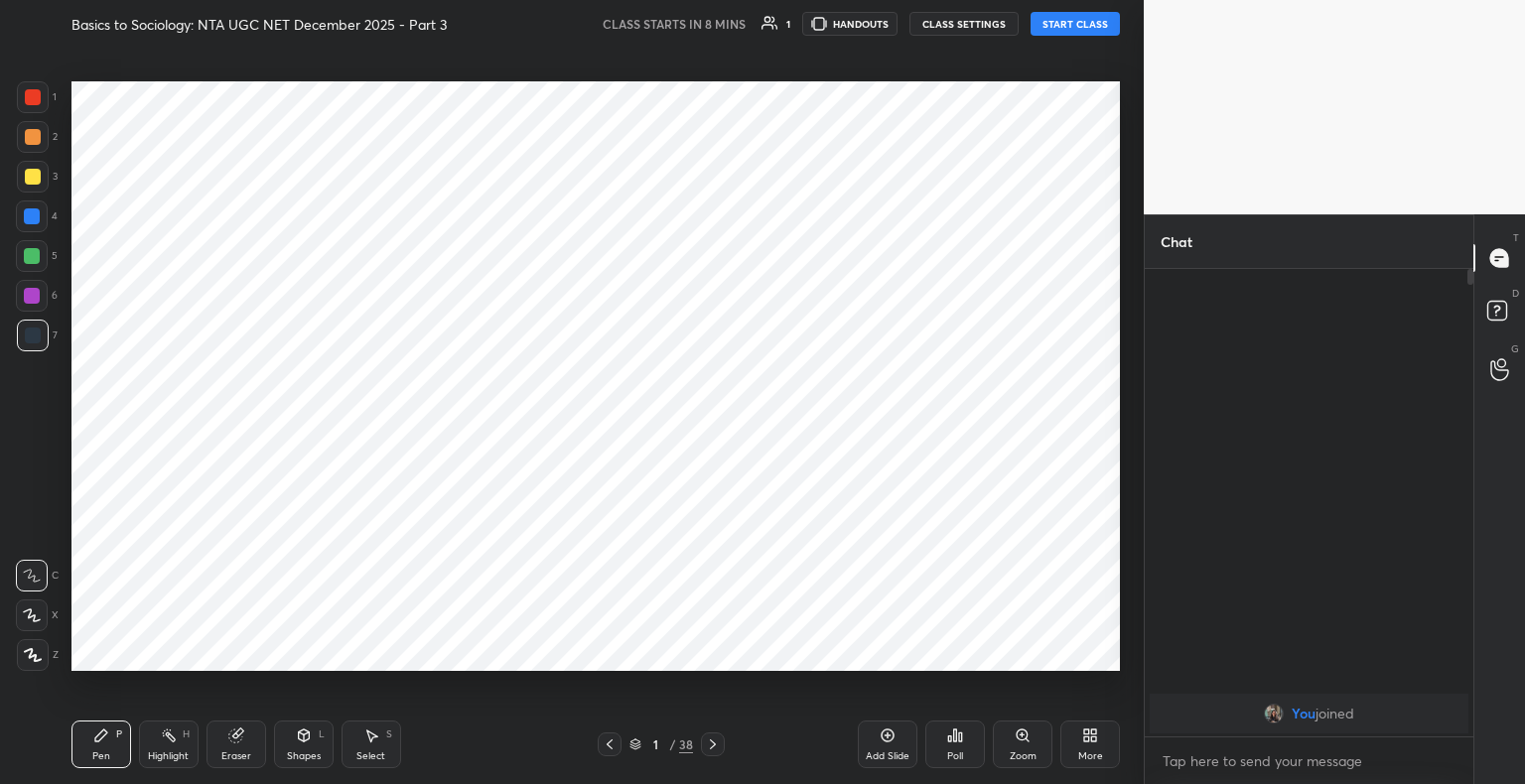 click on "1 2 3 4 5 6 7 C X Z C X Z E E Erase all H H Basics to Sociology: NTA UGC NET December 2025 - Part 3 CLASS STARTS IN 8 MINS 1 HANDOUTS CLASS SETTINGS START CLASS Setting up your live class Back Basics to Sociology: NTA UGC NET December 2025 - Part 3 [FIRST] [LAST] Pen P Highlight H Eraser Shapes L Select S 1 / 38 Add Slide Poll Zoom More Chat You joined 1 NEW MESSAGE Enable hand raising Enable raise hand to speak to learners. Once enabled, chat will be turned off temporarily. Enable x Doubts asked by learners will show up here Raise hand disabled You have disabled Raise hand currently. Enable it to invite learners to speak Enable Can't raise hand Looks like educator just invited you to speak. Please wait before you can raise your hand again. Got it T Messages (T) D Doubts (D) G Raise Hand (G) Report an issue Reason for reporting Buffering Chat not working Audio - Video sync issue Educator video quality low Attach an image Report" at bounding box center [762, 392] 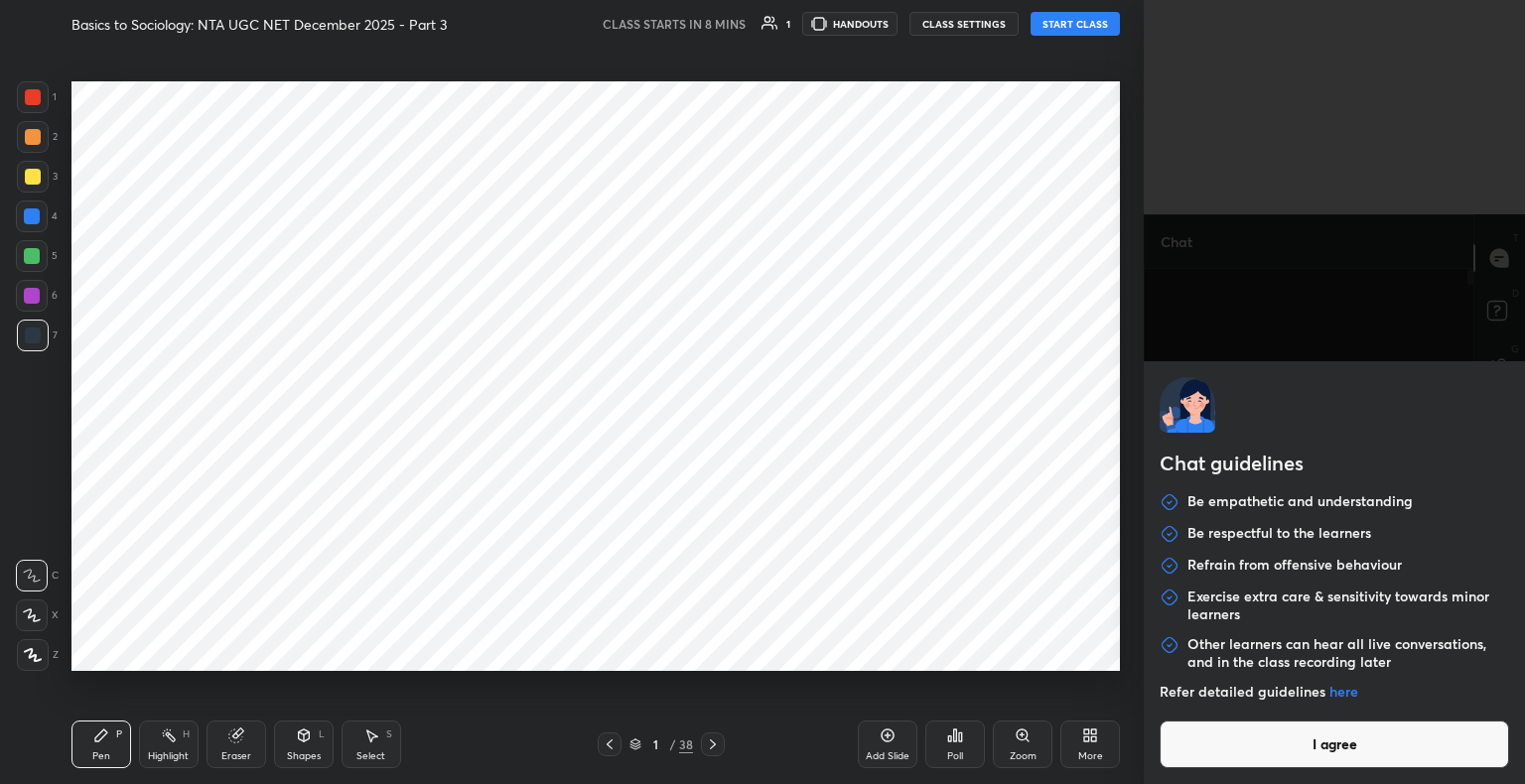 click on "I agree" at bounding box center (1334, 744) 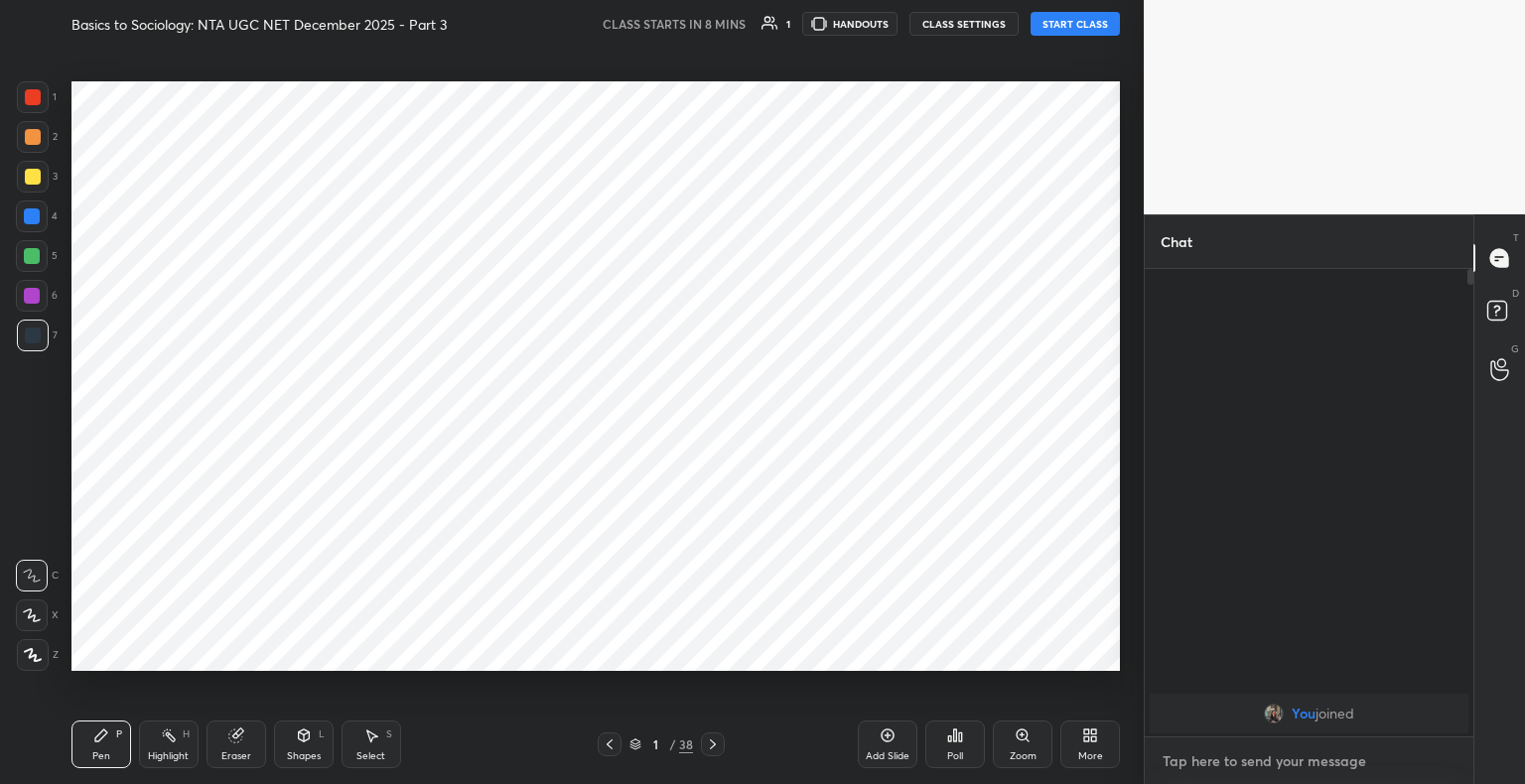 click at bounding box center (1309, 761) 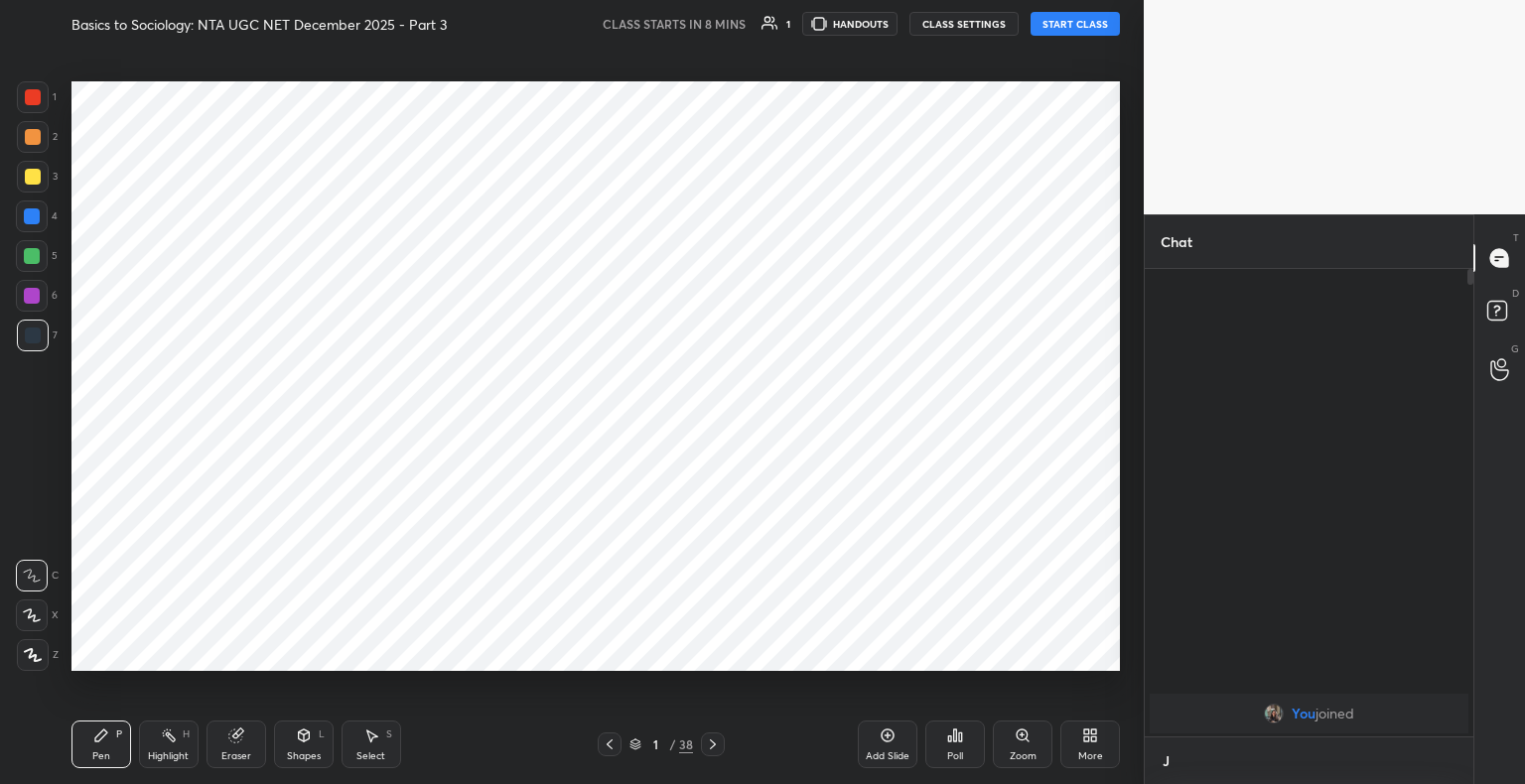 scroll, scrollTop: 461, scrollLeft: 323, axis: both 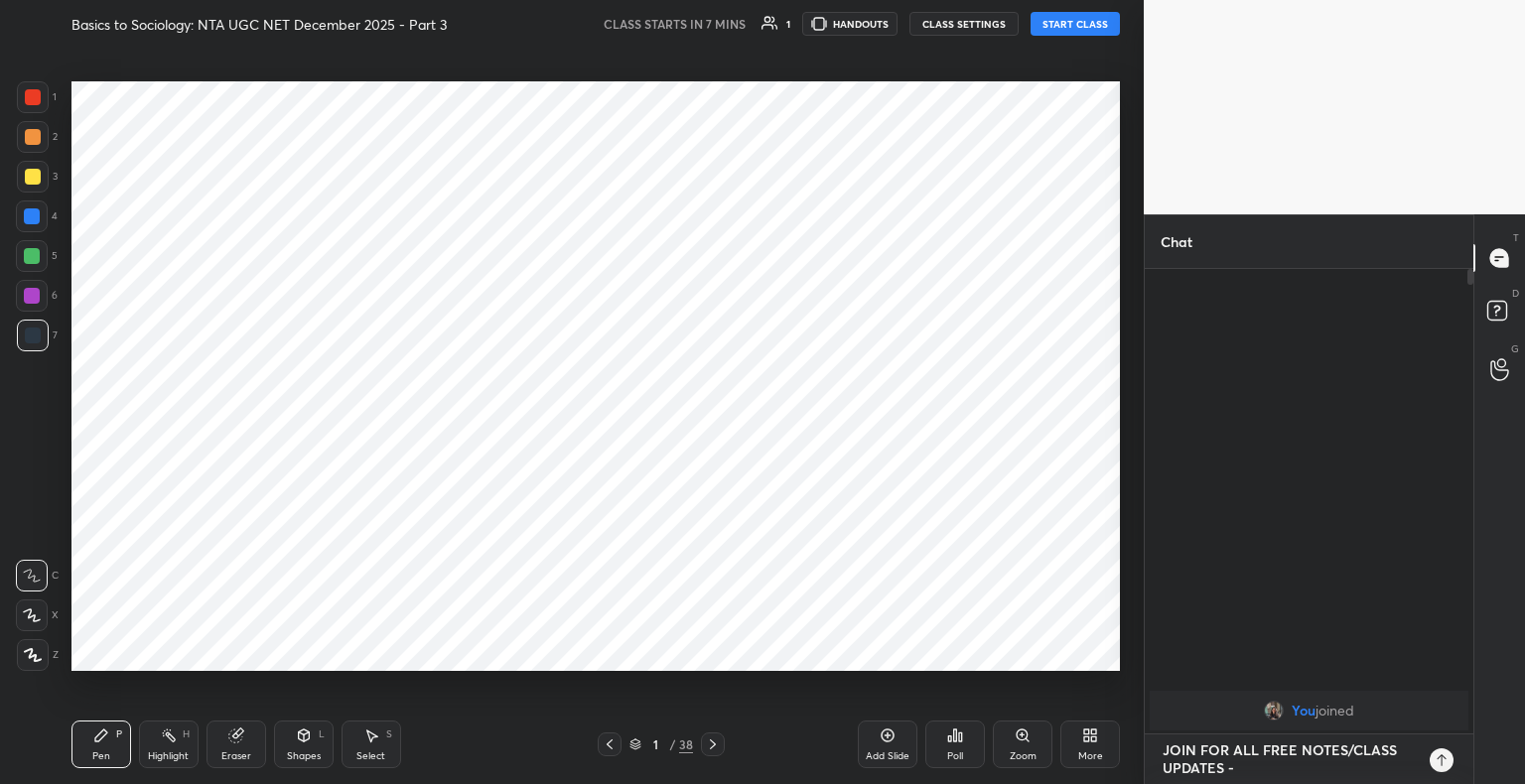 paste on "https://t.me/ay1bb" 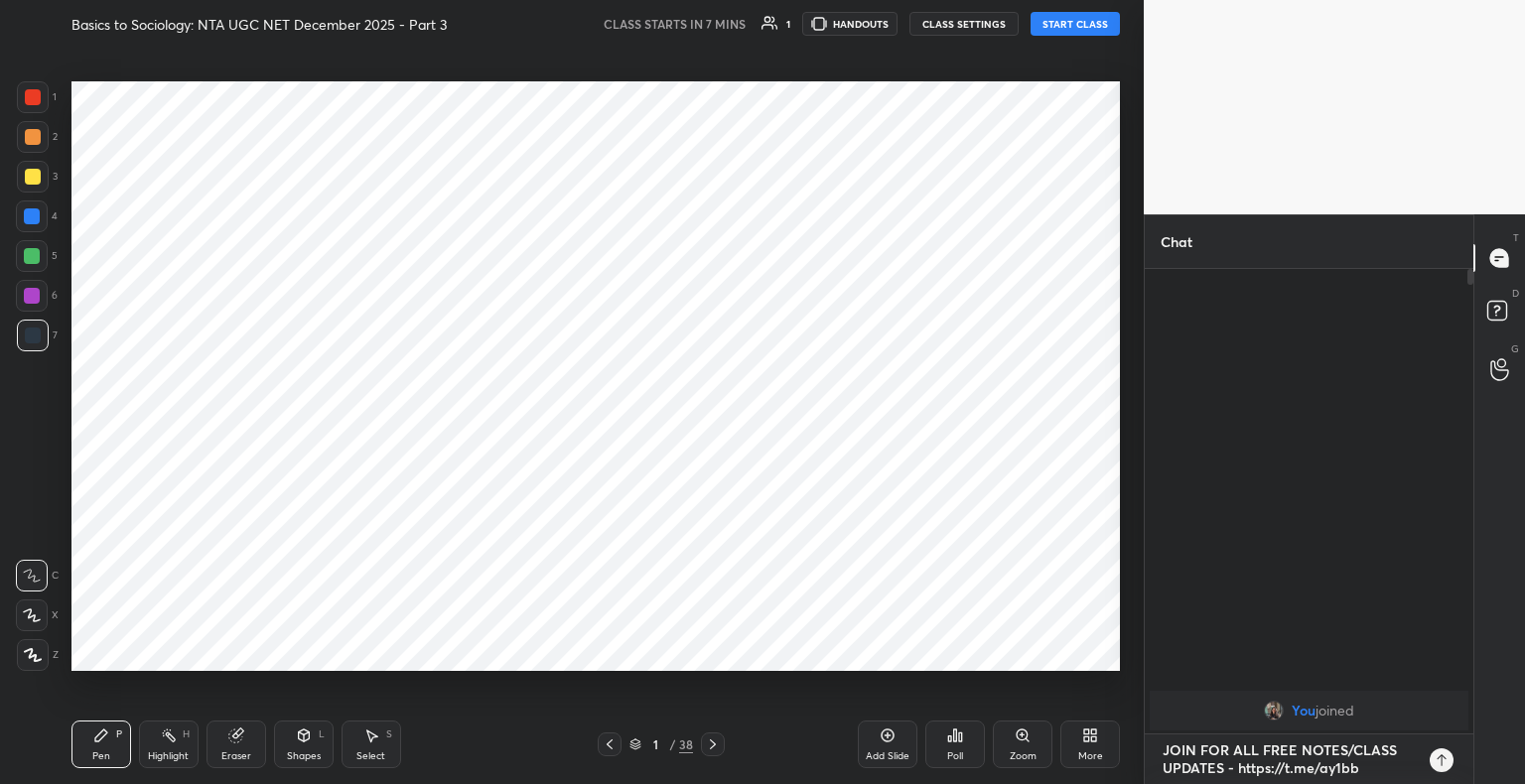 type on "JOIN FOR ALL FREE NOTES/CLASS UPDATES - https://t.me/ay1bb" 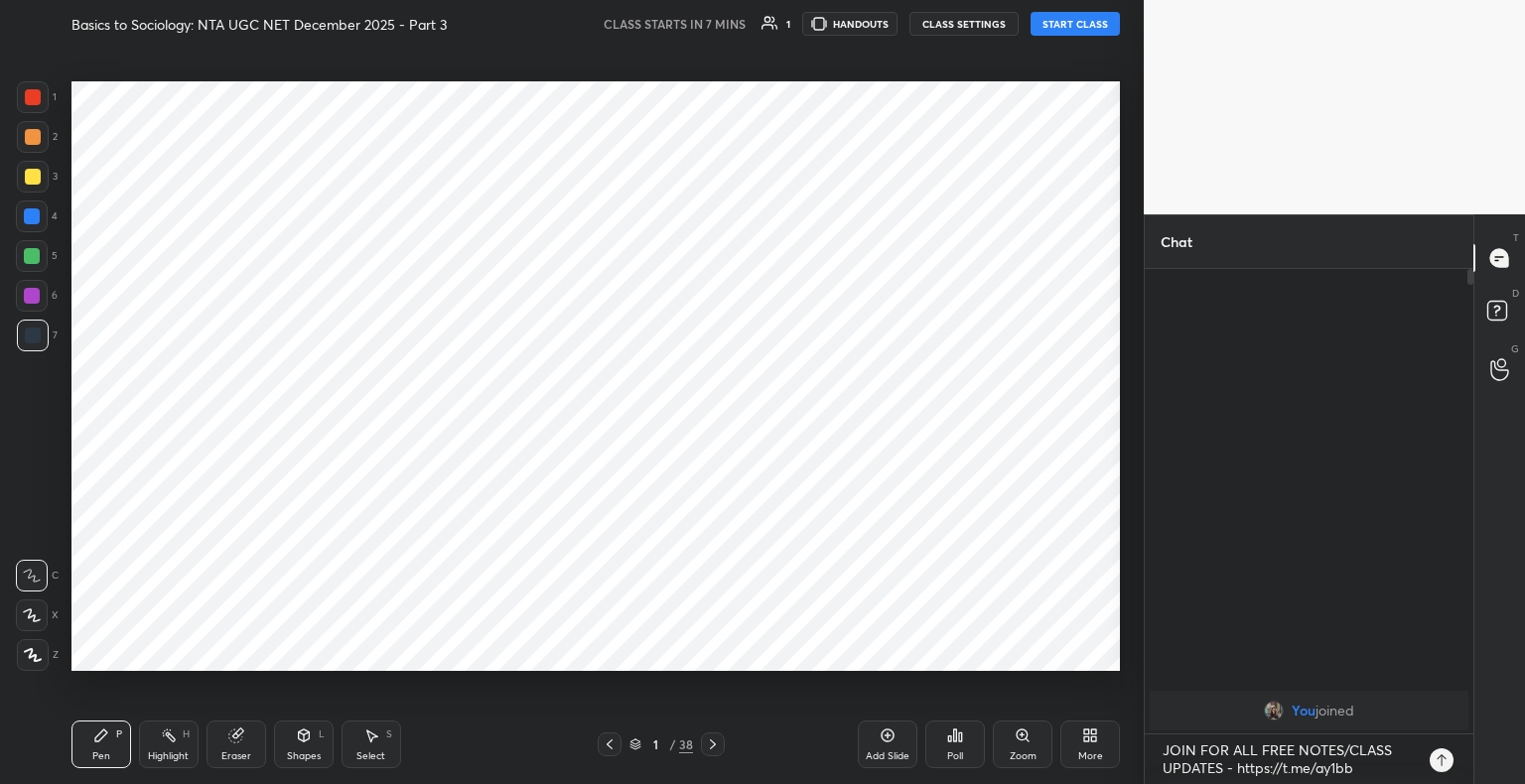 click 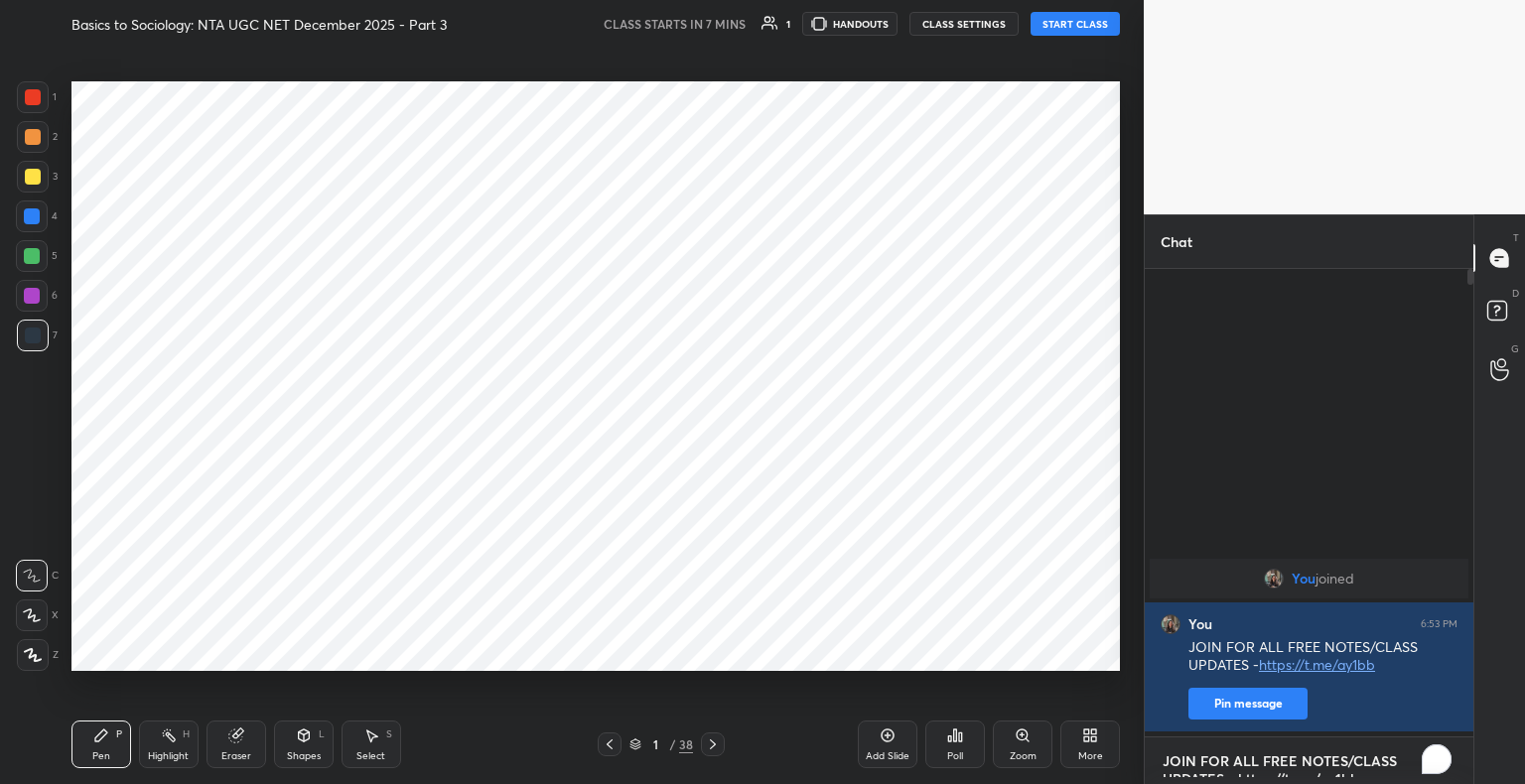 scroll, scrollTop: 6, scrollLeft: 6, axis: both 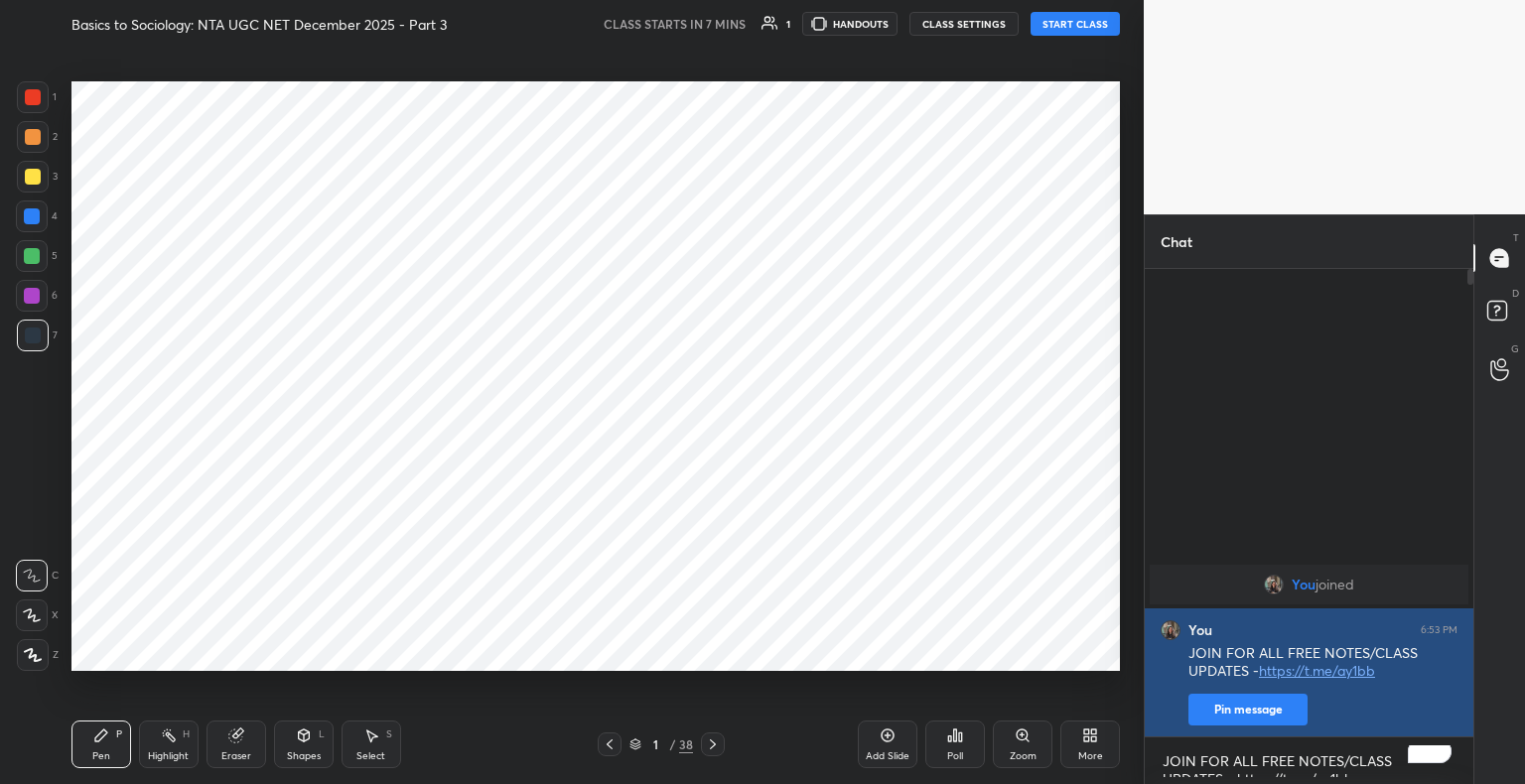 click on "Pin message" at bounding box center [1248, 710] 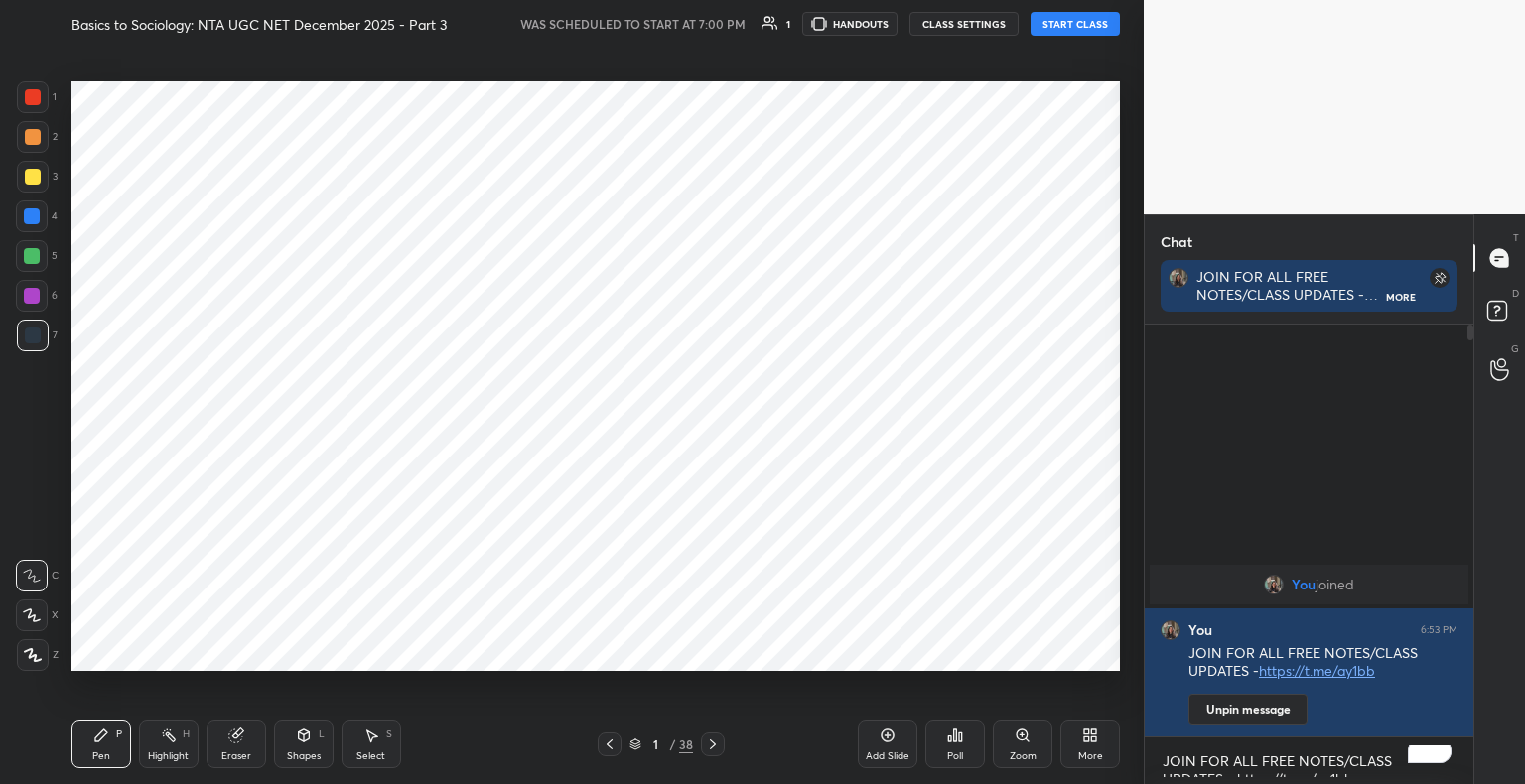 click on "START CLASS" at bounding box center [1075, 24] 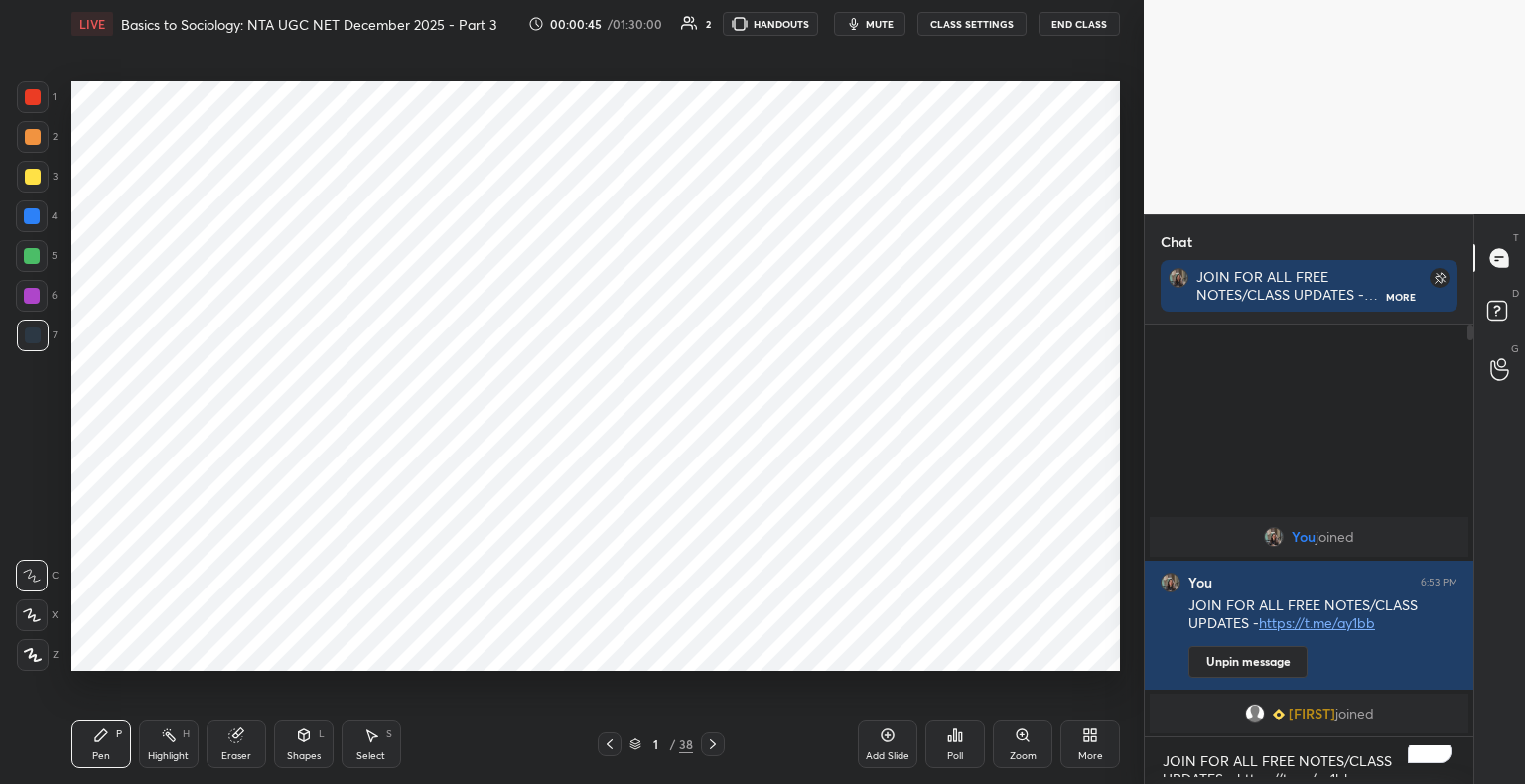 click 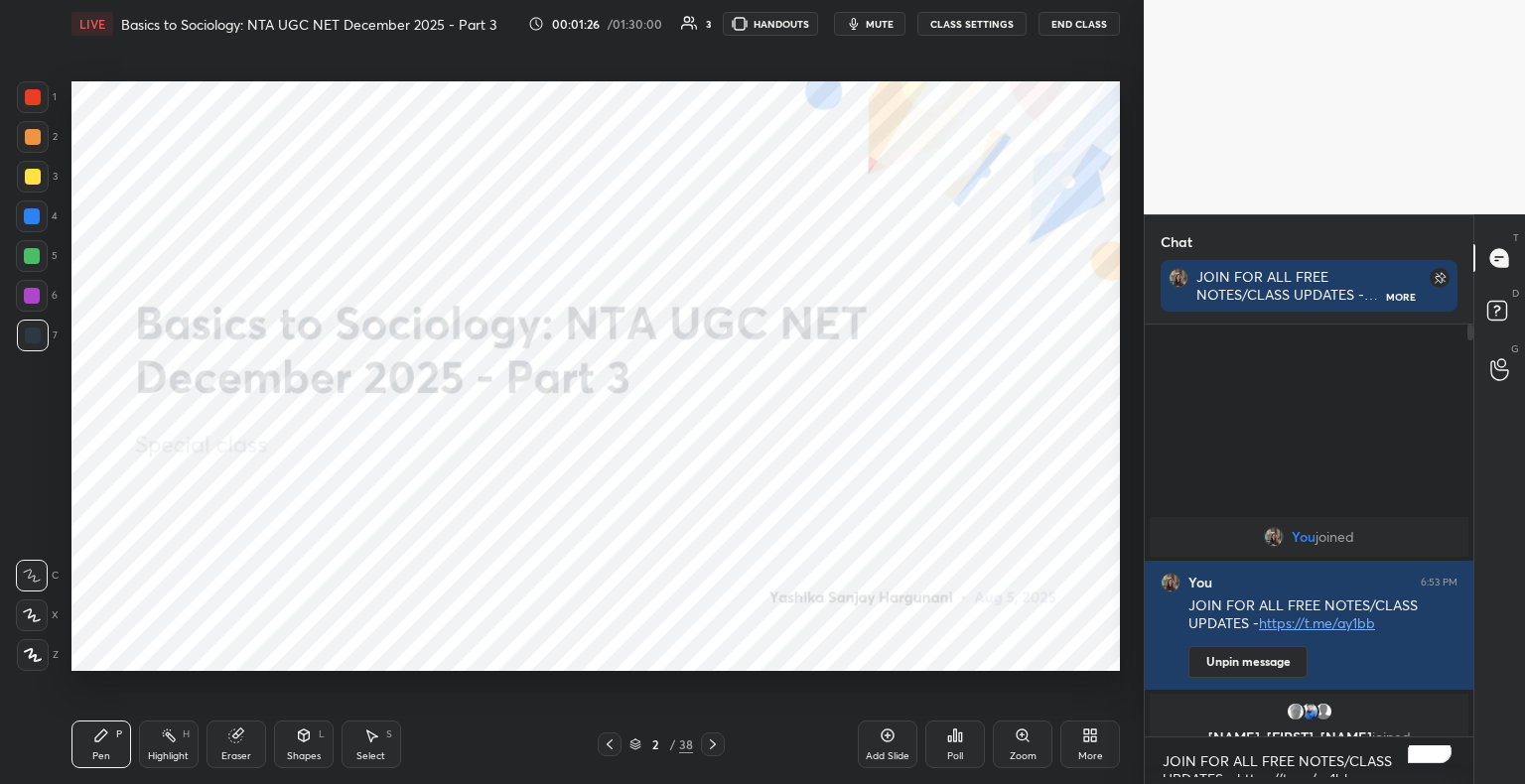 scroll, scrollTop: 366, scrollLeft: 323, axis: both 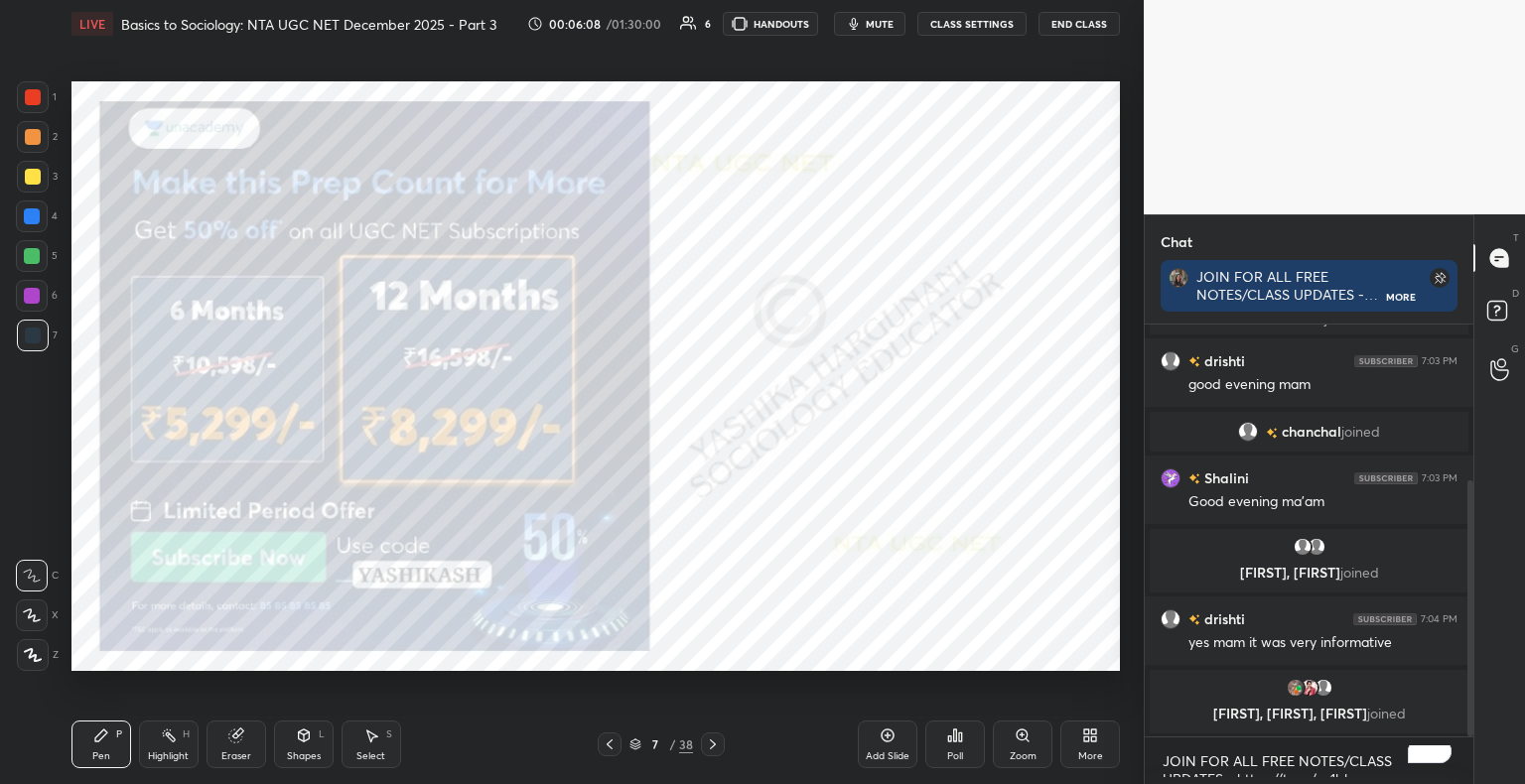click at bounding box center (33, 97) 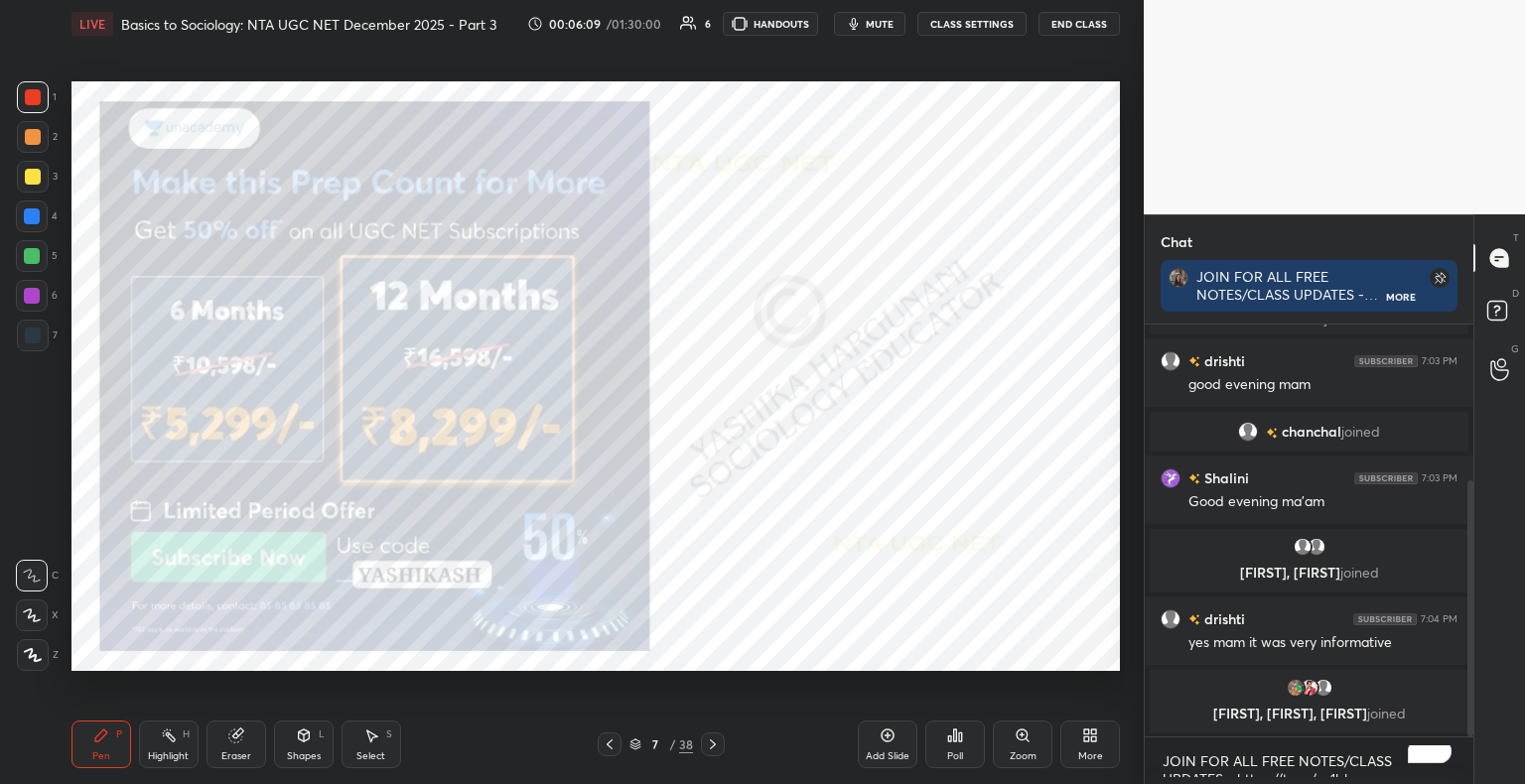 click 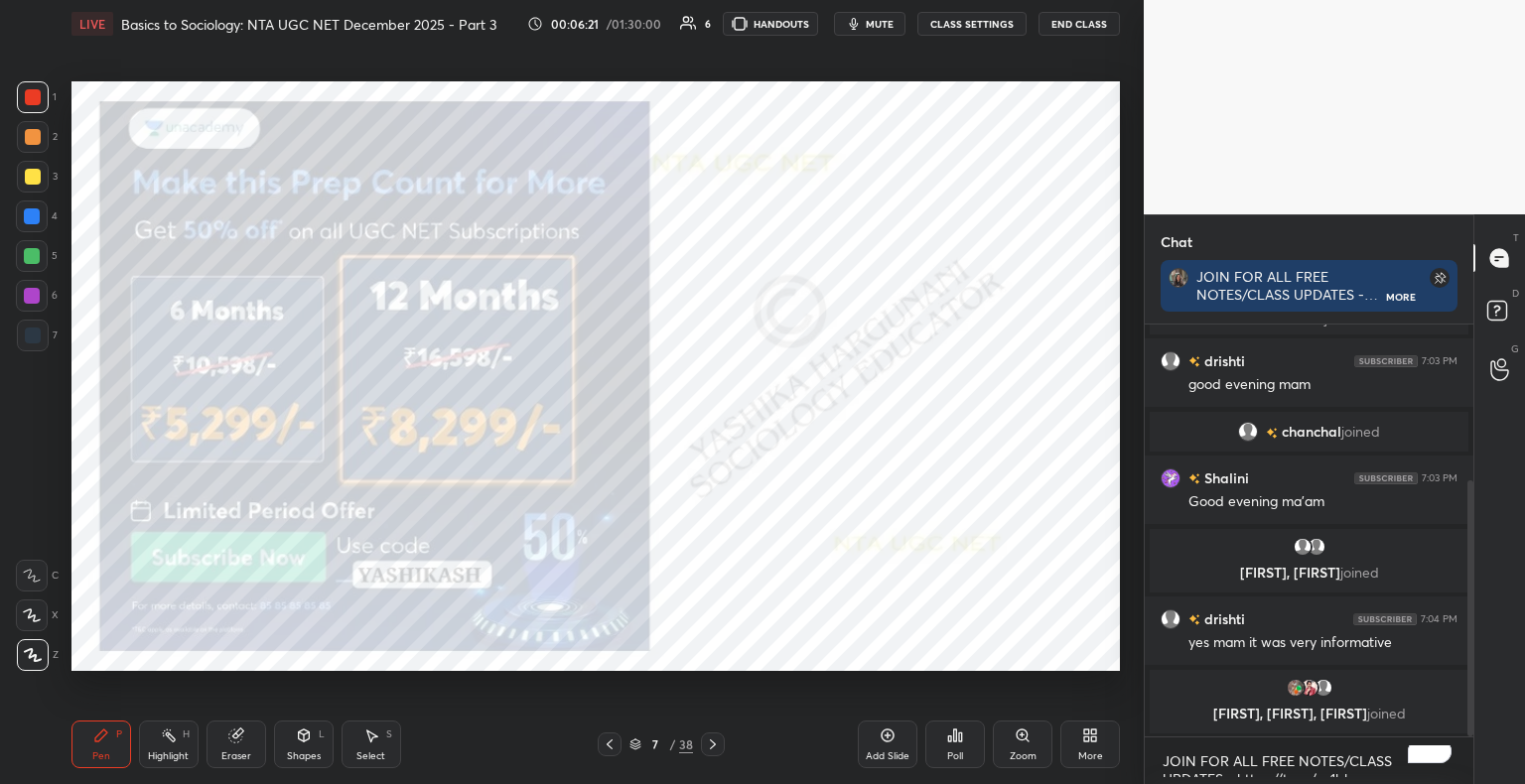 click 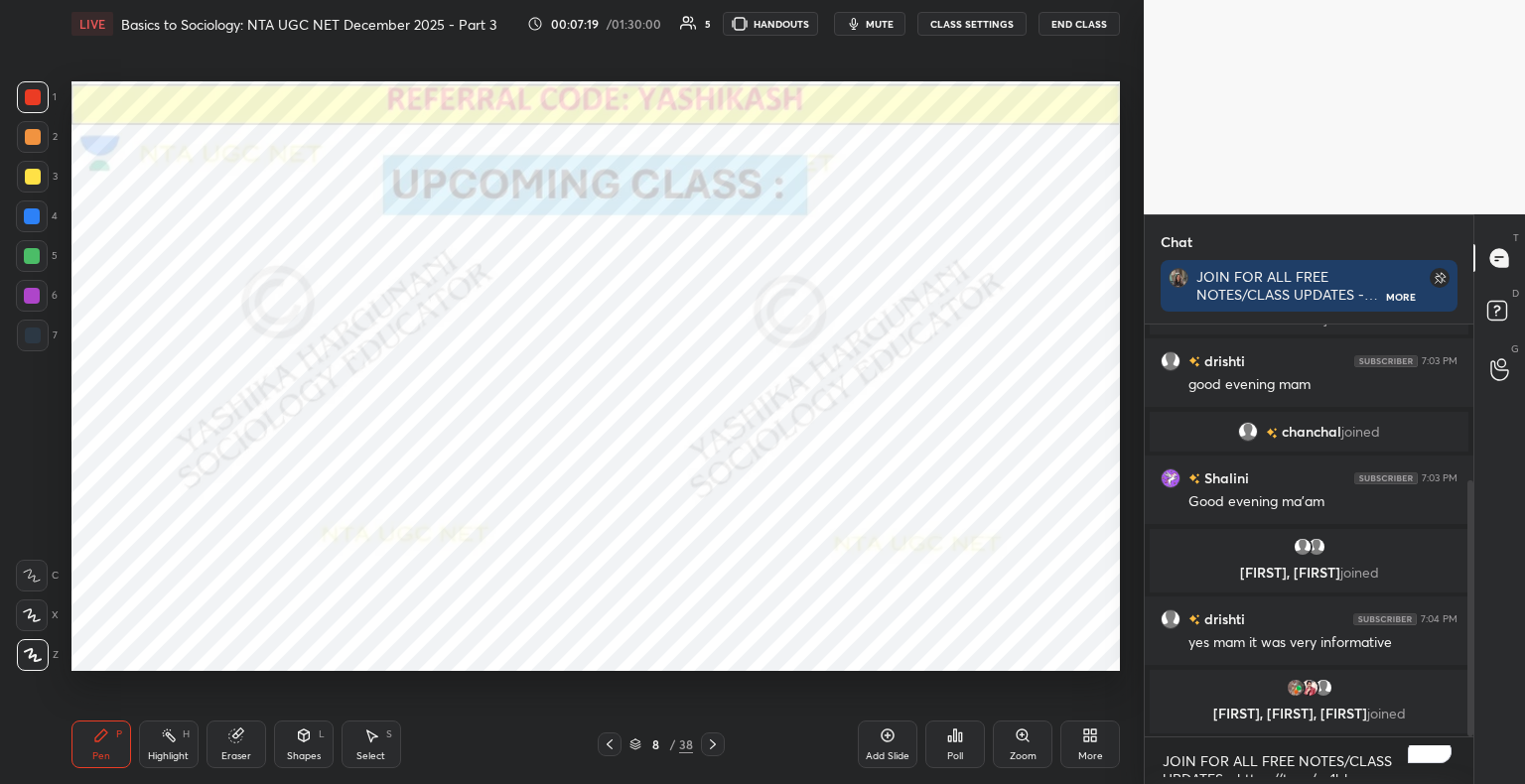 click 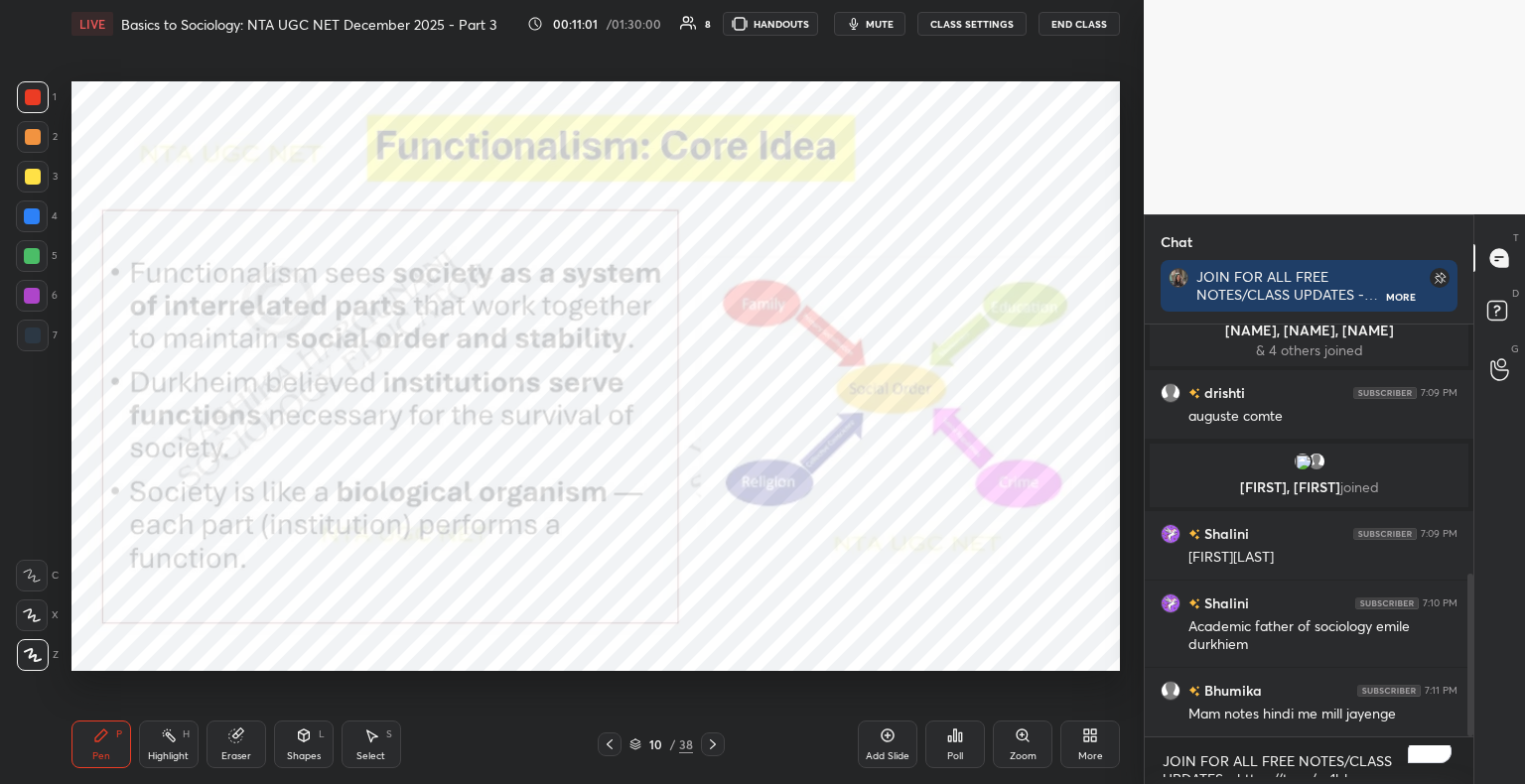scroll, scrollTop: 653, scrollLeft: 0, axis: vertical 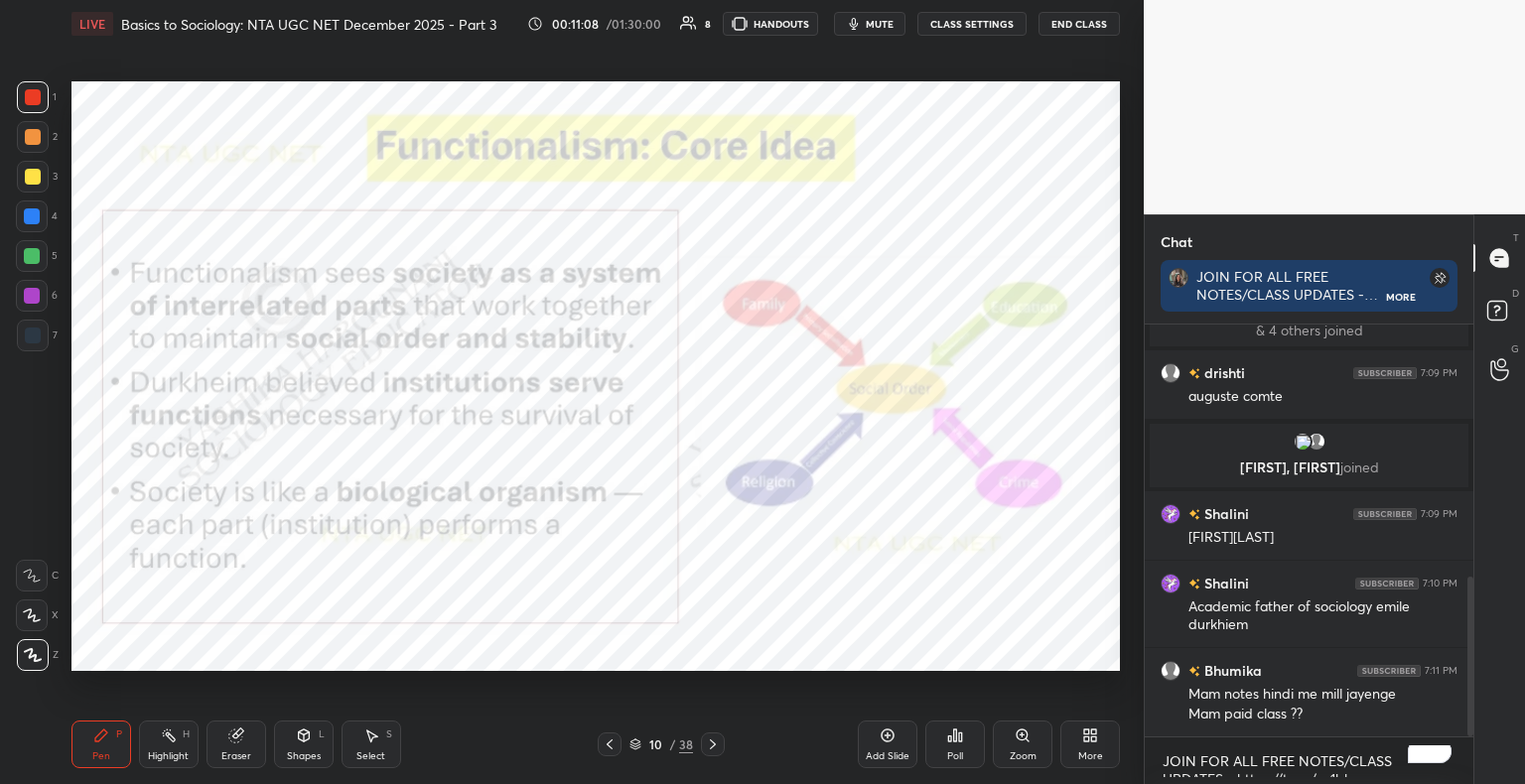 click on "Shapes L" at bounding box center [304, 744] 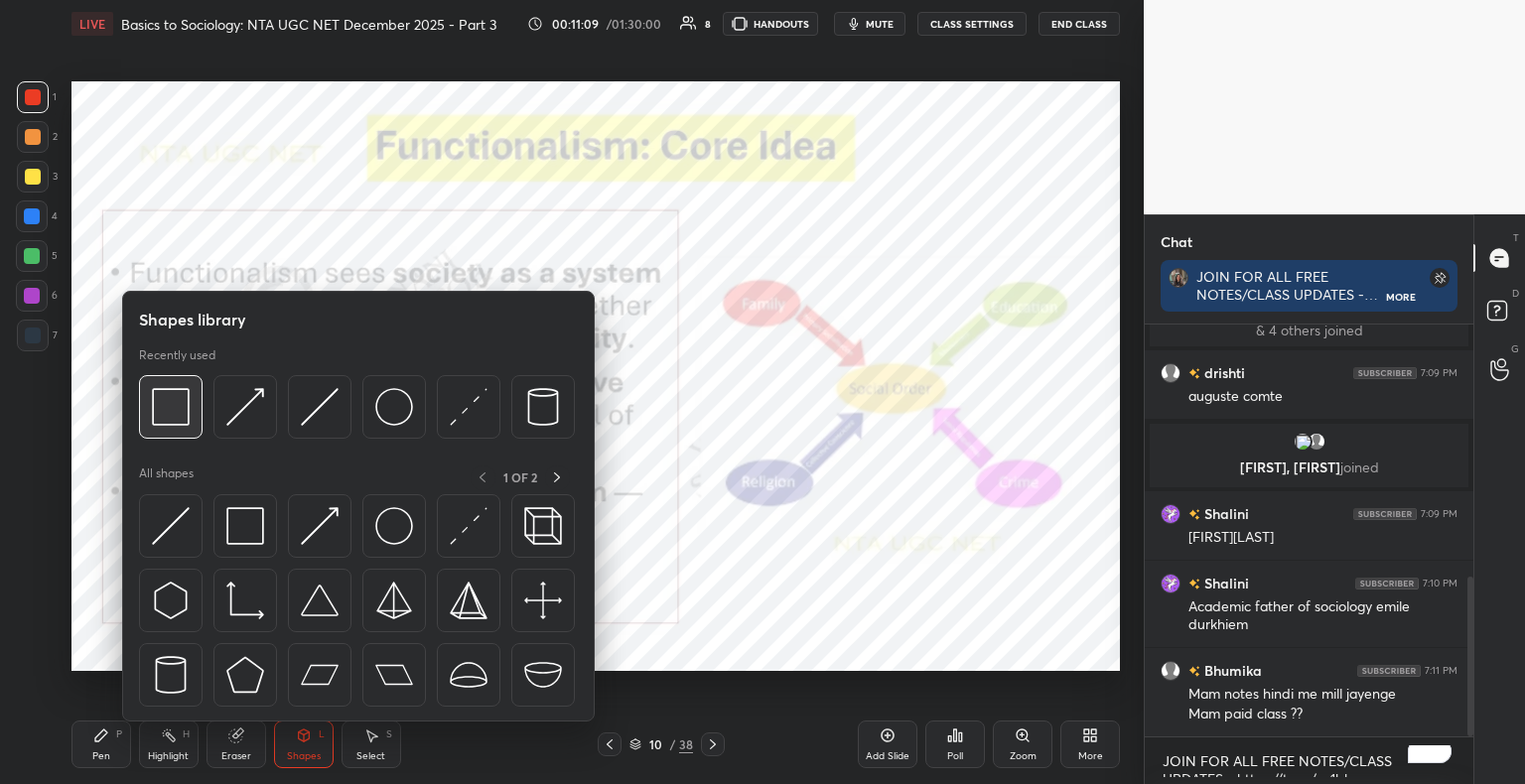 click at bounding box center (171, 407) 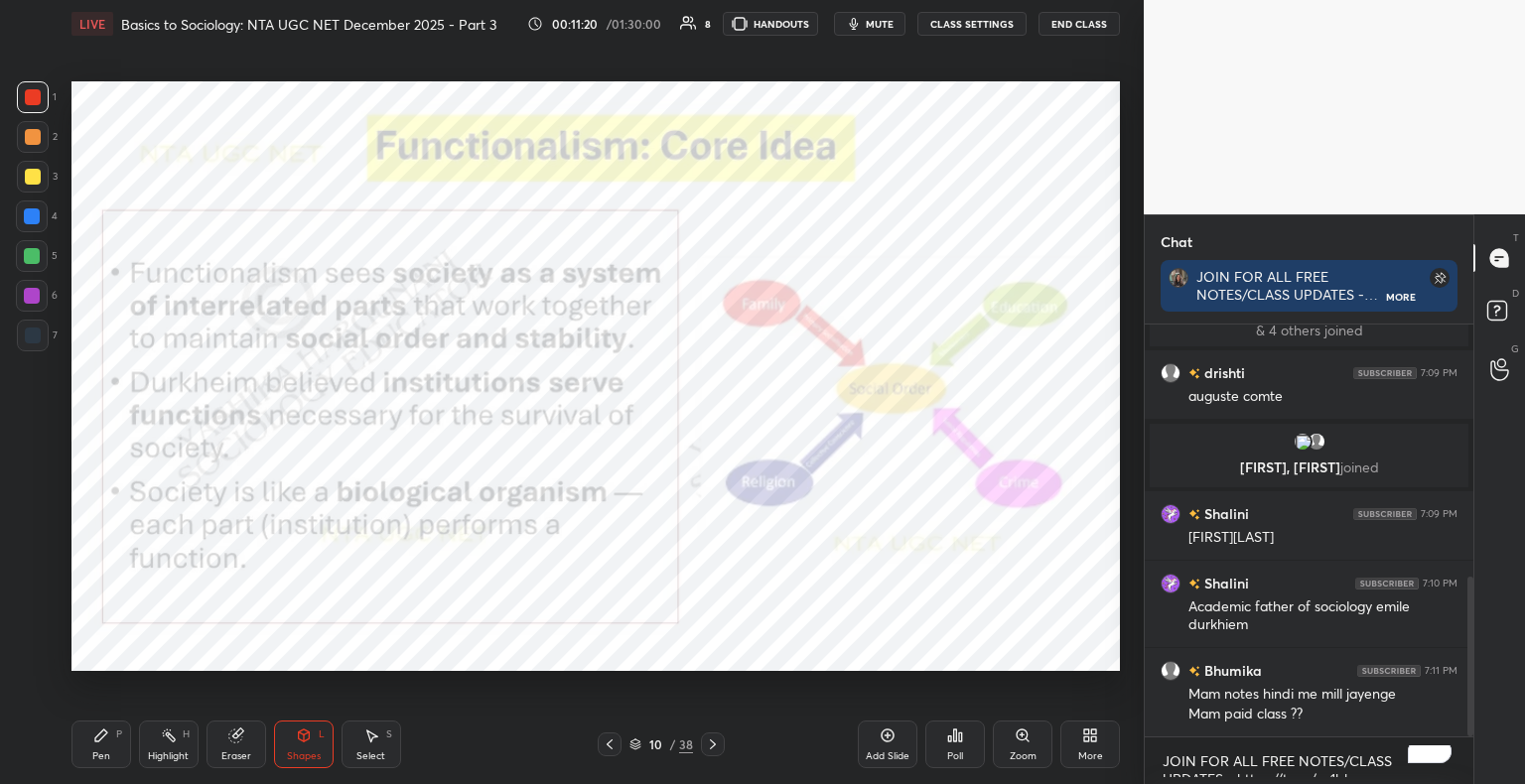 click on "Pen P Highlight H Eraser Shapes L Select S 10 / 38 Add Slide Poll Zoom More" at bounding box center (596, 744) 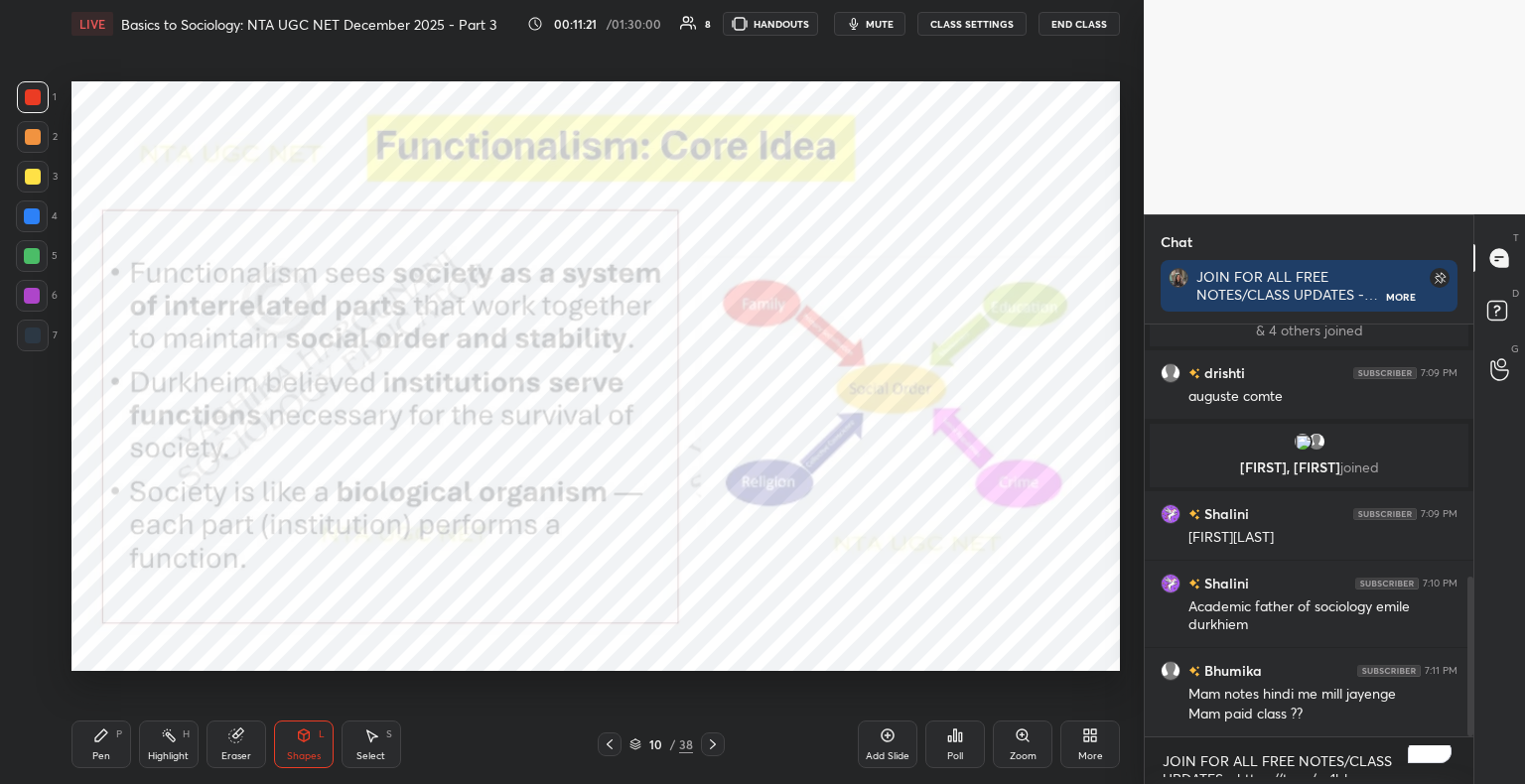 click on "Pen" at bounding box center (101, 756) 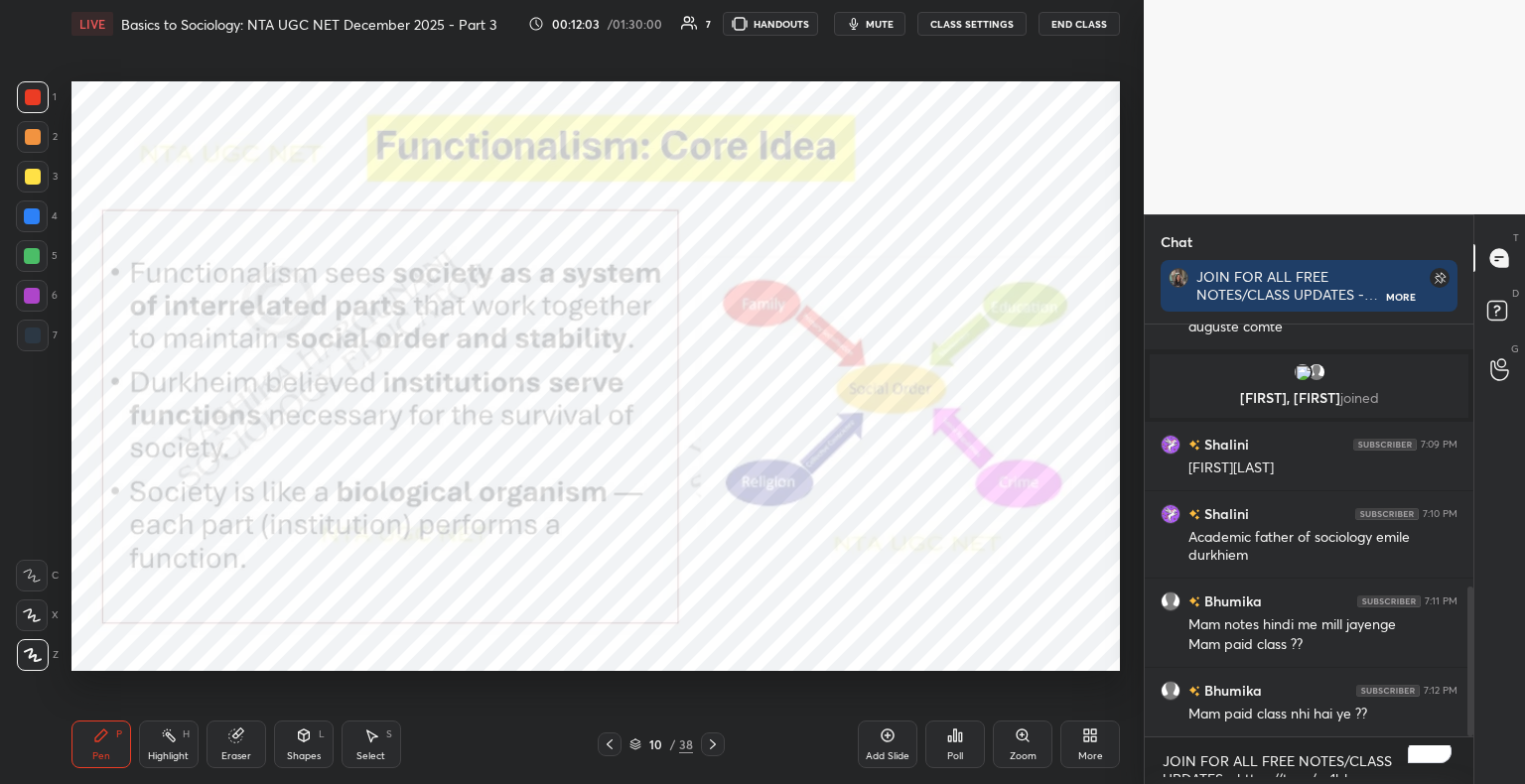 scroll, scrollTop: 792, scrollLeft: 0, axis: vertical 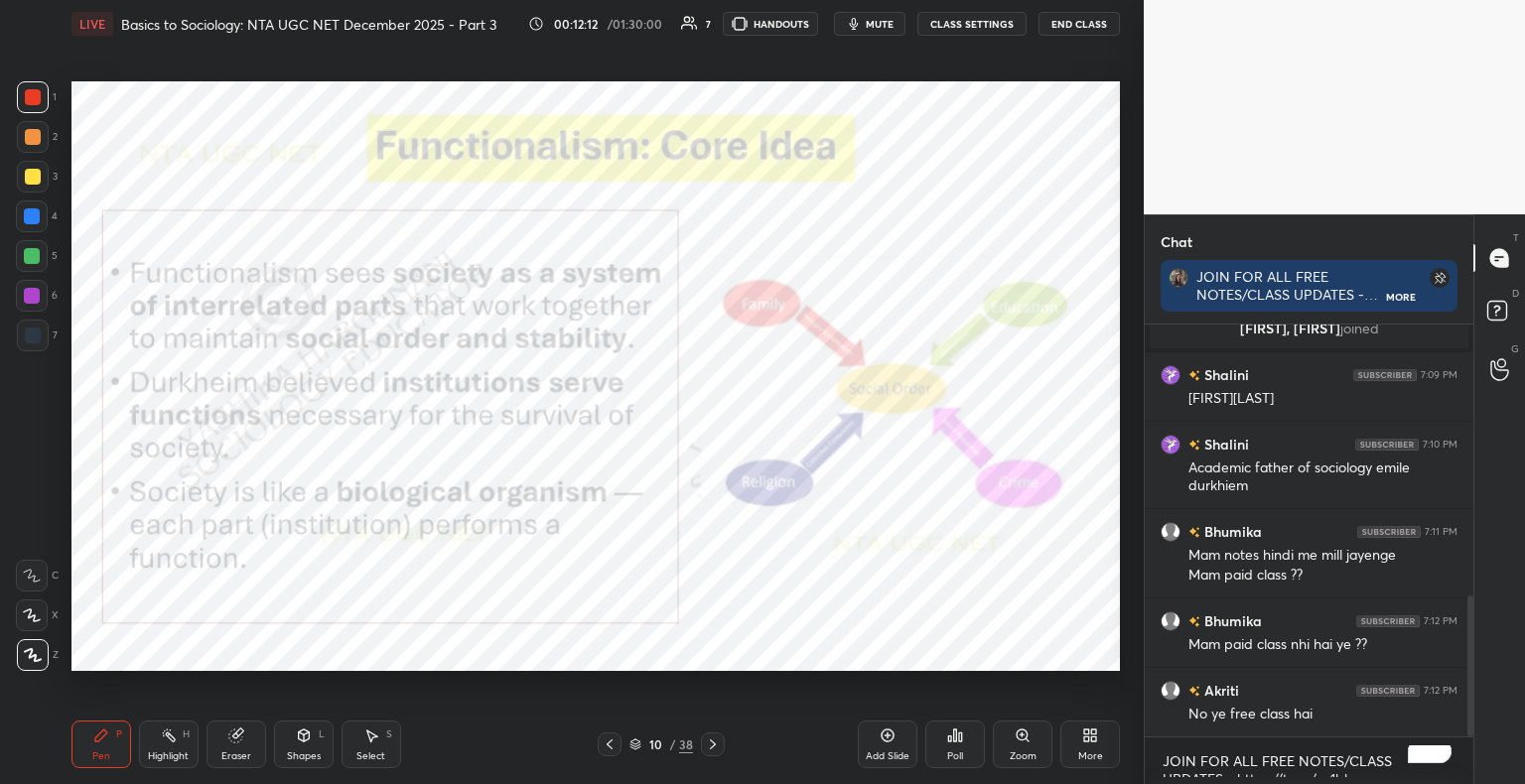 click on "Shapes" at bounding box center (304, 756) 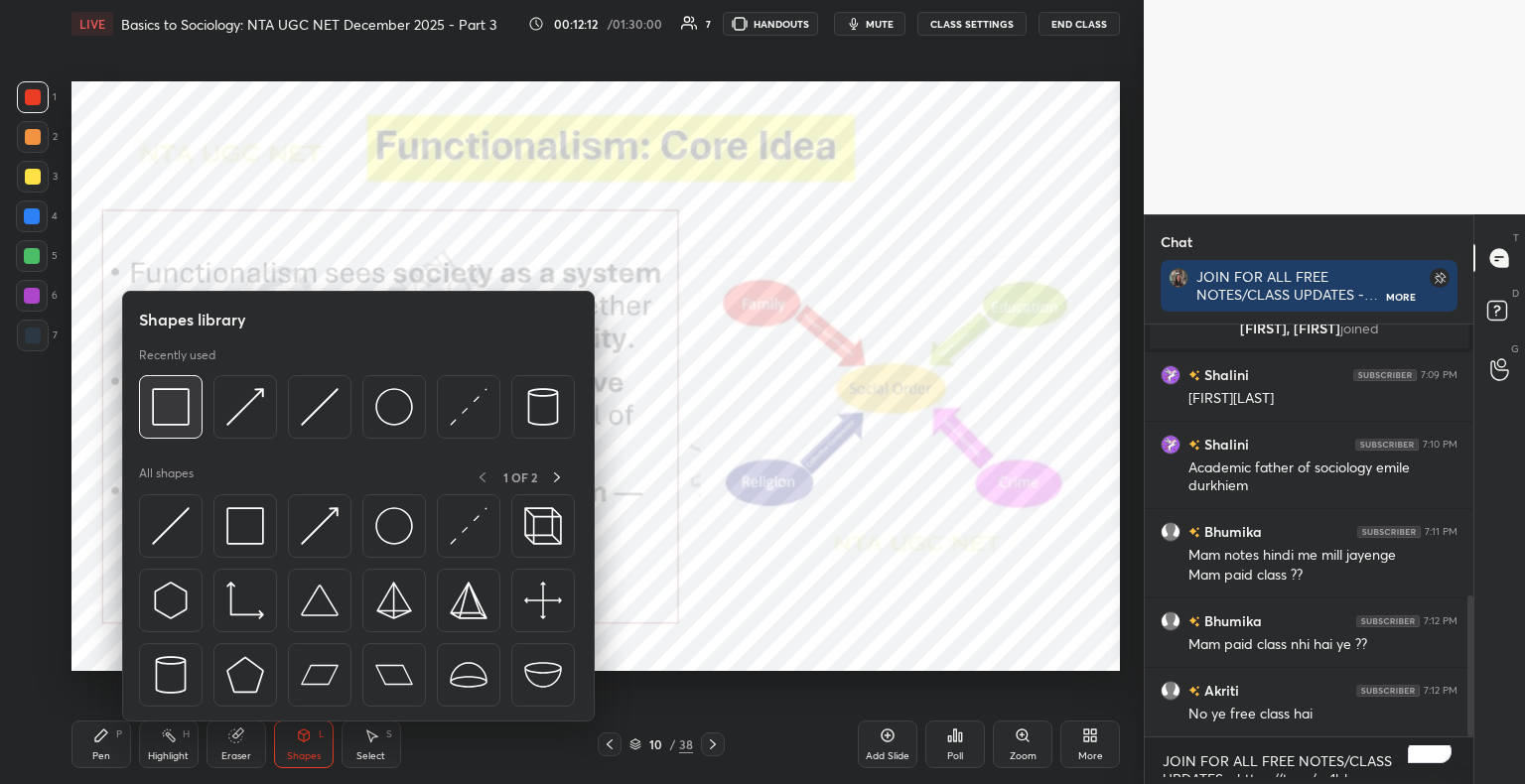 click at bounding box center [171, 407] 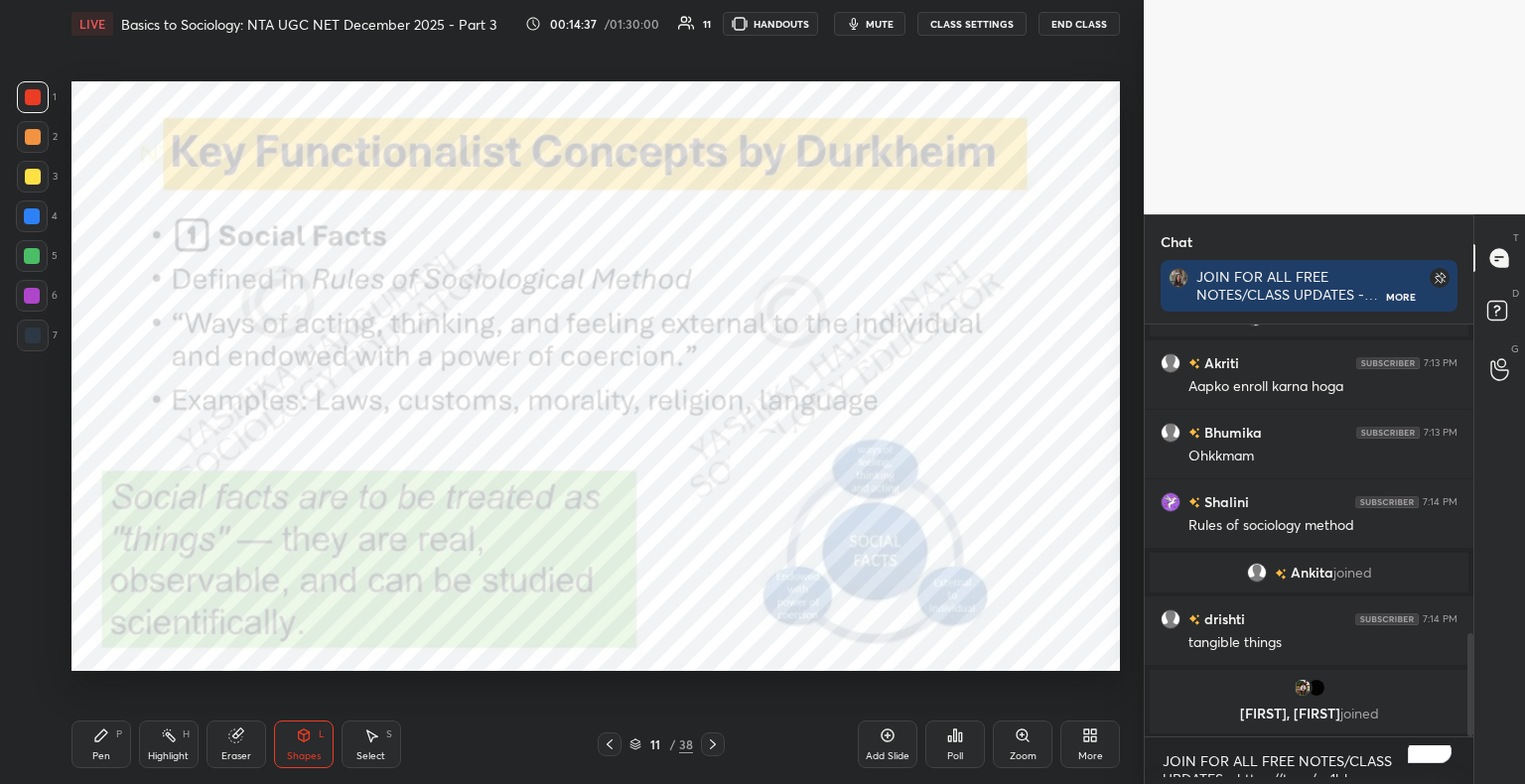scroll, scrollTop: 1290, scrollLeft: 0, axis: vertical 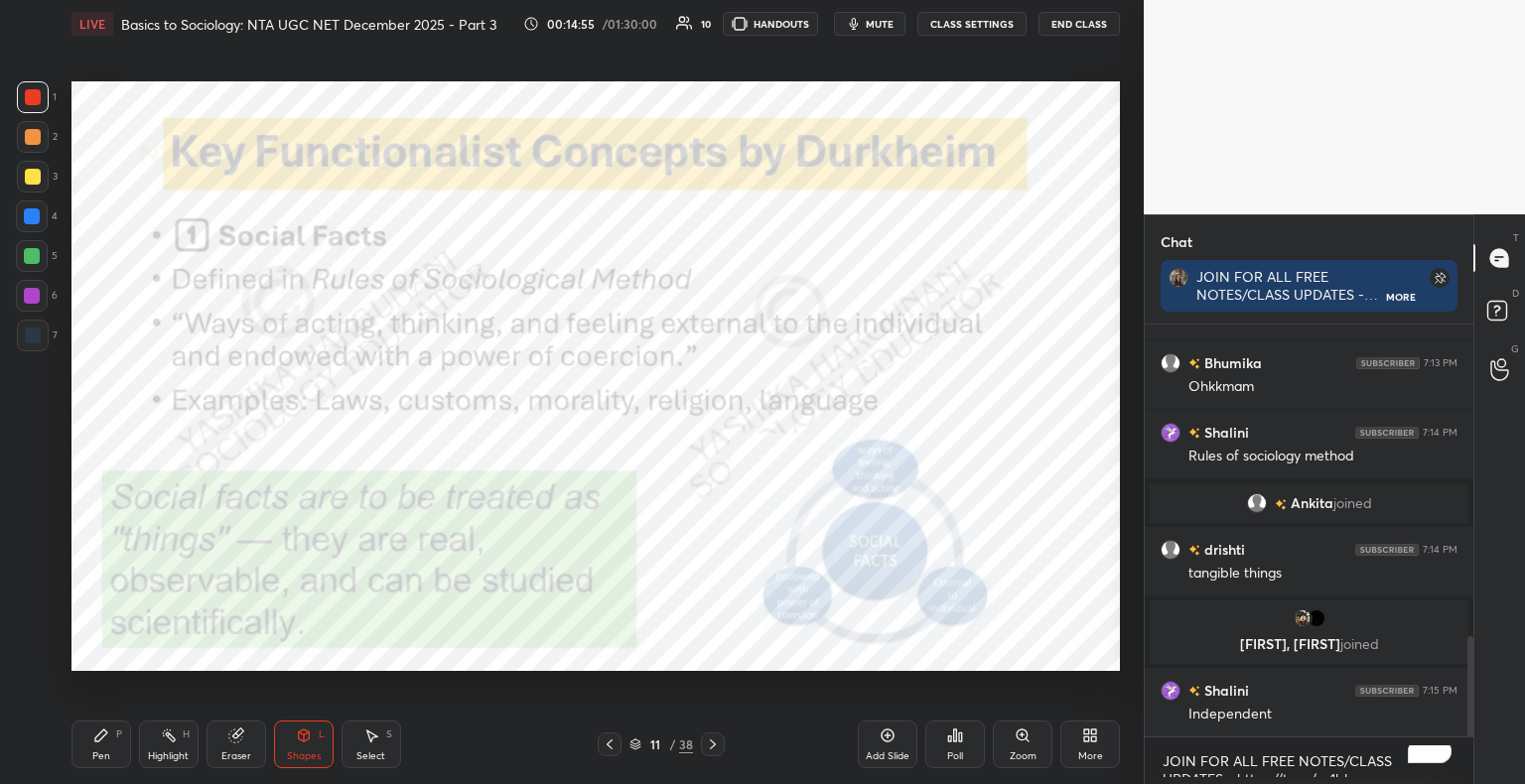 click 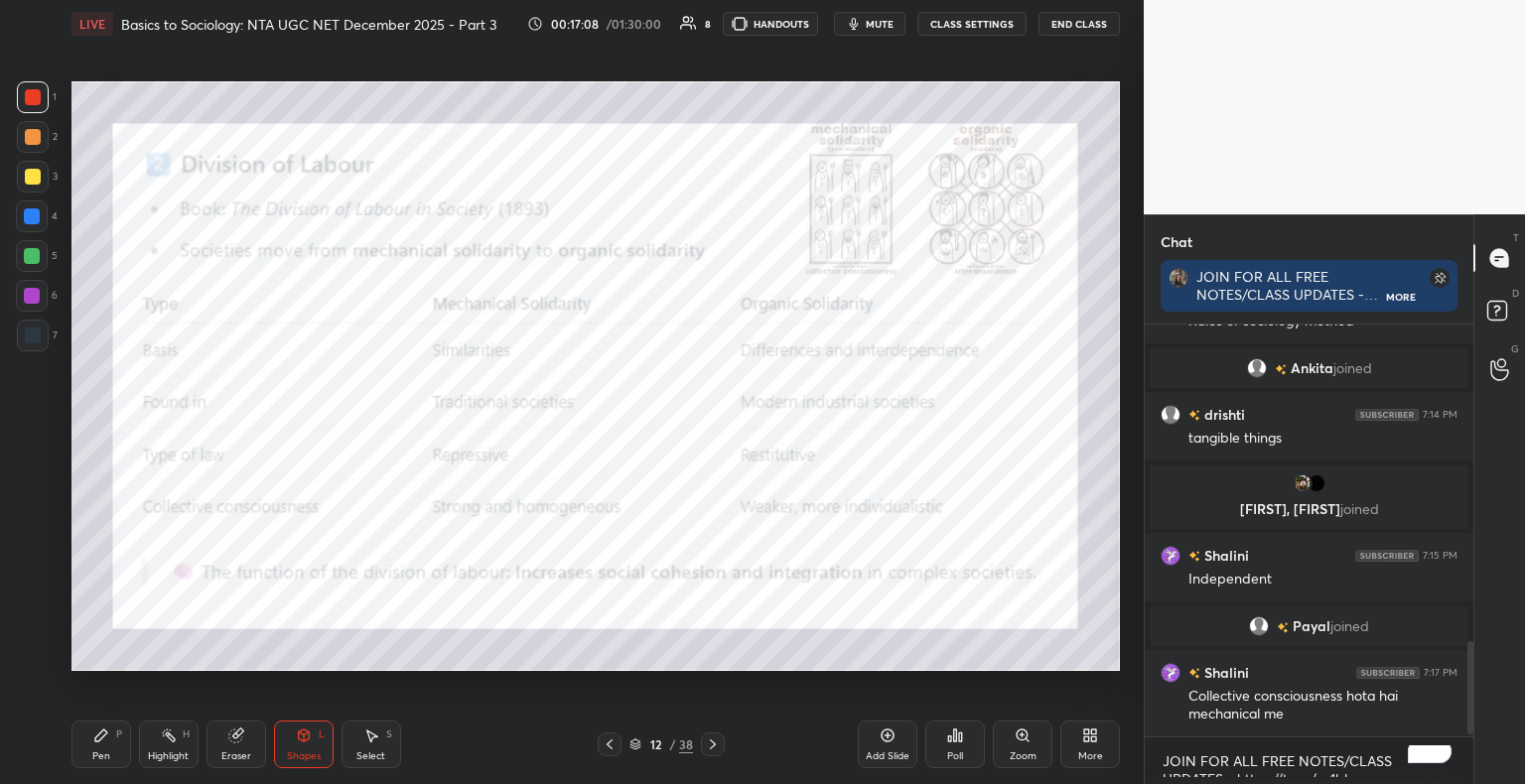 scroll, scrollTop: 1411, scrollLeft: 0, axis: vertical 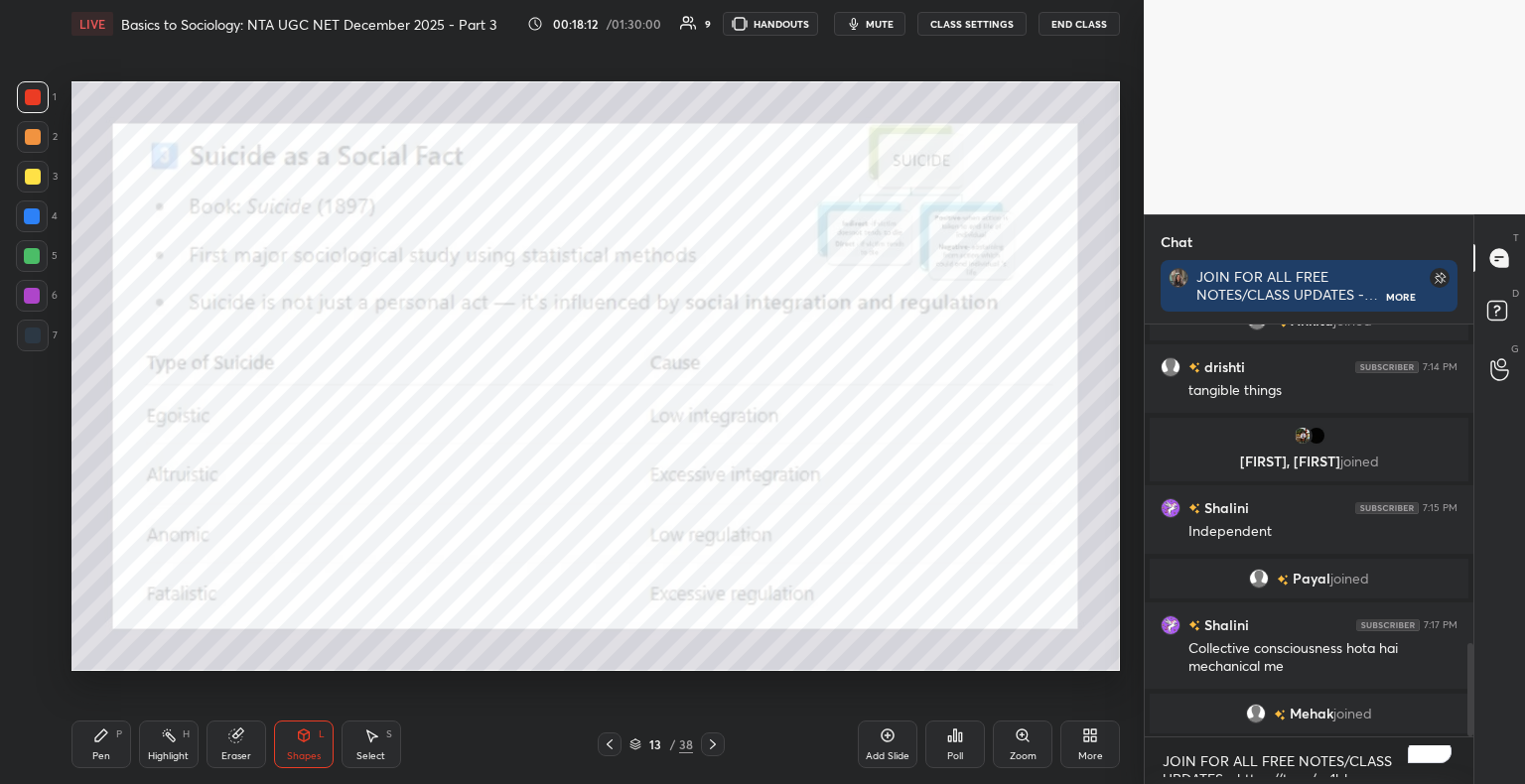 click on "P" at bounding box center [119, 734] 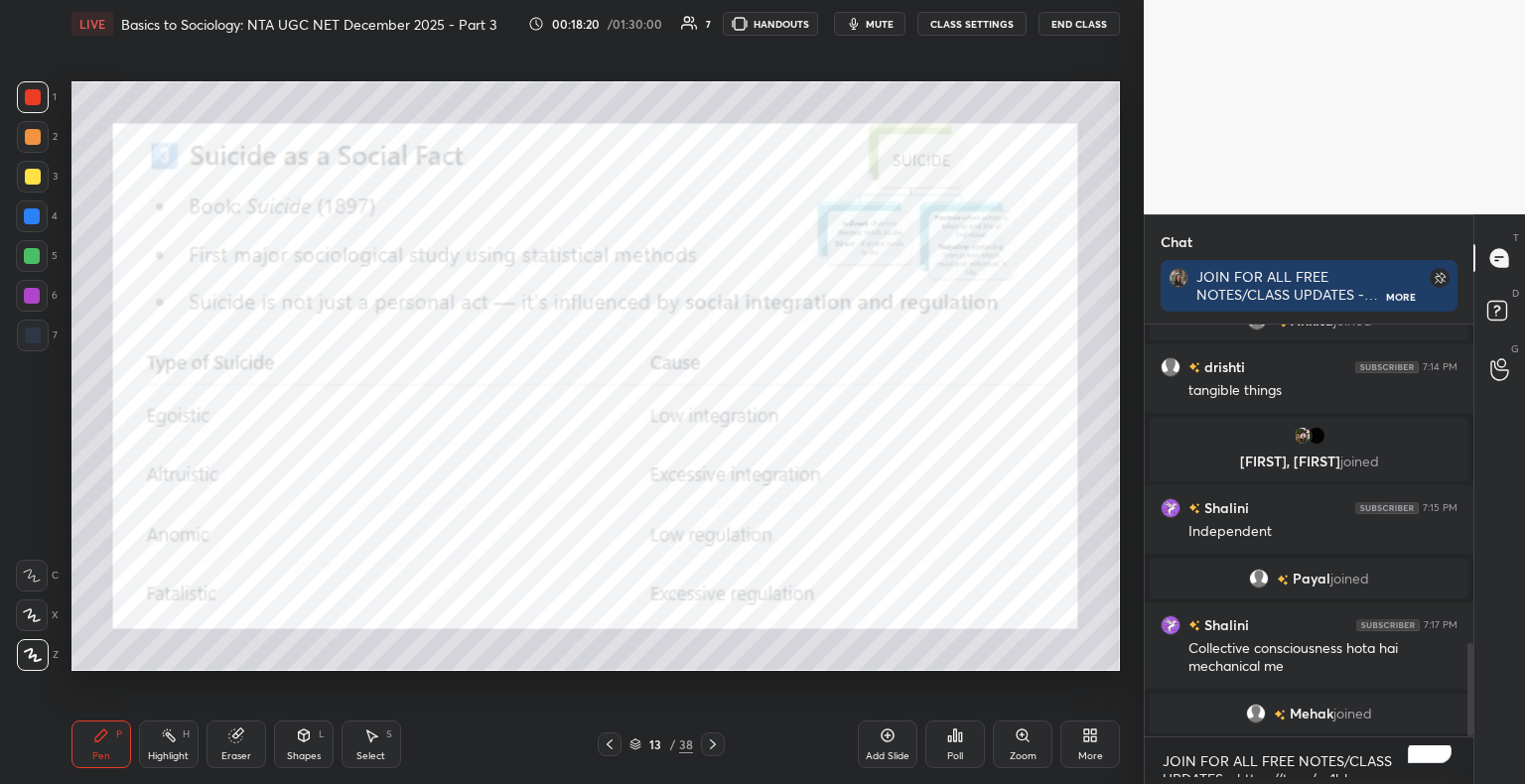 click 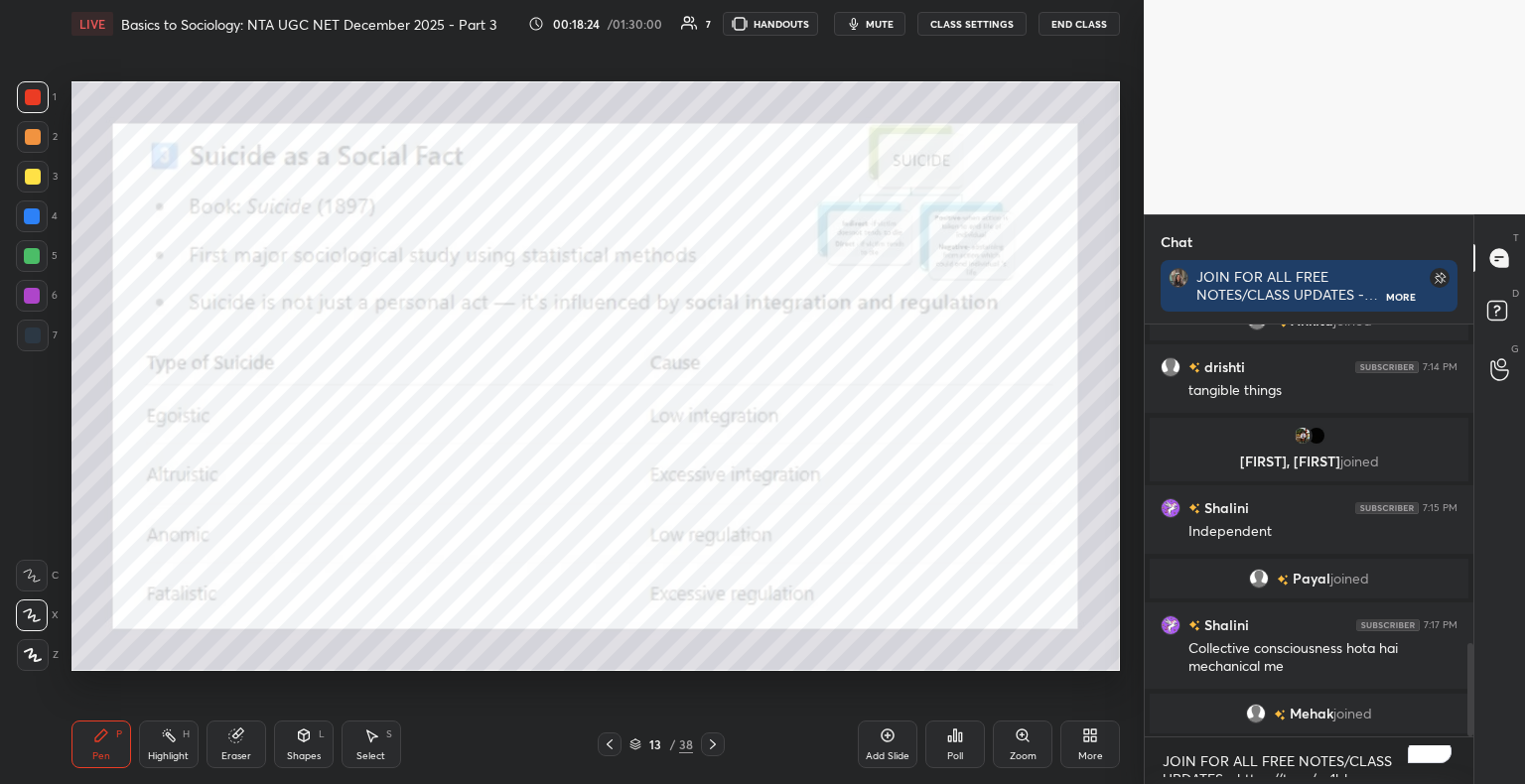 click at bounding box center [33, 335] 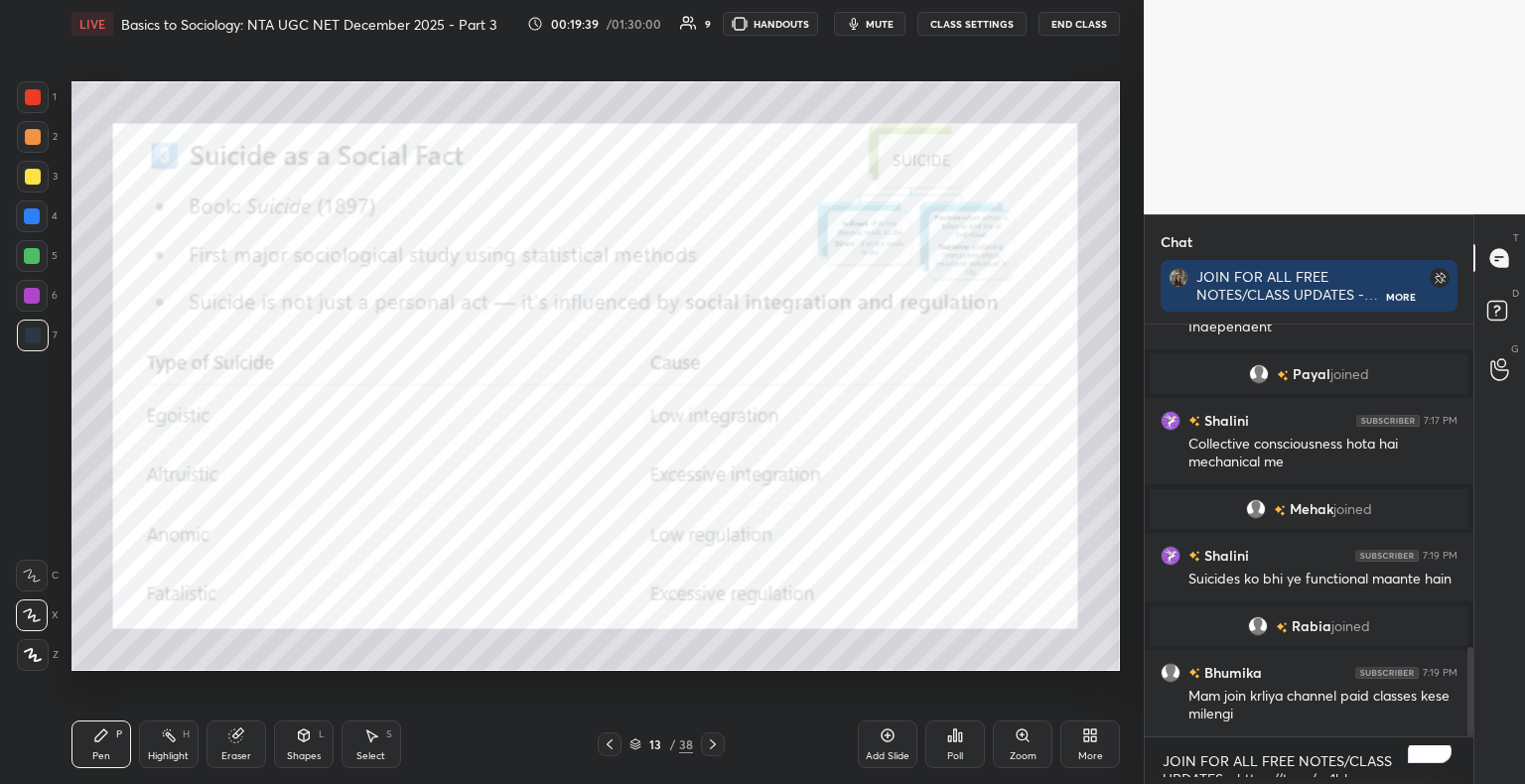 scroll, scrollTop: 1487, scrollLeft: 0, axis: vertical 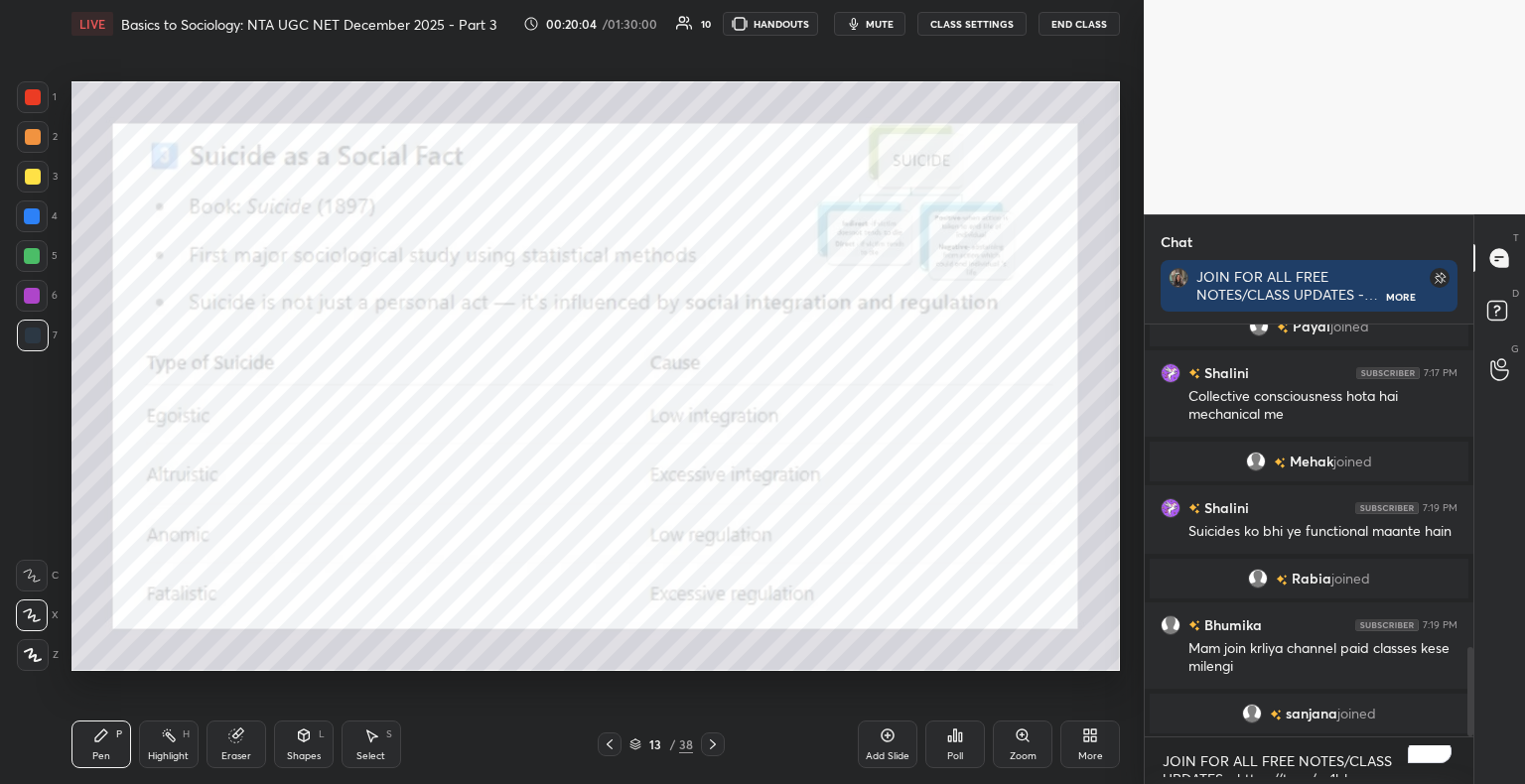click on "Shapes" at bounding box center (304, 756) 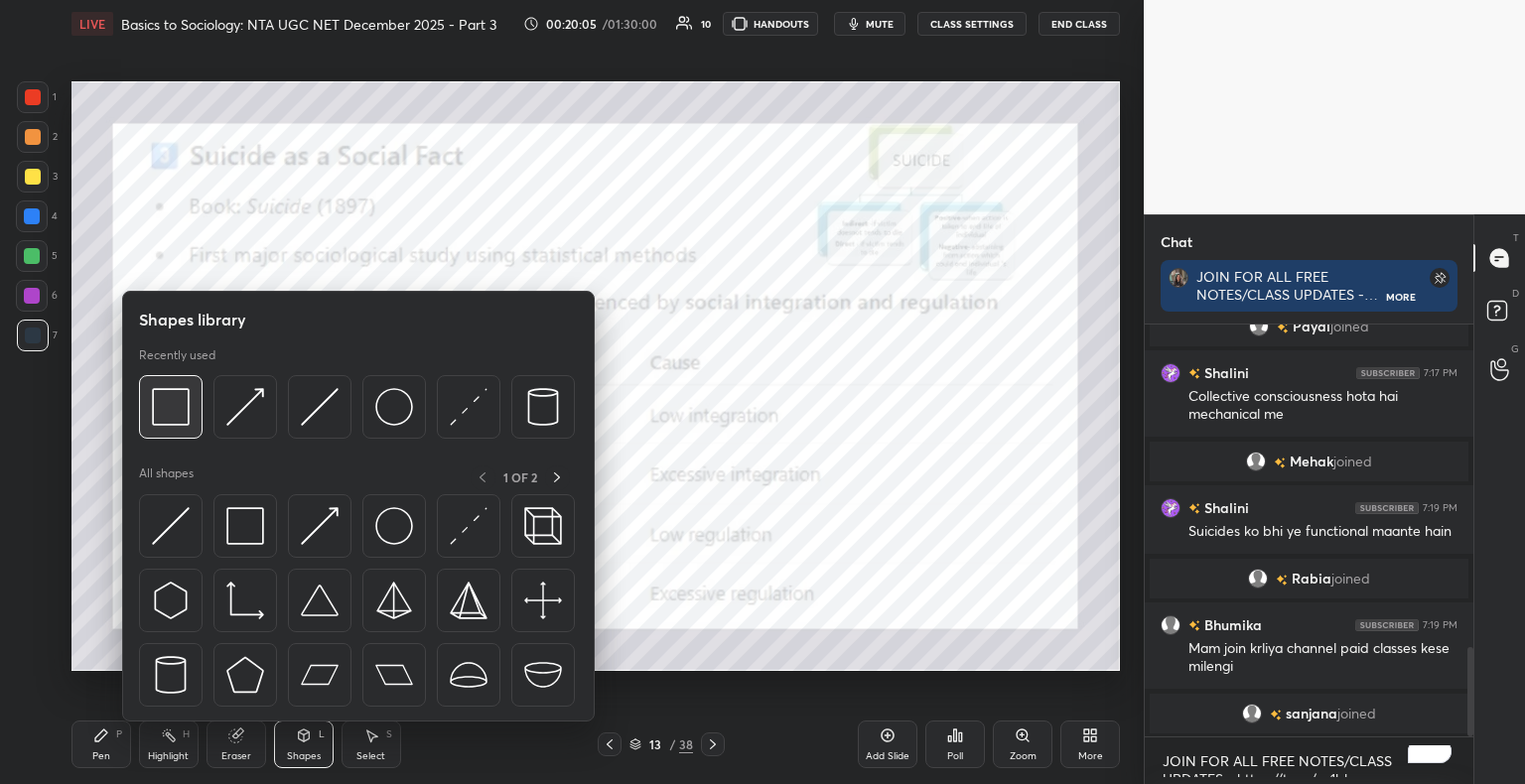 click at bounding box center [171, 407] 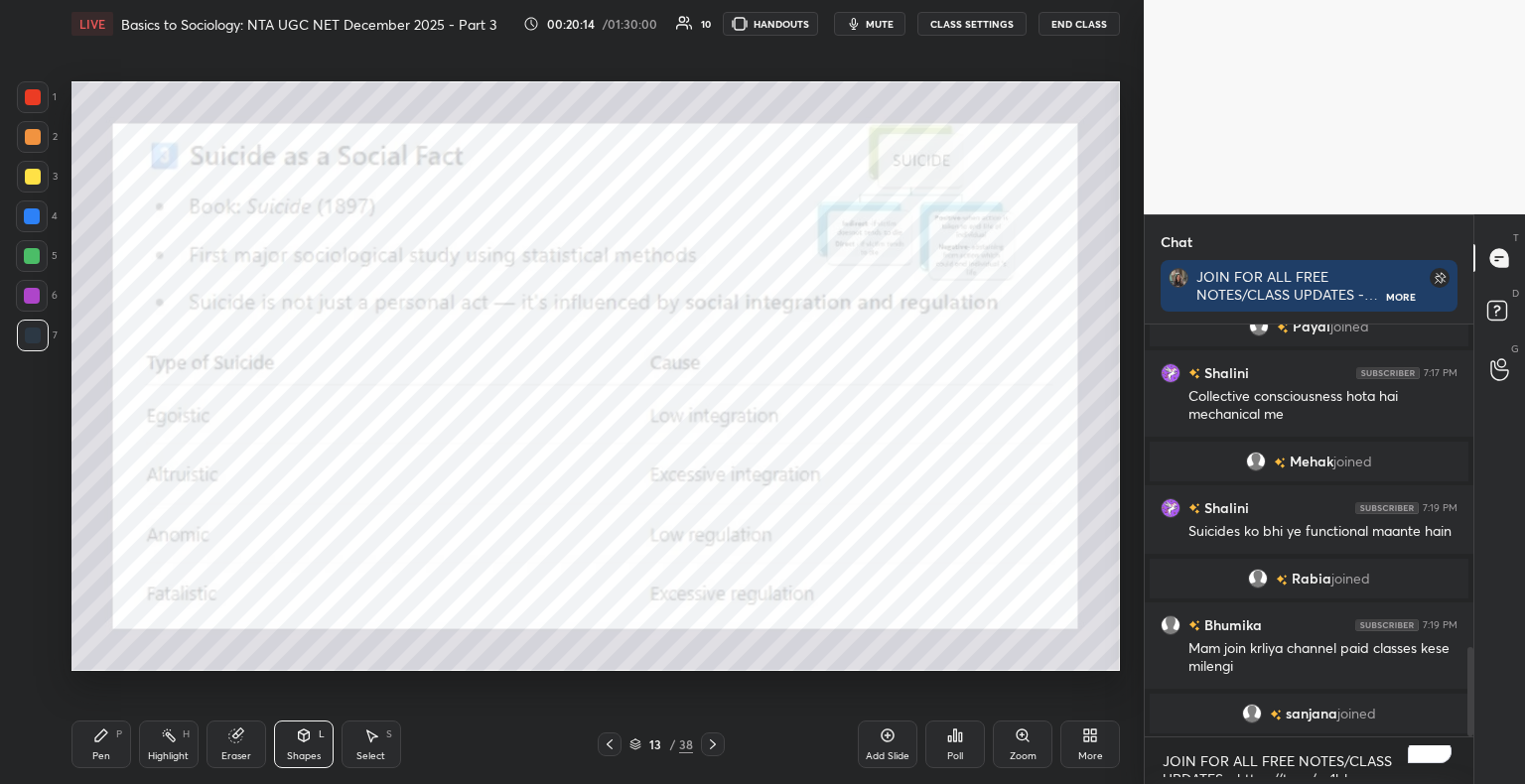click 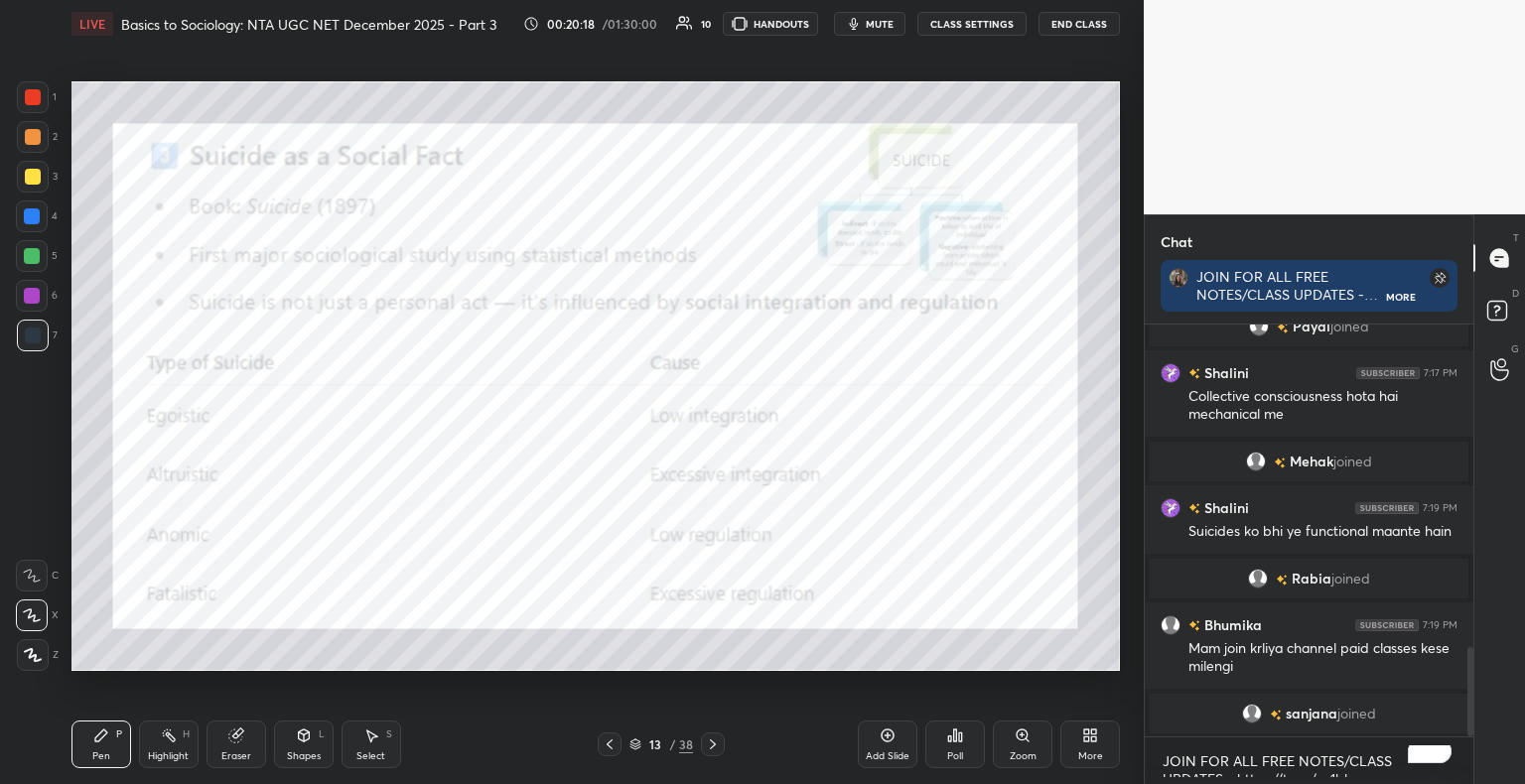 click at bounding box center (33, 97) 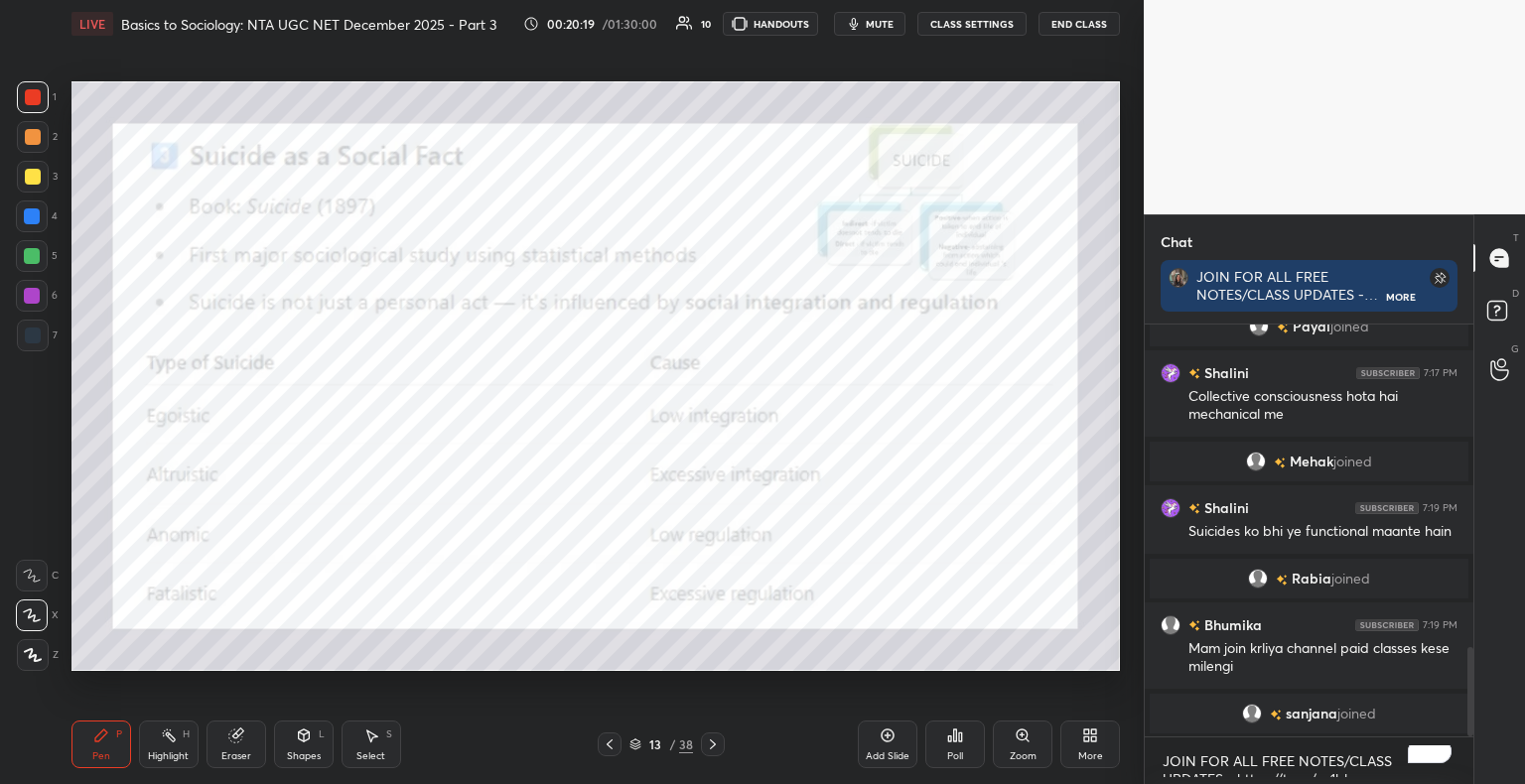 click on "Shapes L" at bounding box center [304, 744] 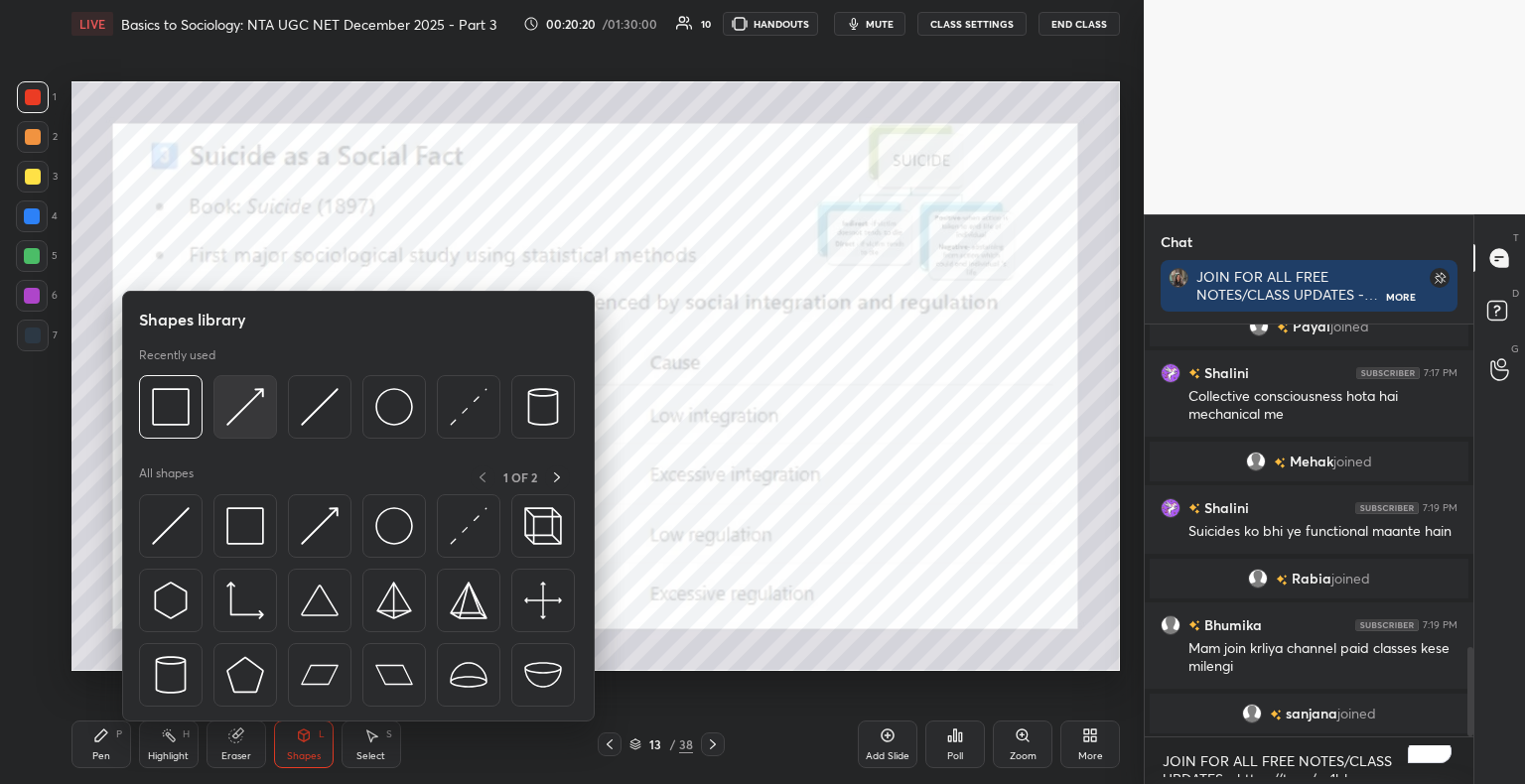 click at bounding box center [245, 407] 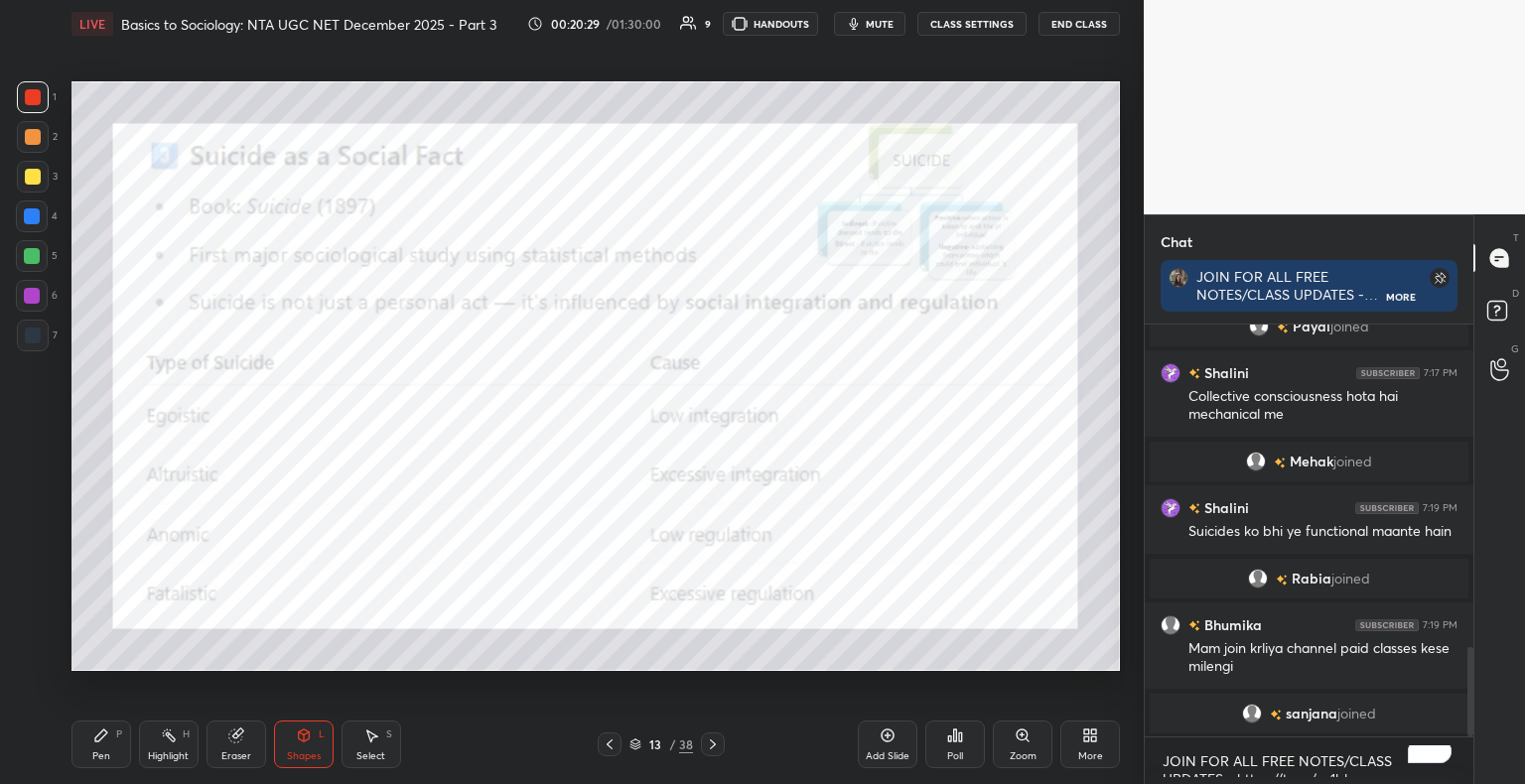 click on "Pen P" at bounding box center [101, 744] 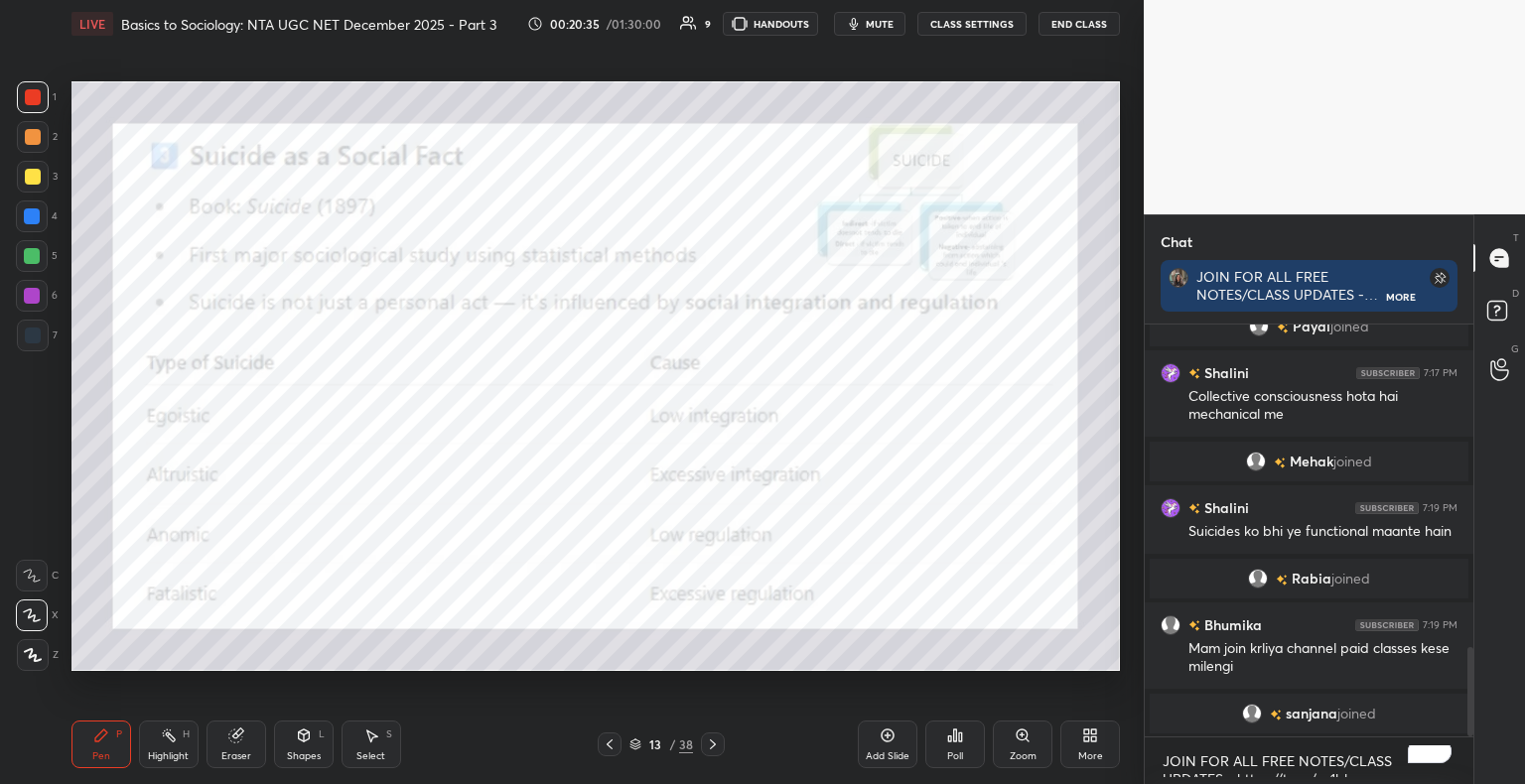 click on "Shapes L" at bounding box center (304, 744) 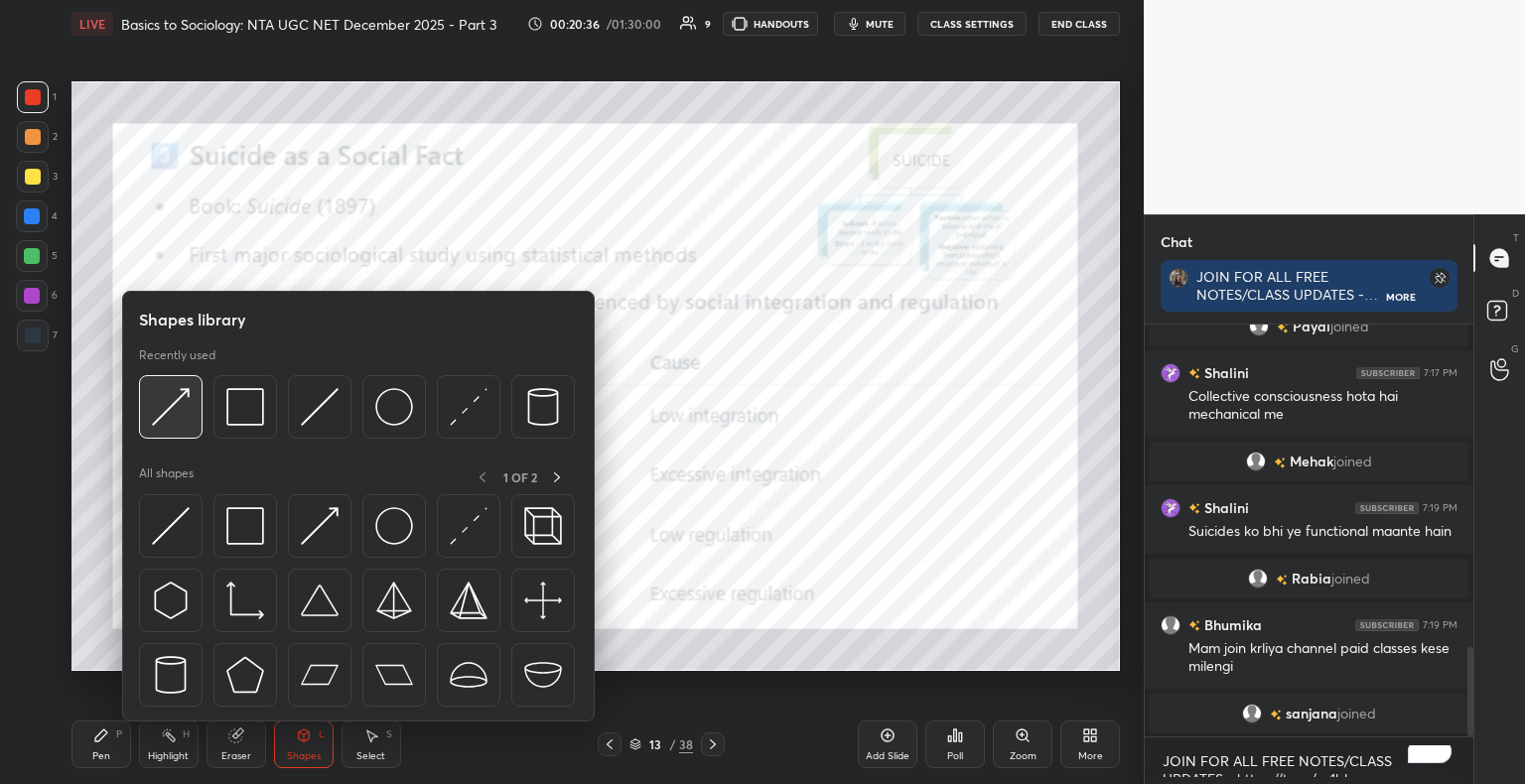 click at bounding box center [171, 407] 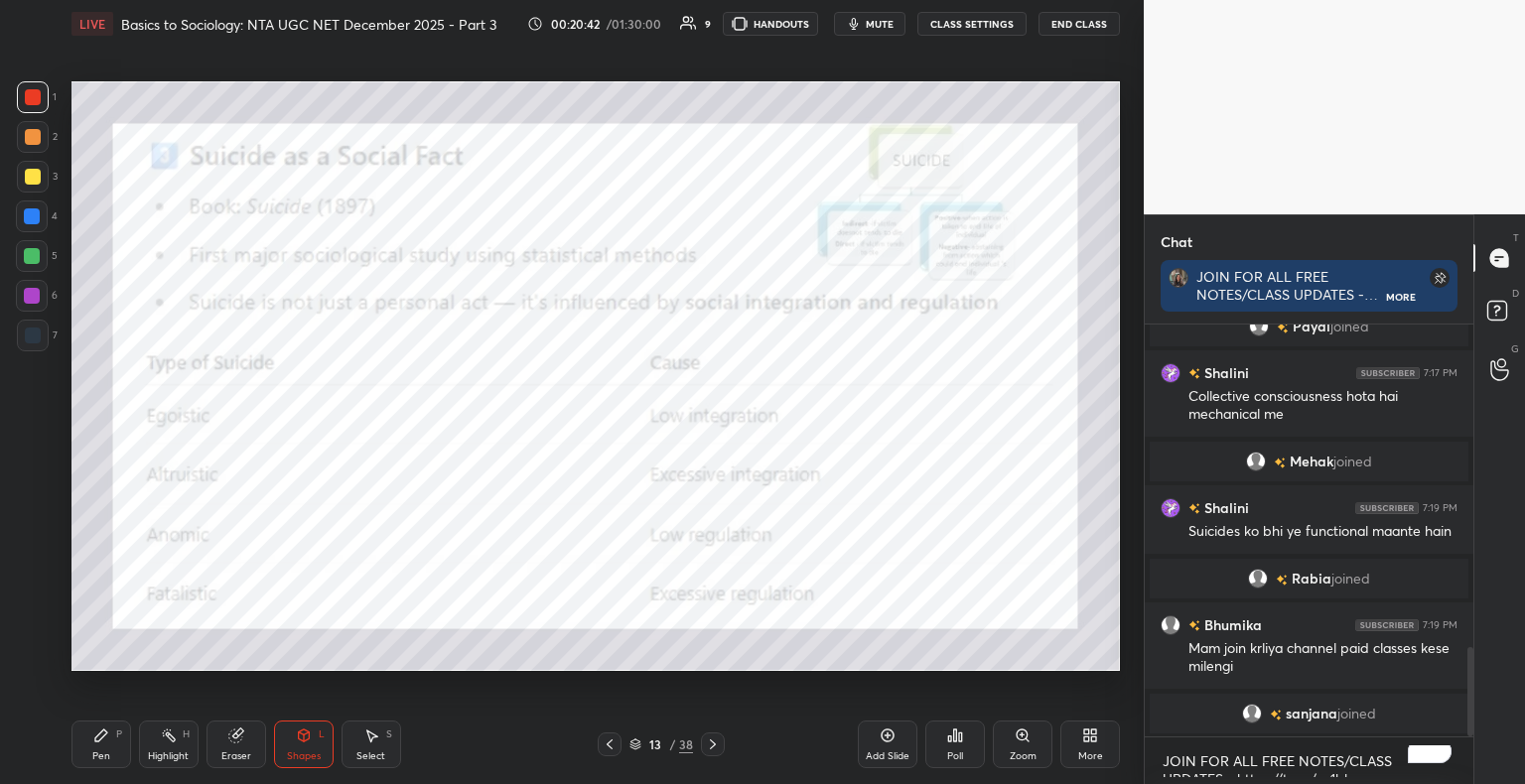 click 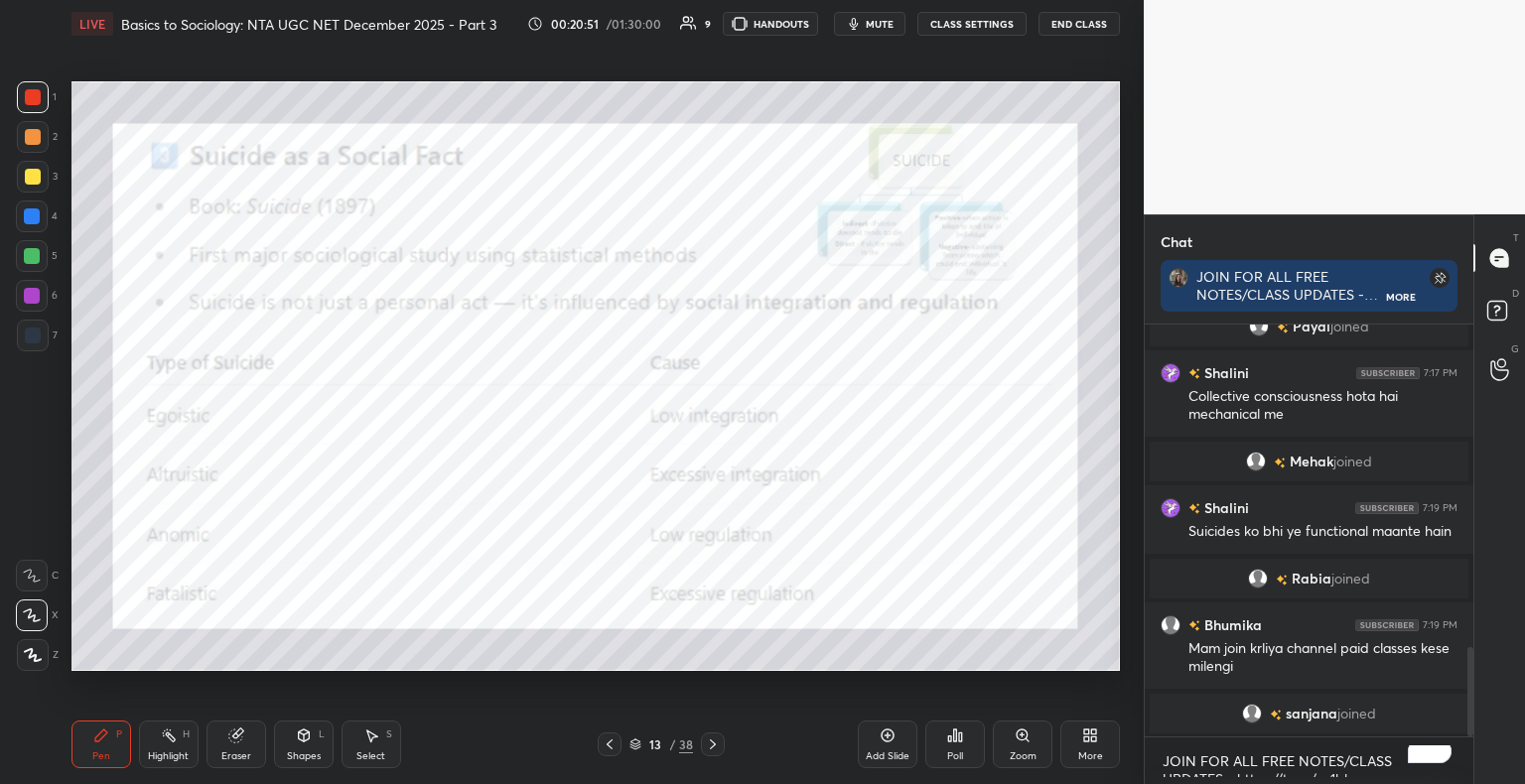 click on "Shapes L" at bounding box center [304, 744] 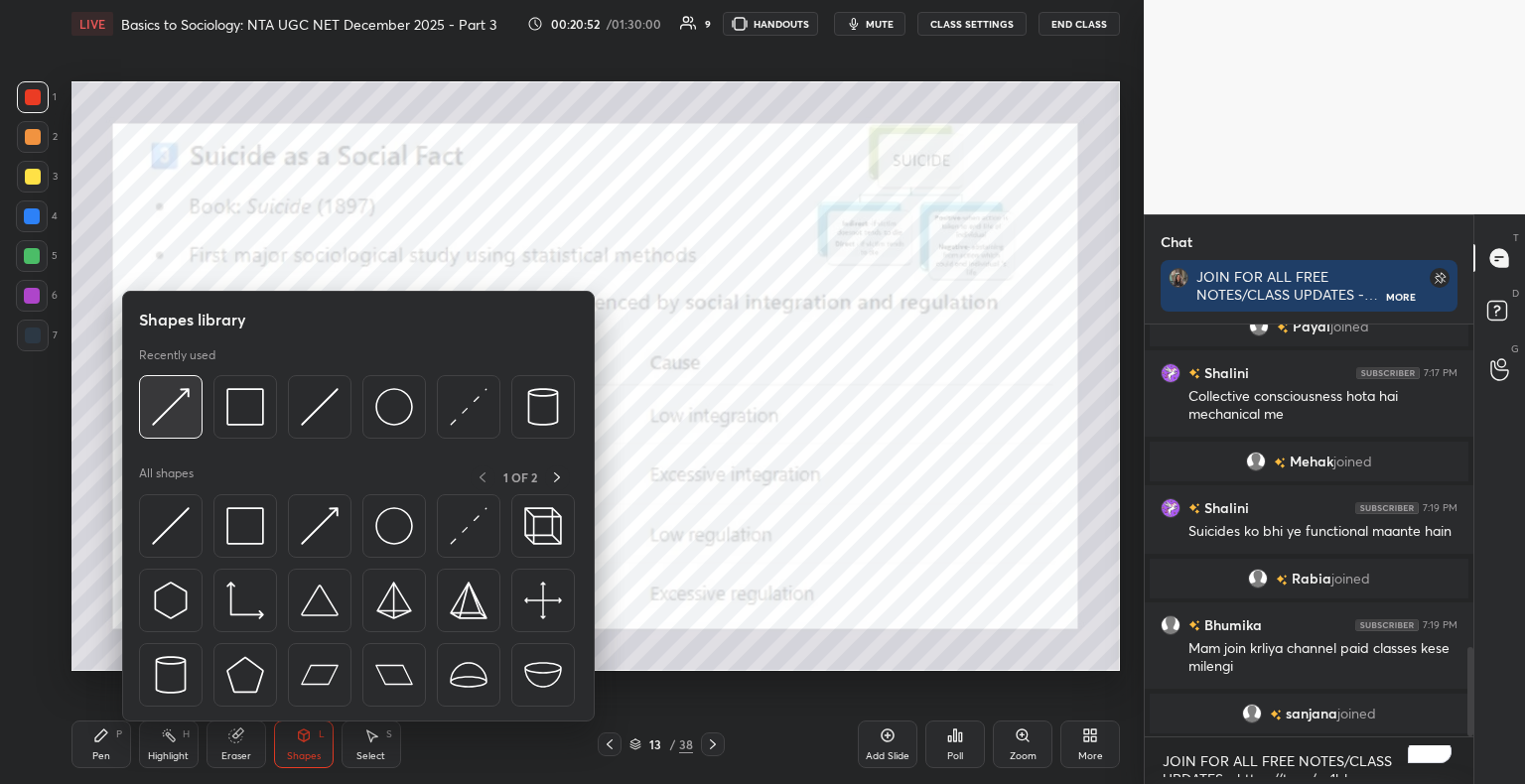 click at bounding box center (171, 407) 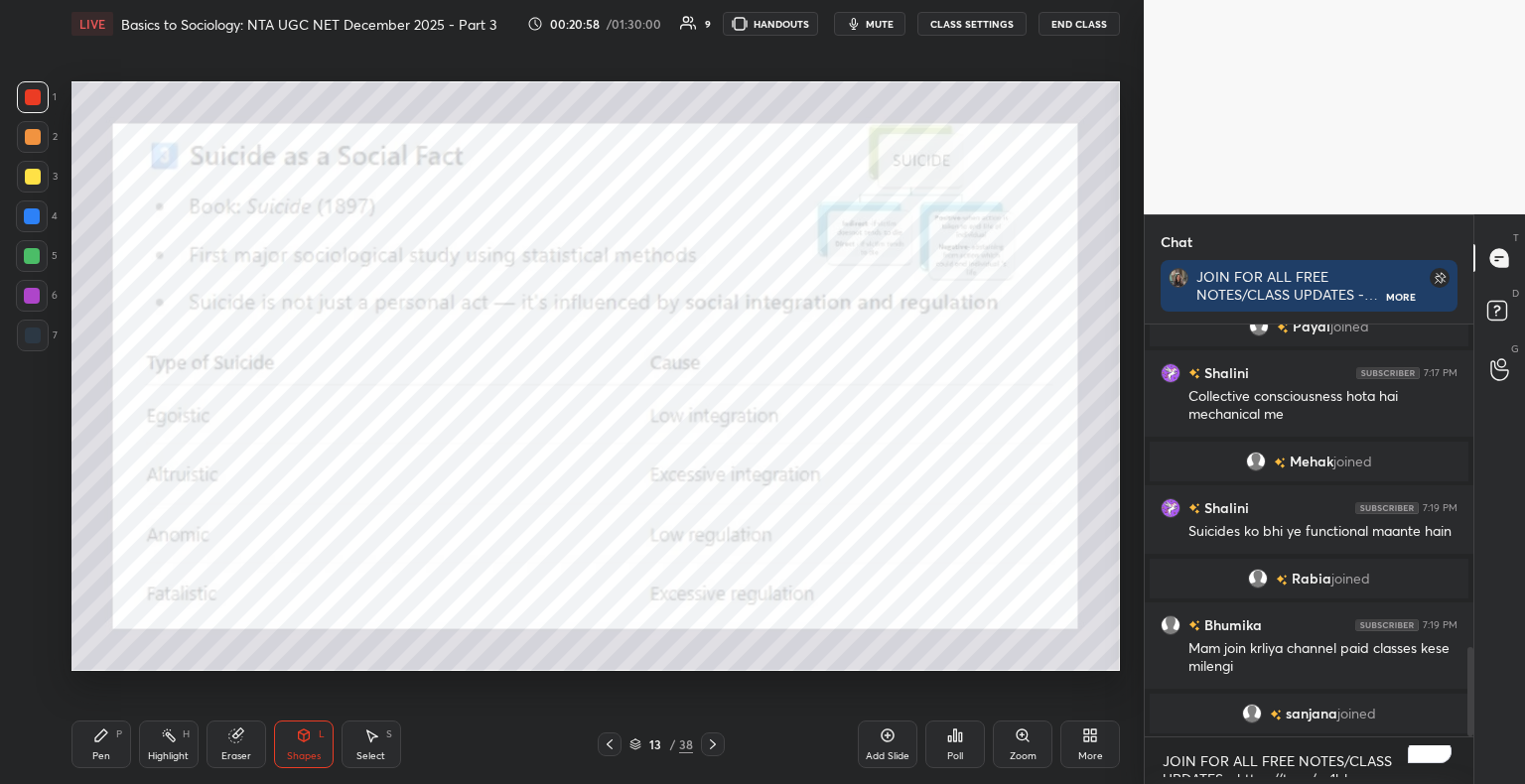 click on "Pen P" at bounding box center (101, 744) 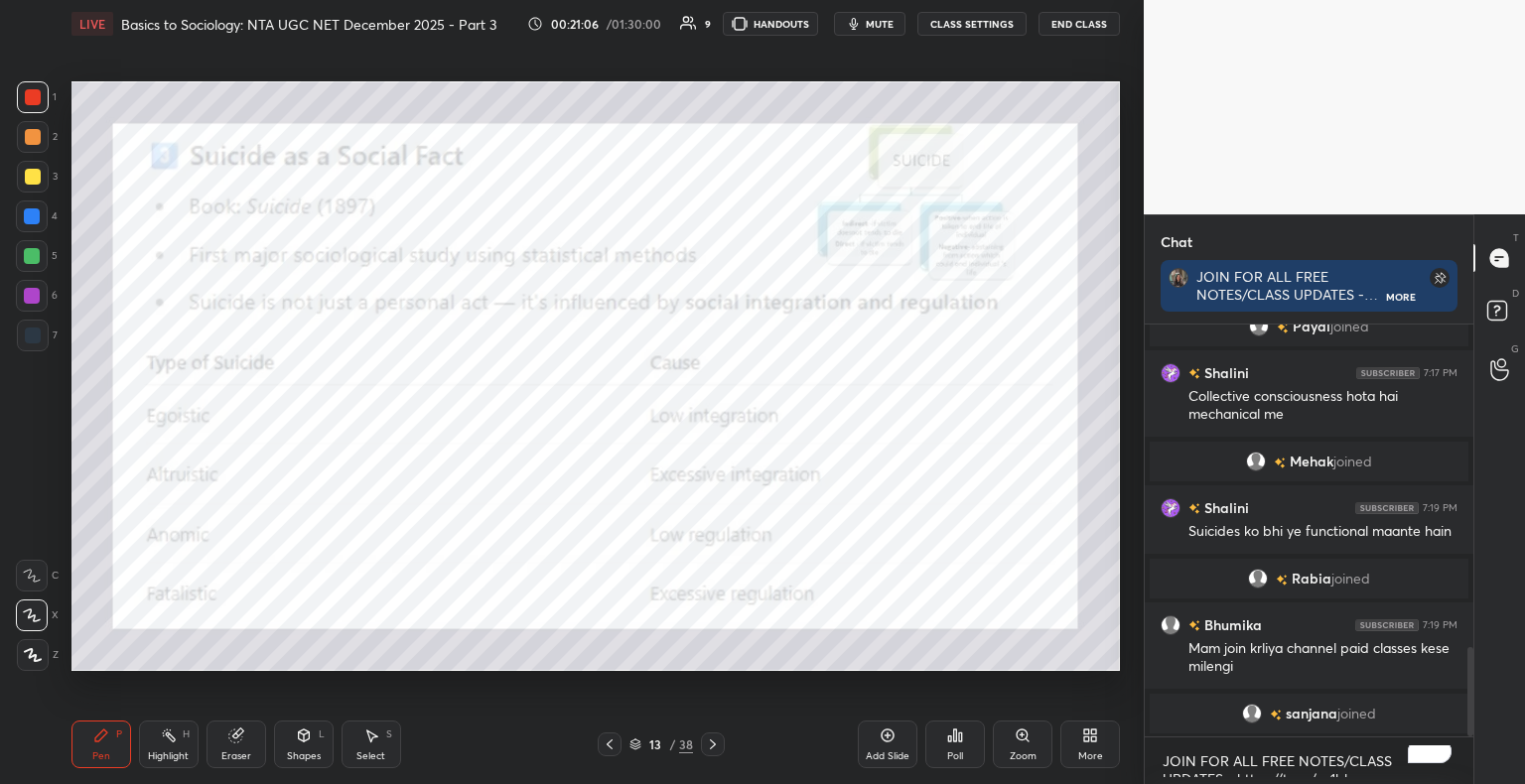 click on "Shapes L" at bounding box center [304, 744] 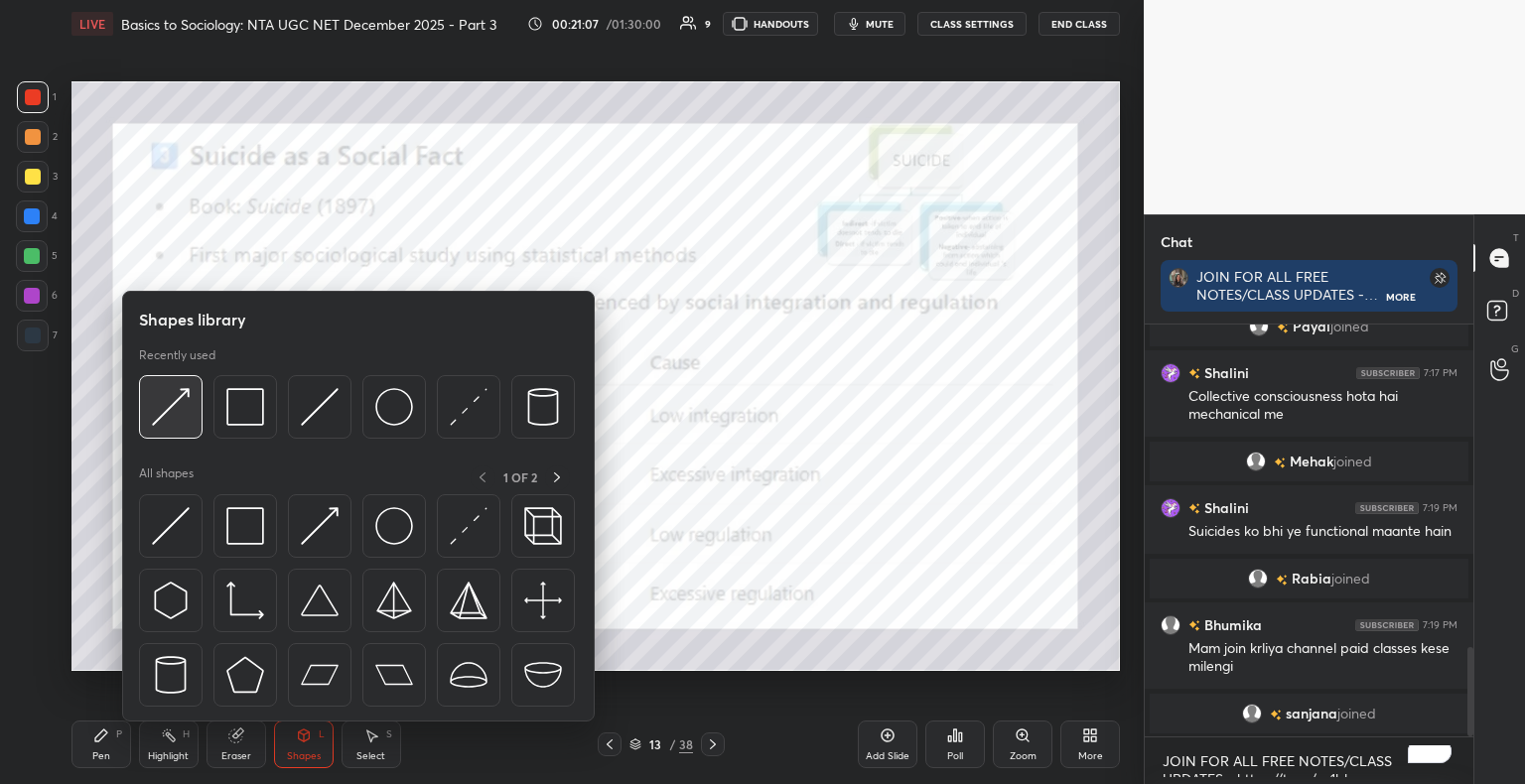 click at bounding box center (171, 407) 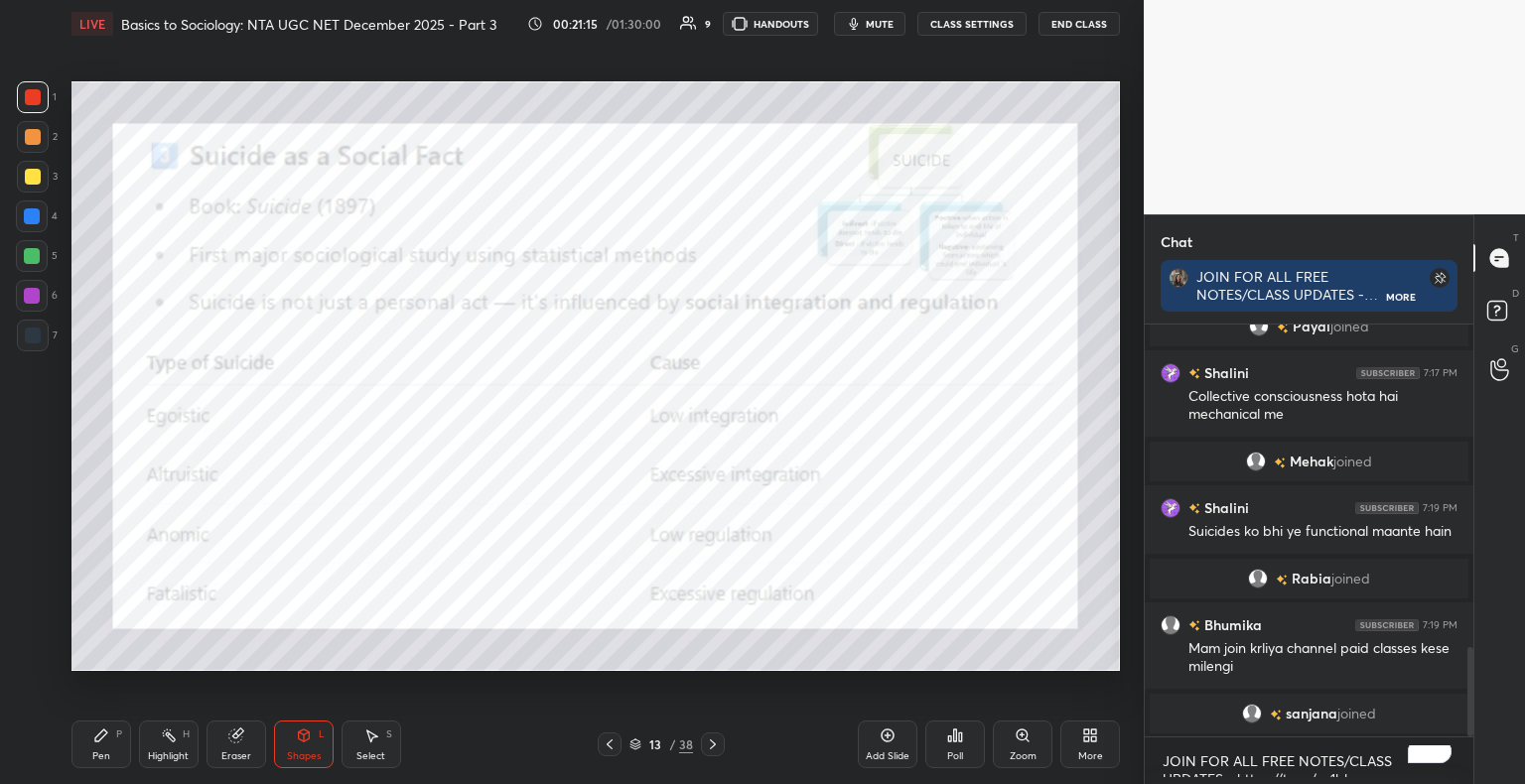 click 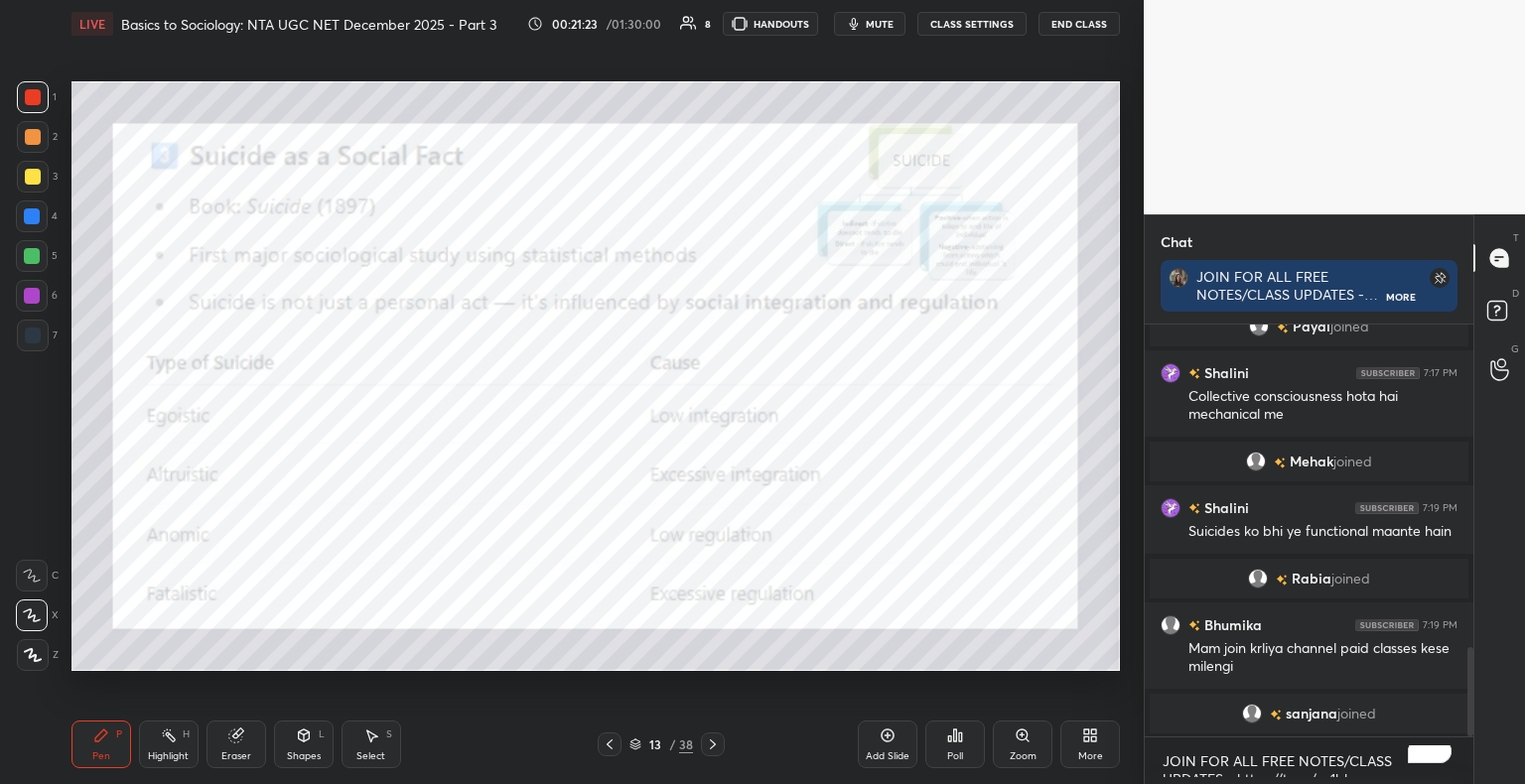 click 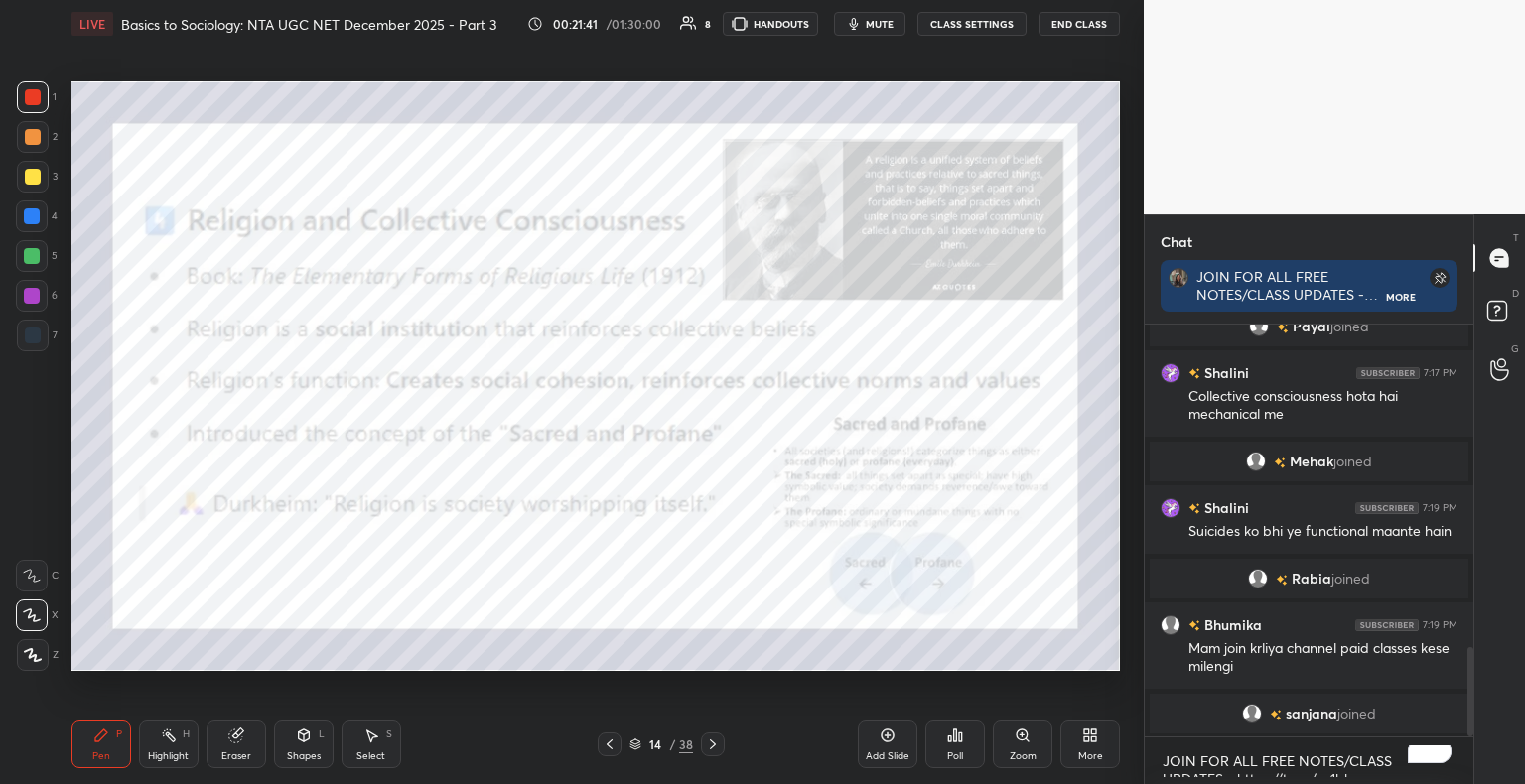 scroll, scrollTop: 1510, scrollLeft: 0, axis: vertical 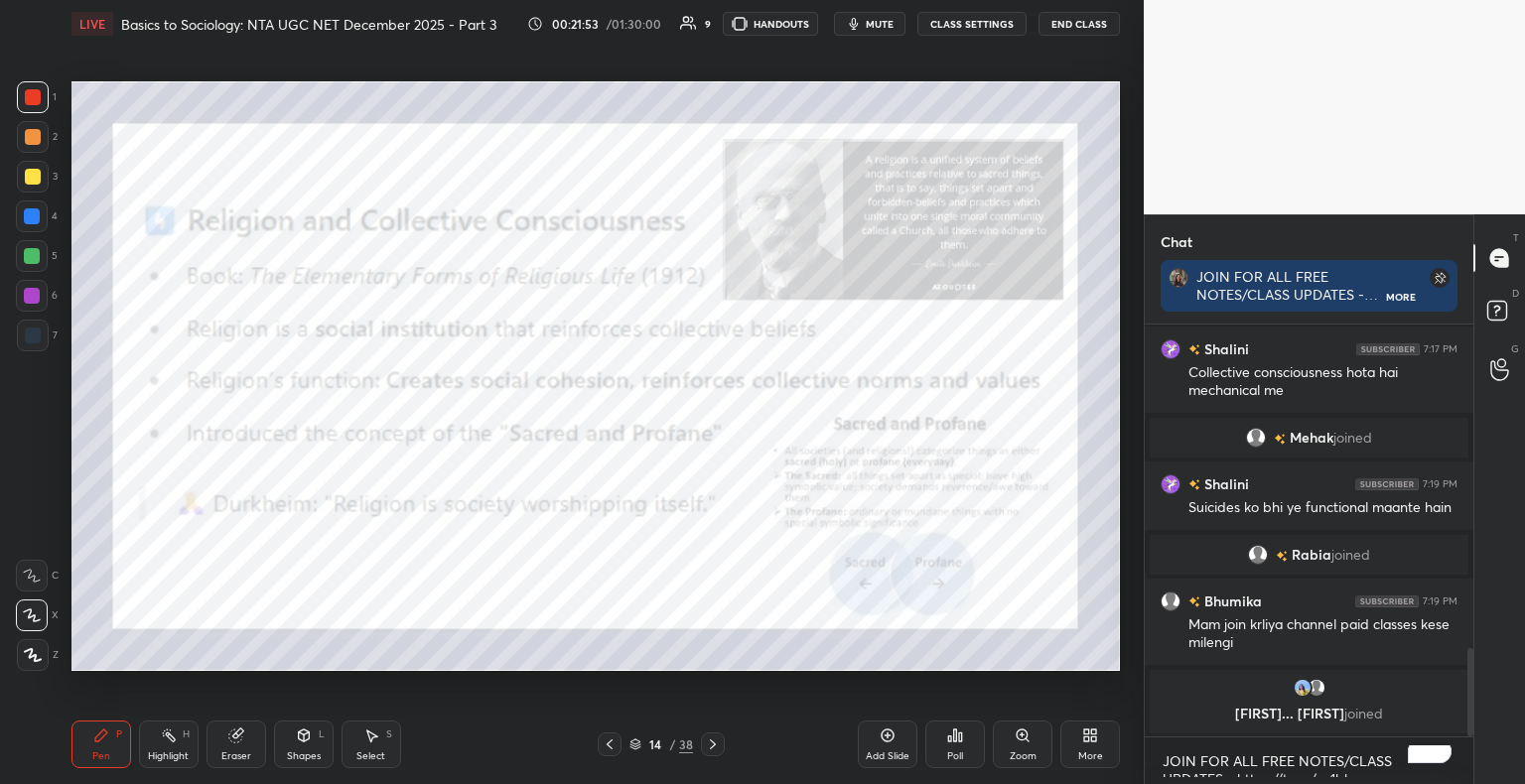 click on "Shapes L" at bounding box center [304, 744] 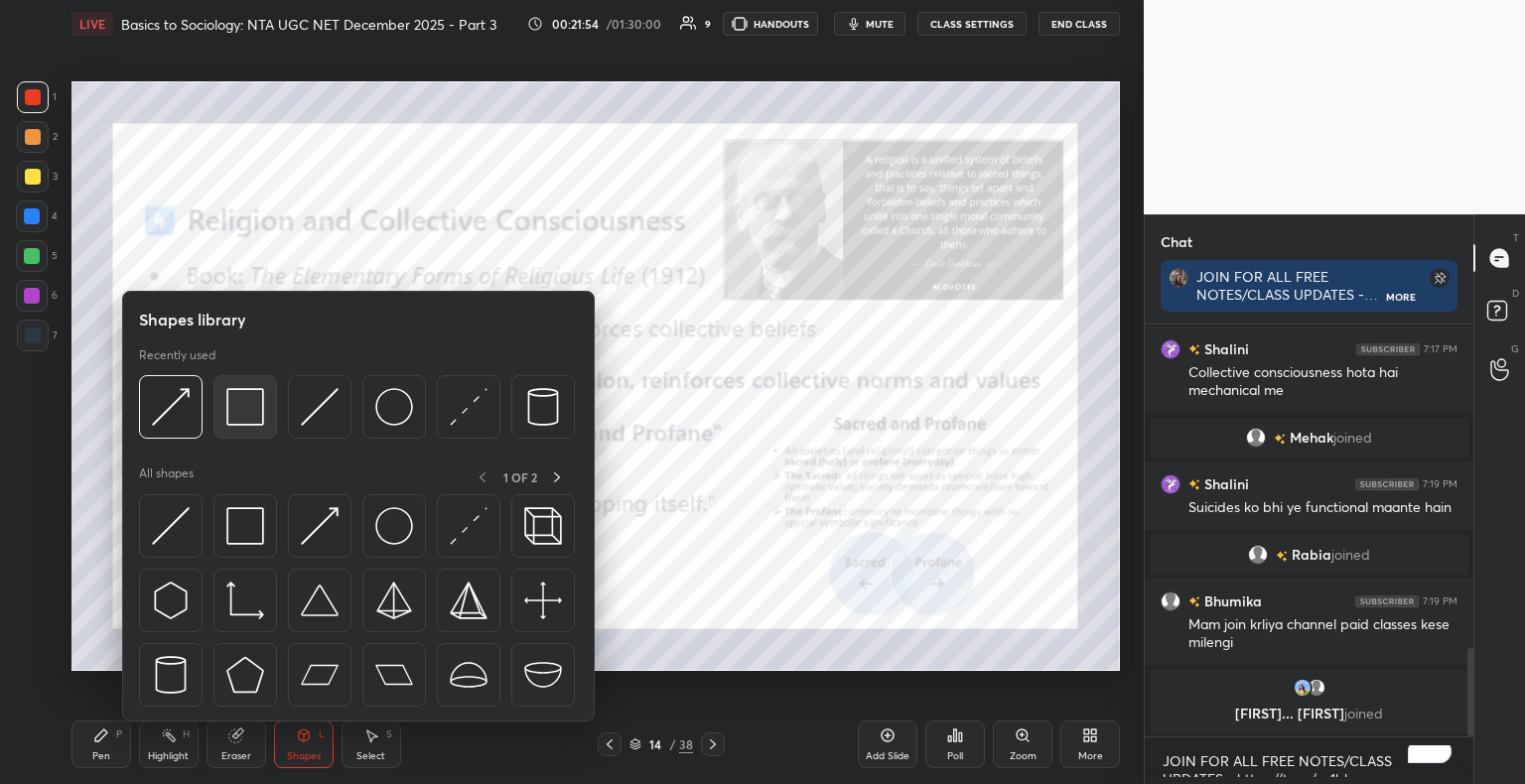click at bounding box center [245, 407] 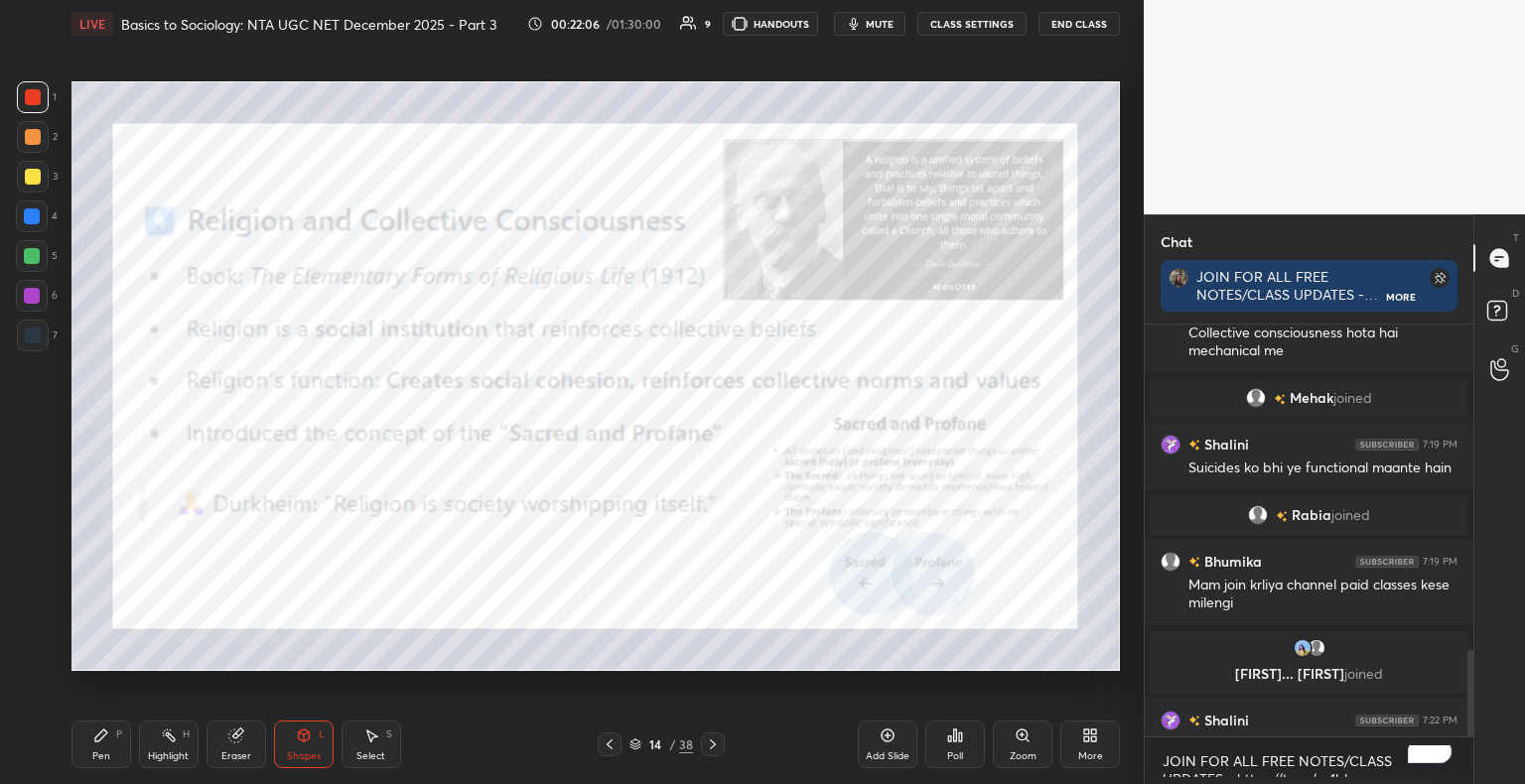 scroll, scrollTop: 1558, scrollLeft: 0, axis: vertical 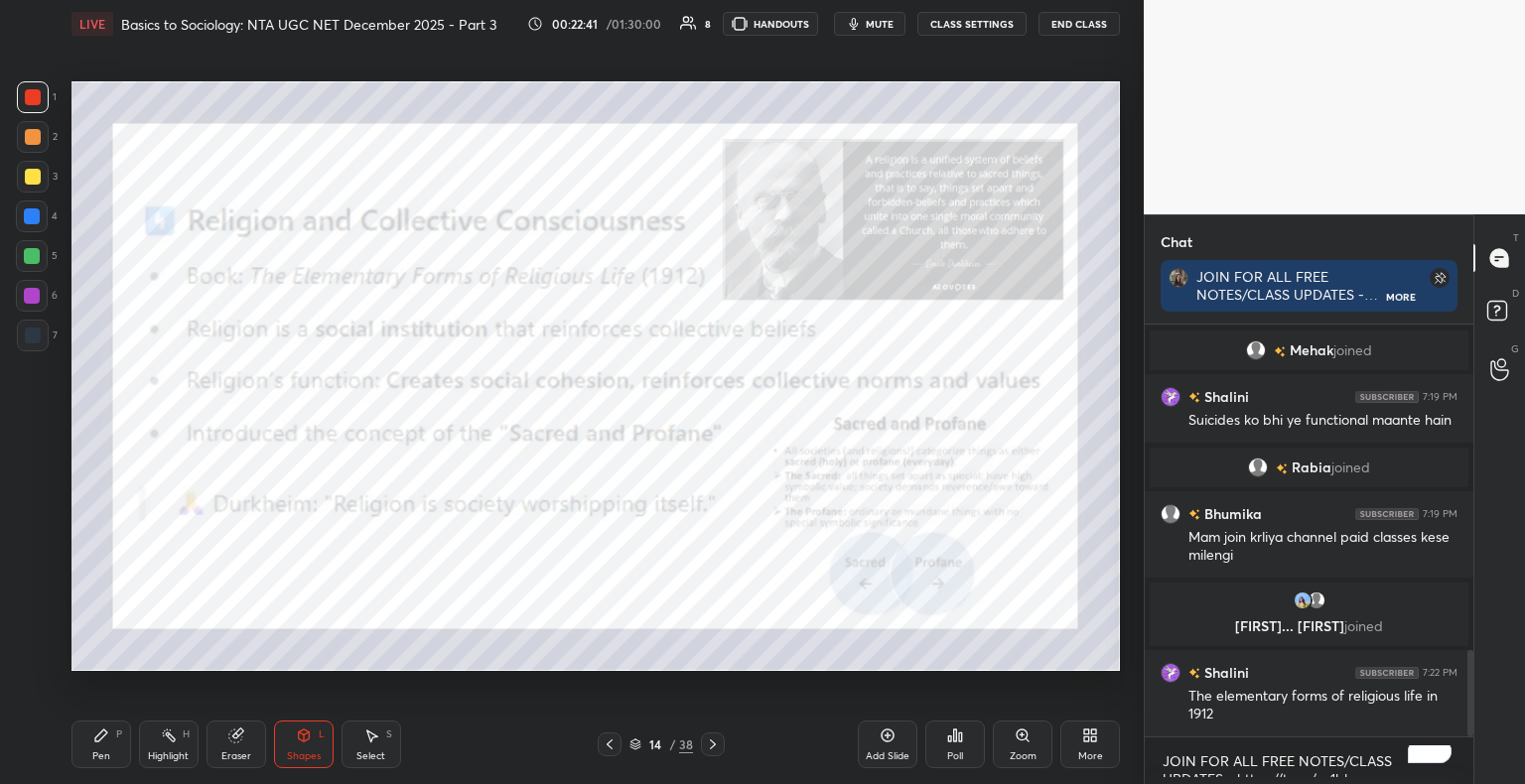 click 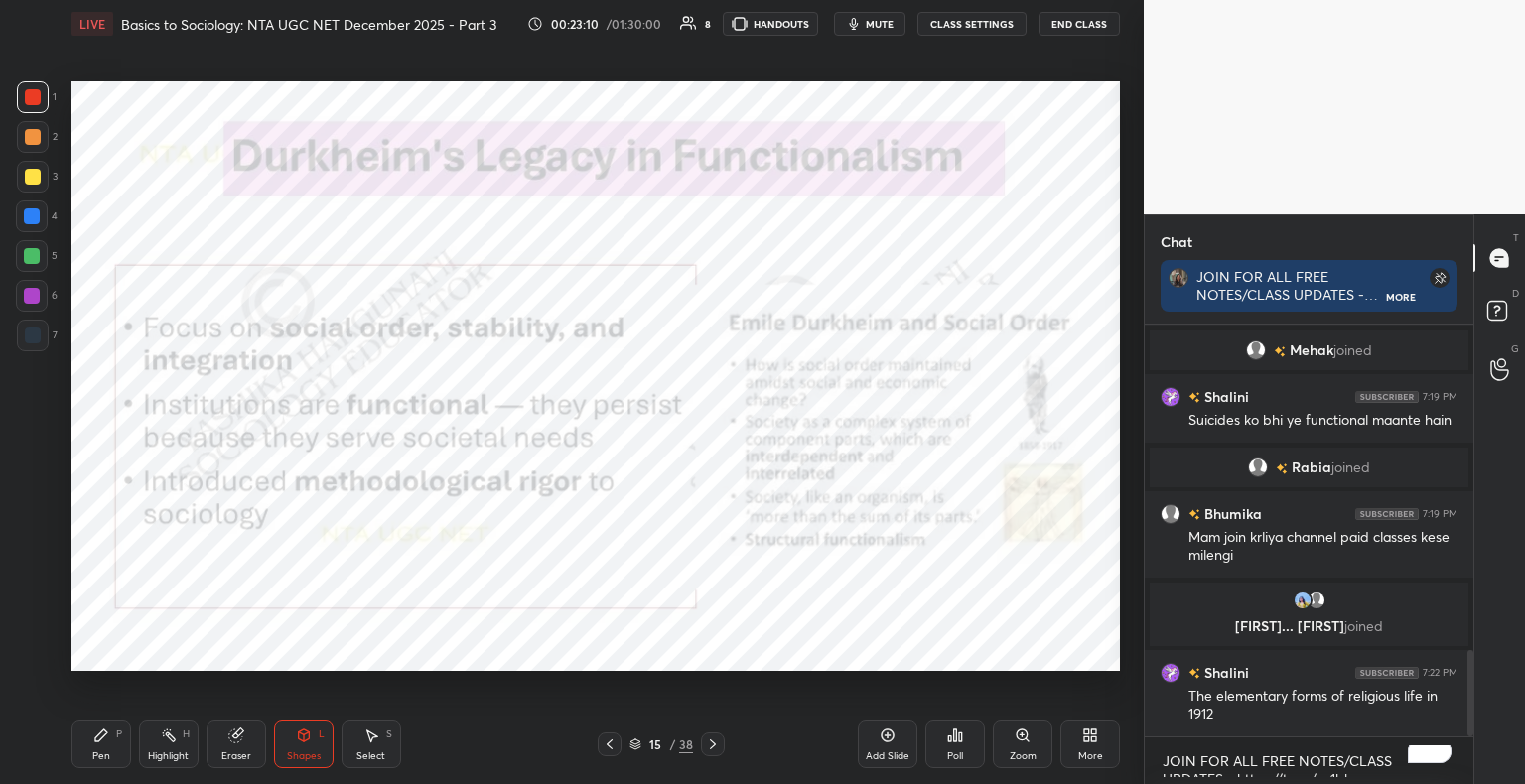click on "Pen P" at bounding box center [101, 744] 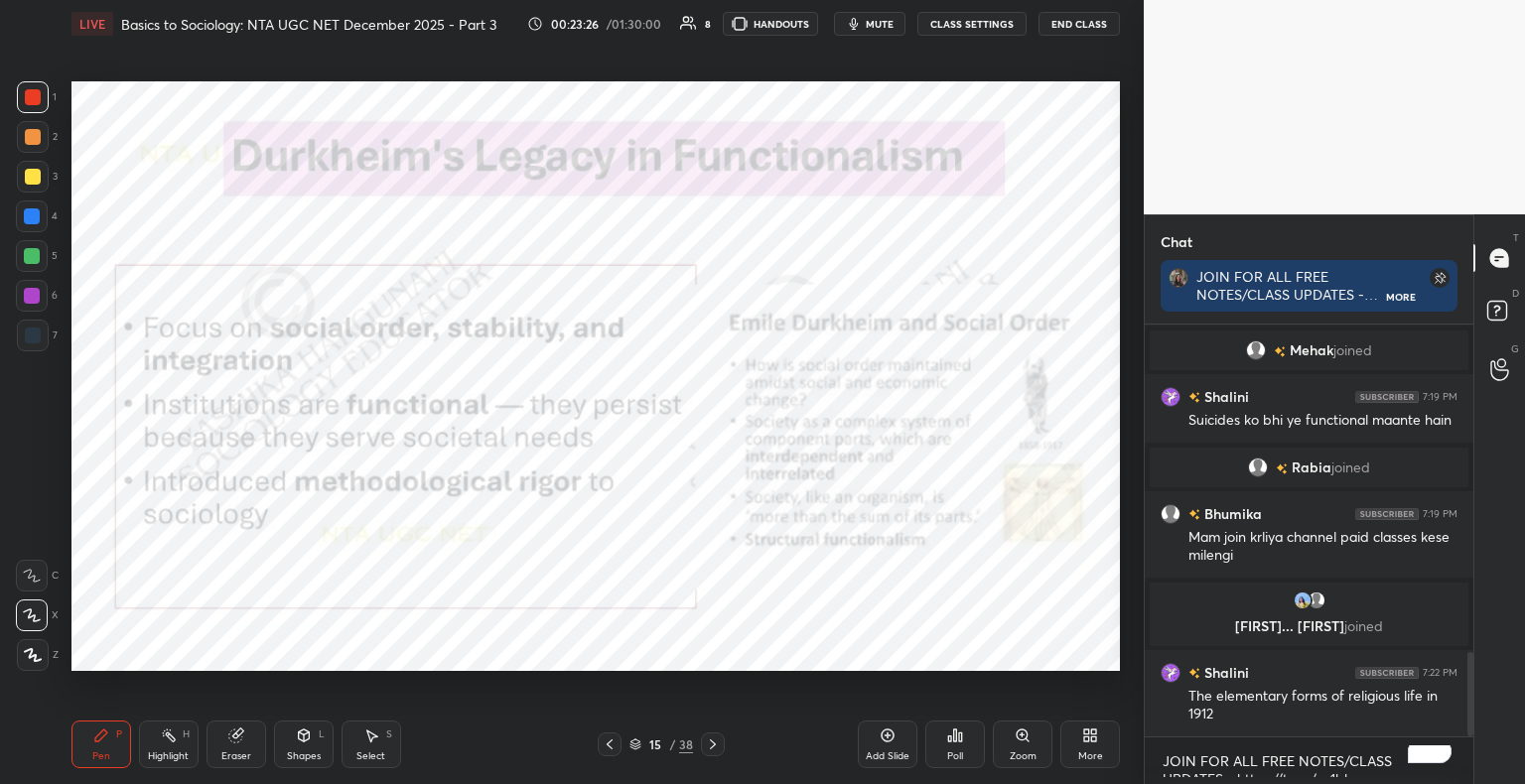 scroll, scrollTop: 1606, scrollLeft: 0, axis: vertical 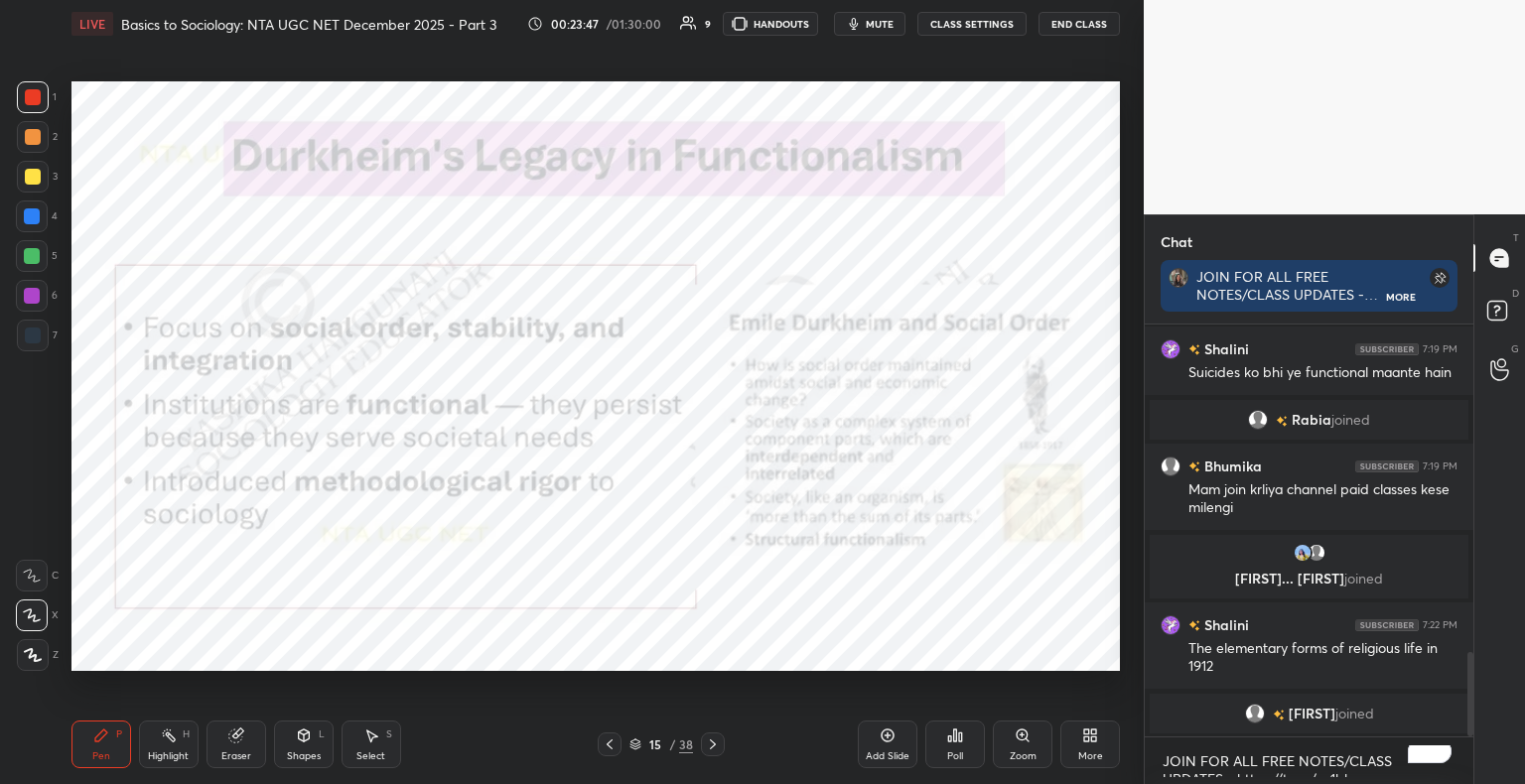 click 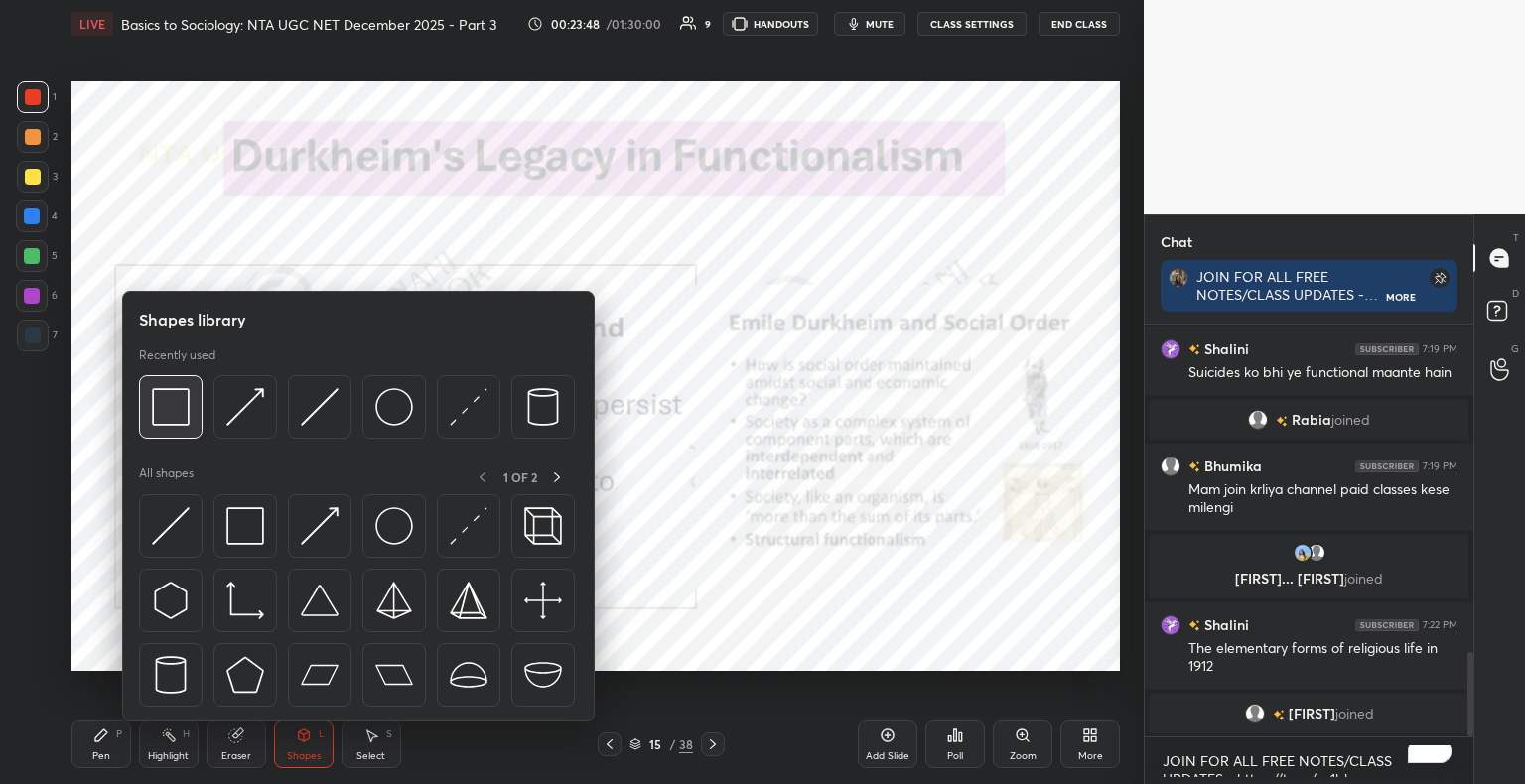 click at bounding box center (171, 407) 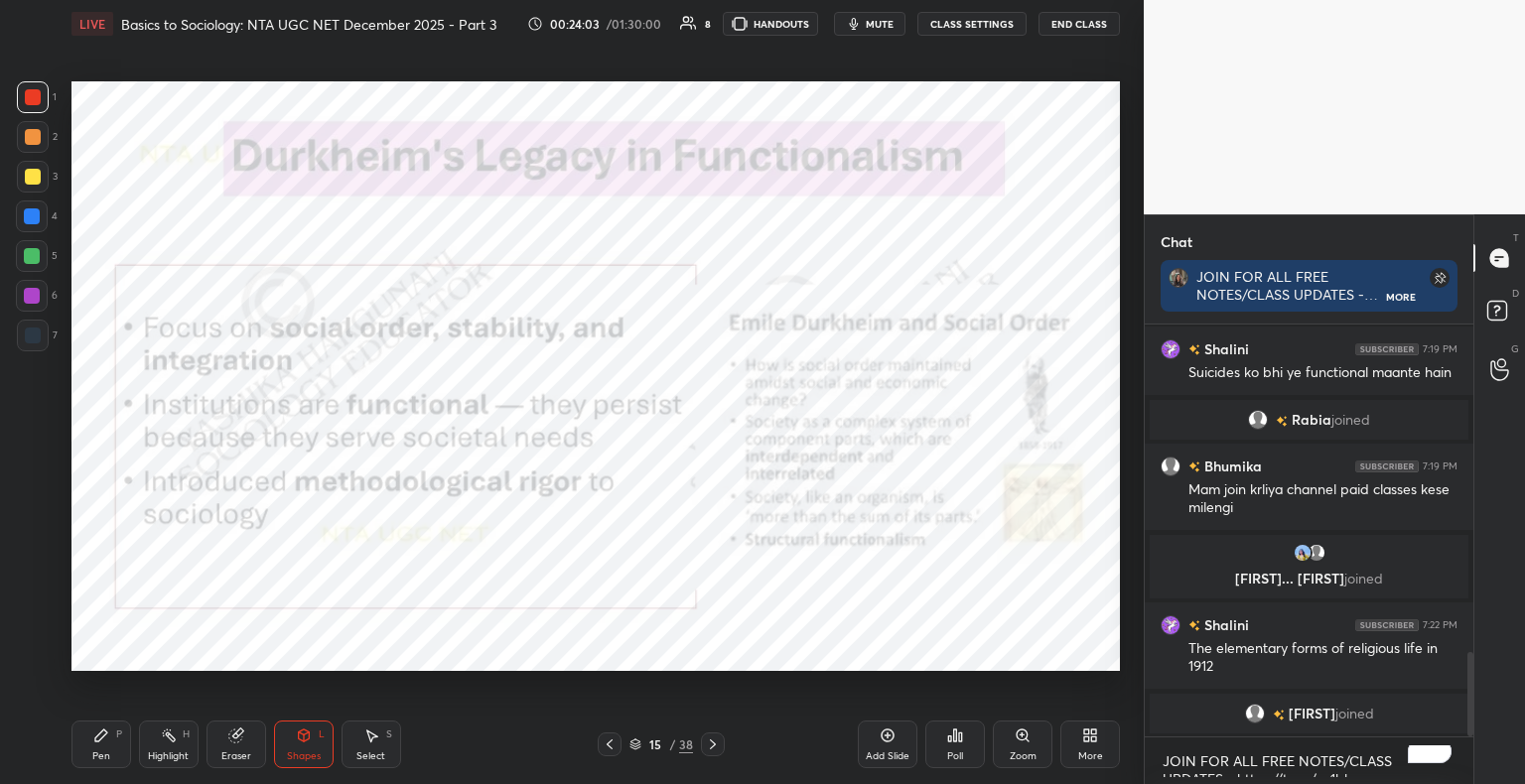 click on "Pen P" at bounding box center (101, 744) 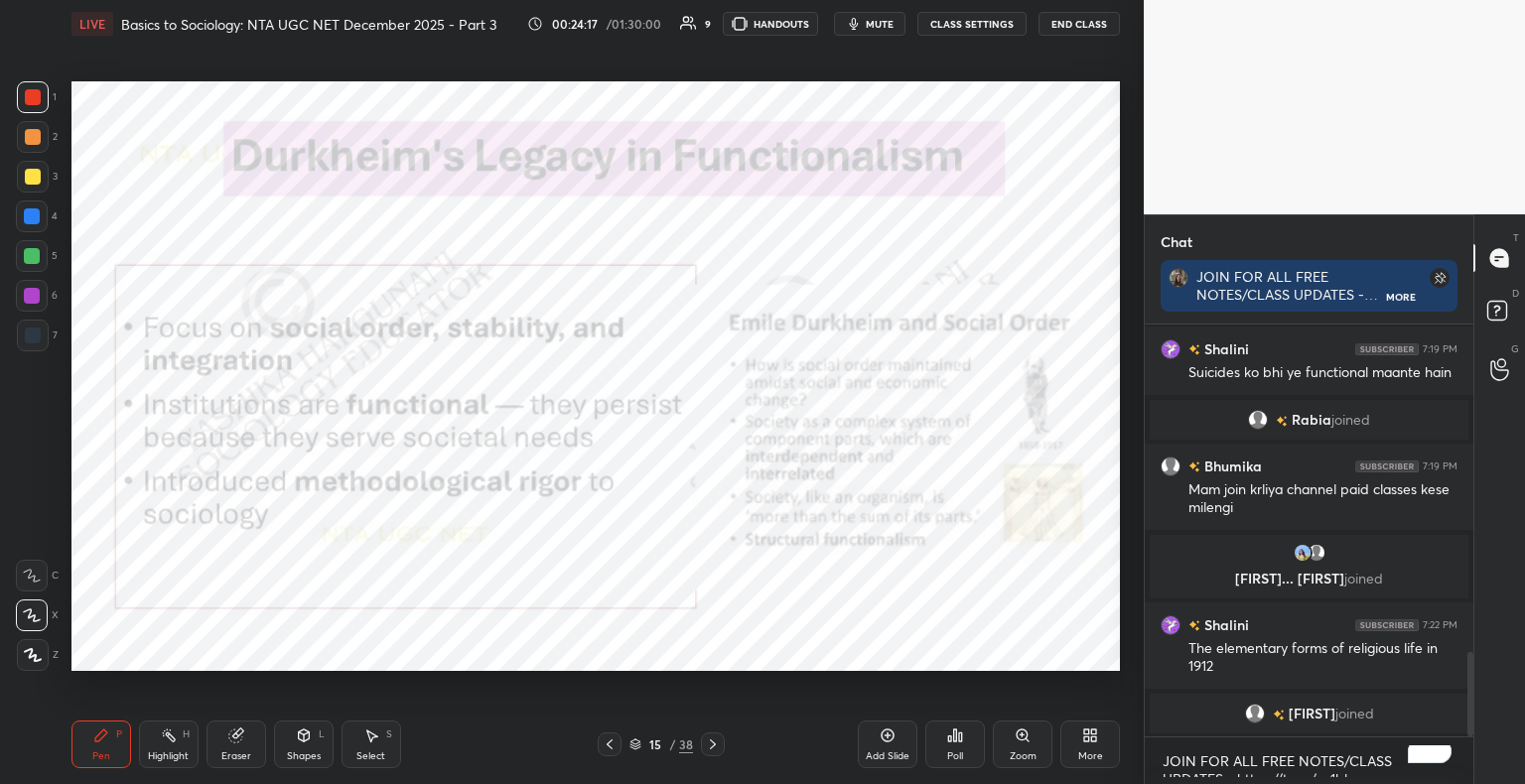 click 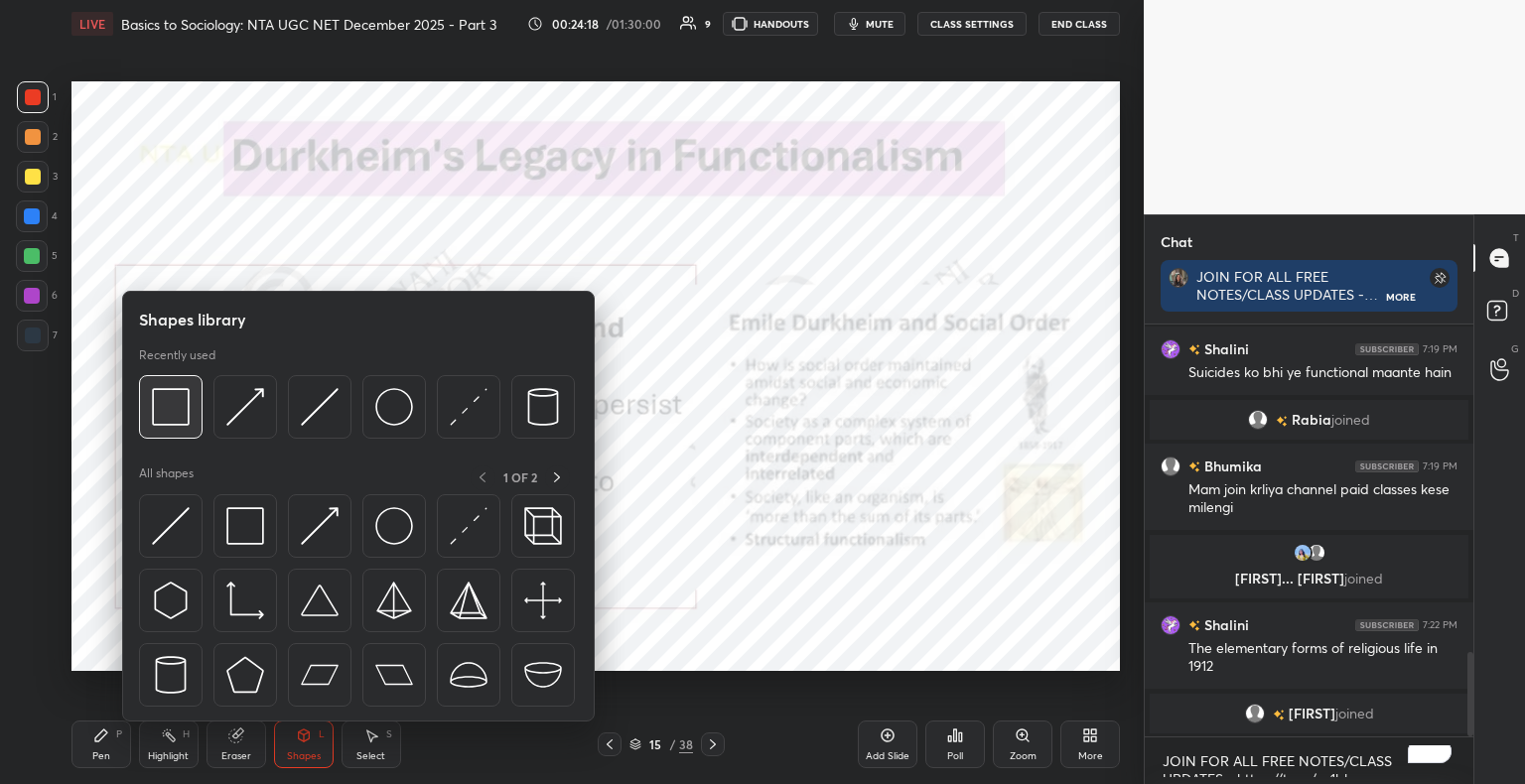 click at bounding box center [171, 407] 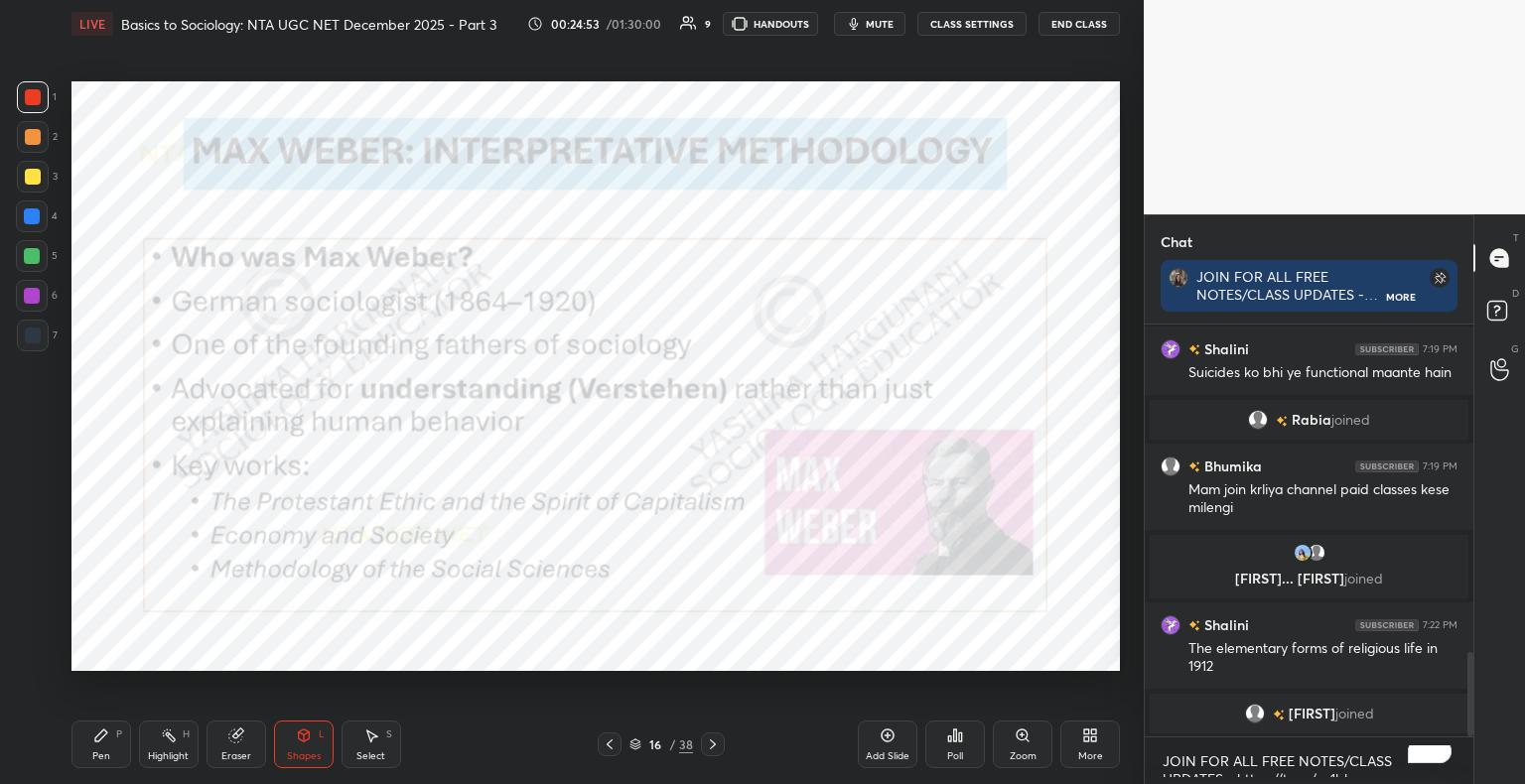click 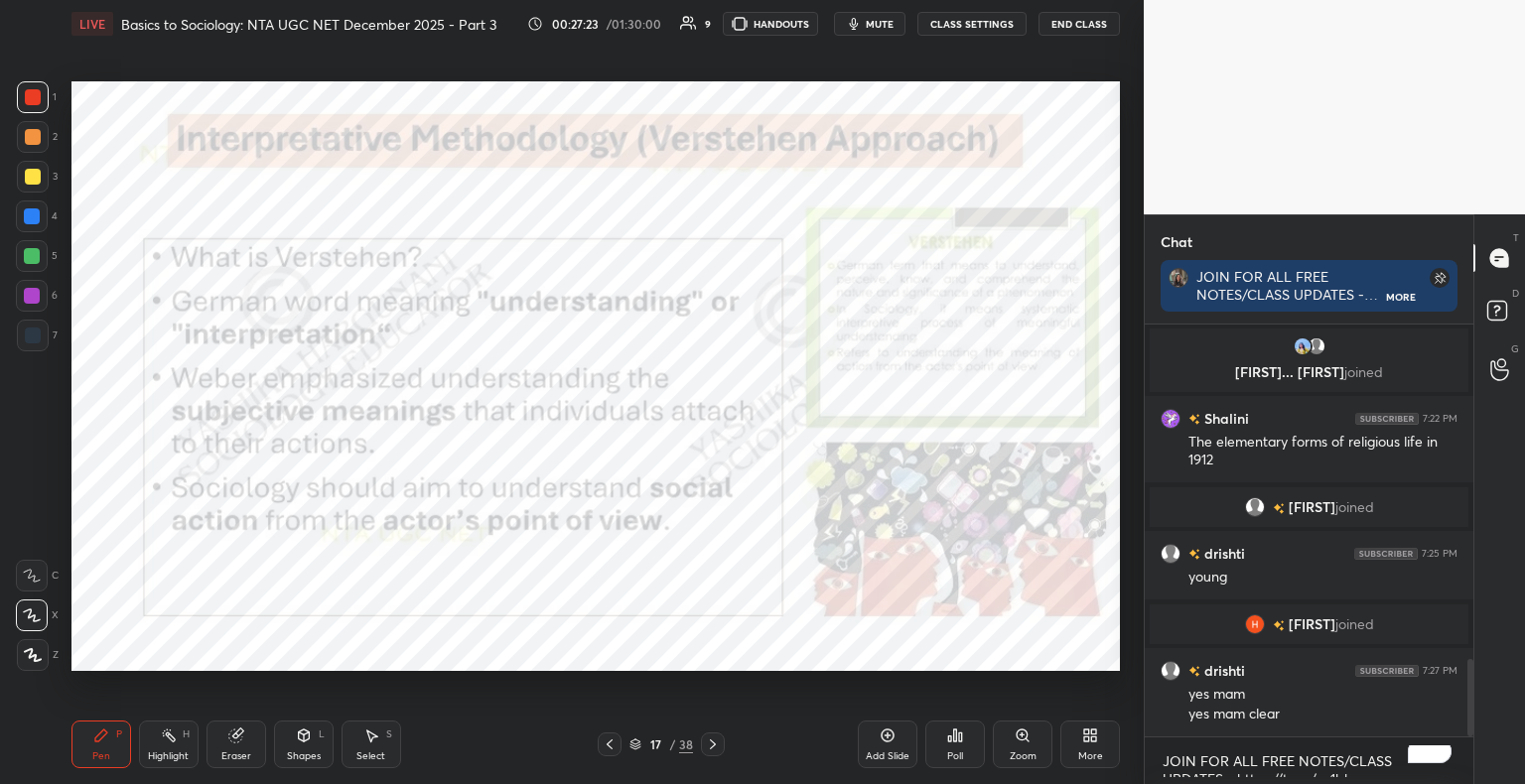 scroll, scrollTop: 1846, scrollLeft: 0, axis: vertical 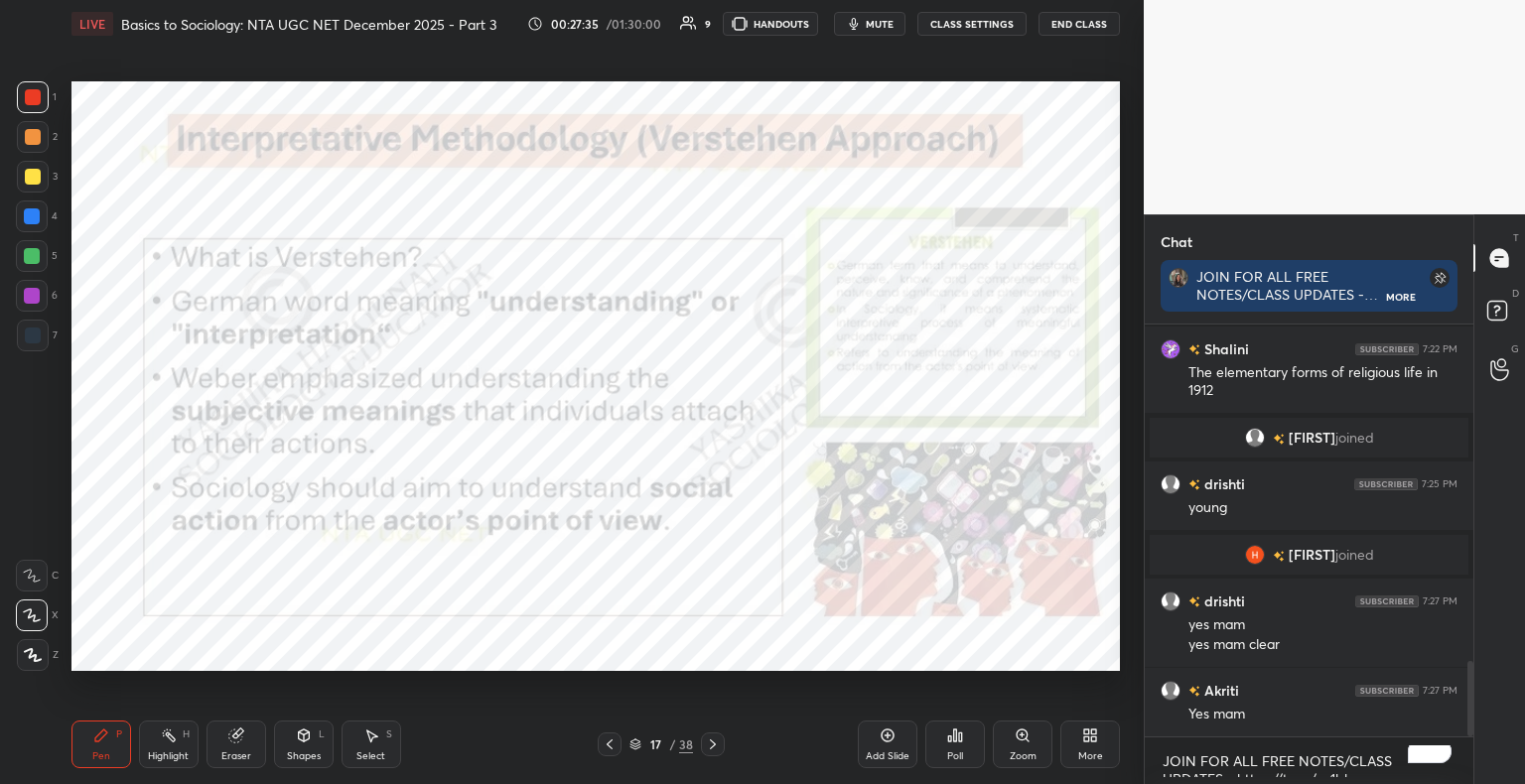 click on "Shapes L" at bounding box center (304, 744) 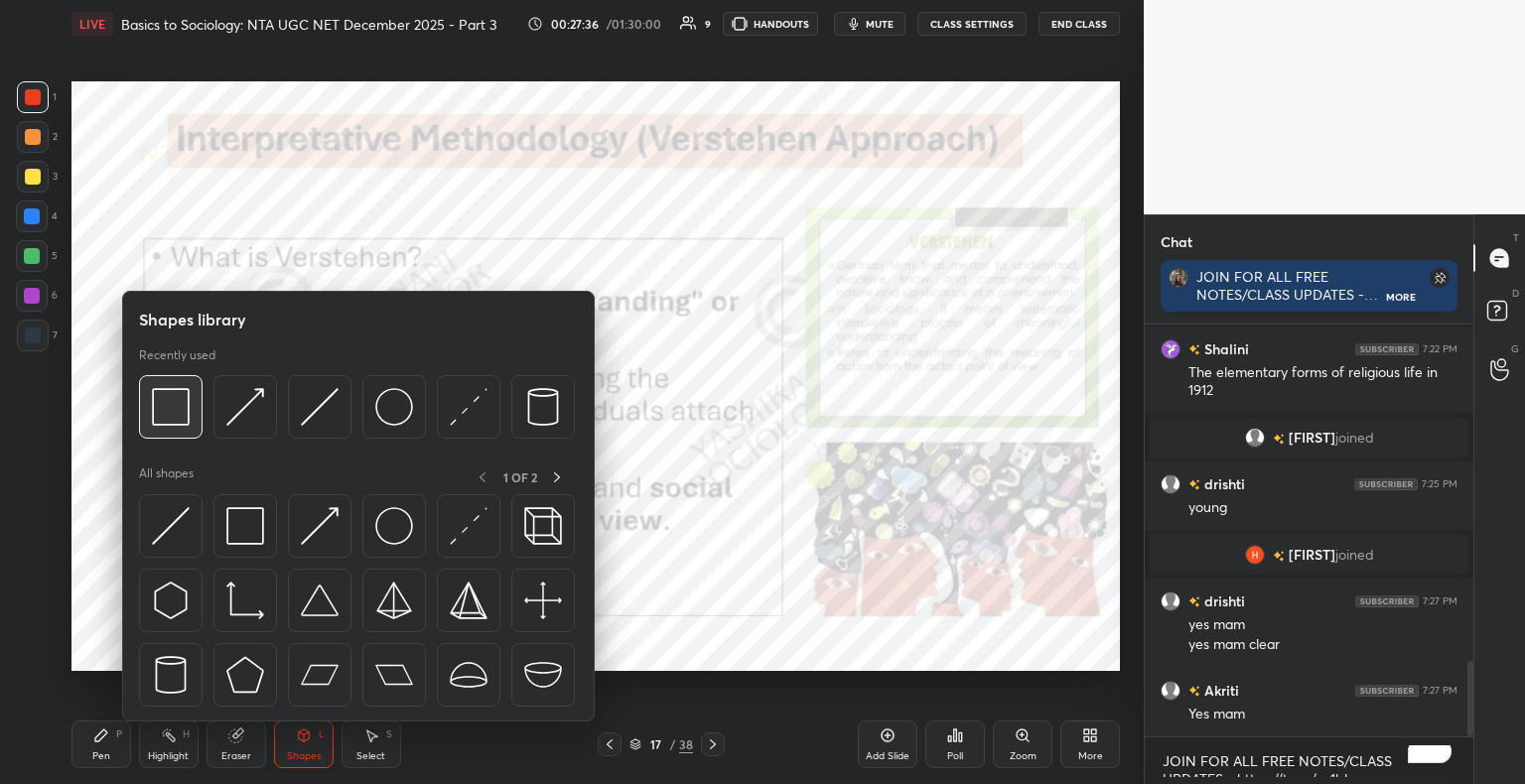 click at bounding box center [171, 407] 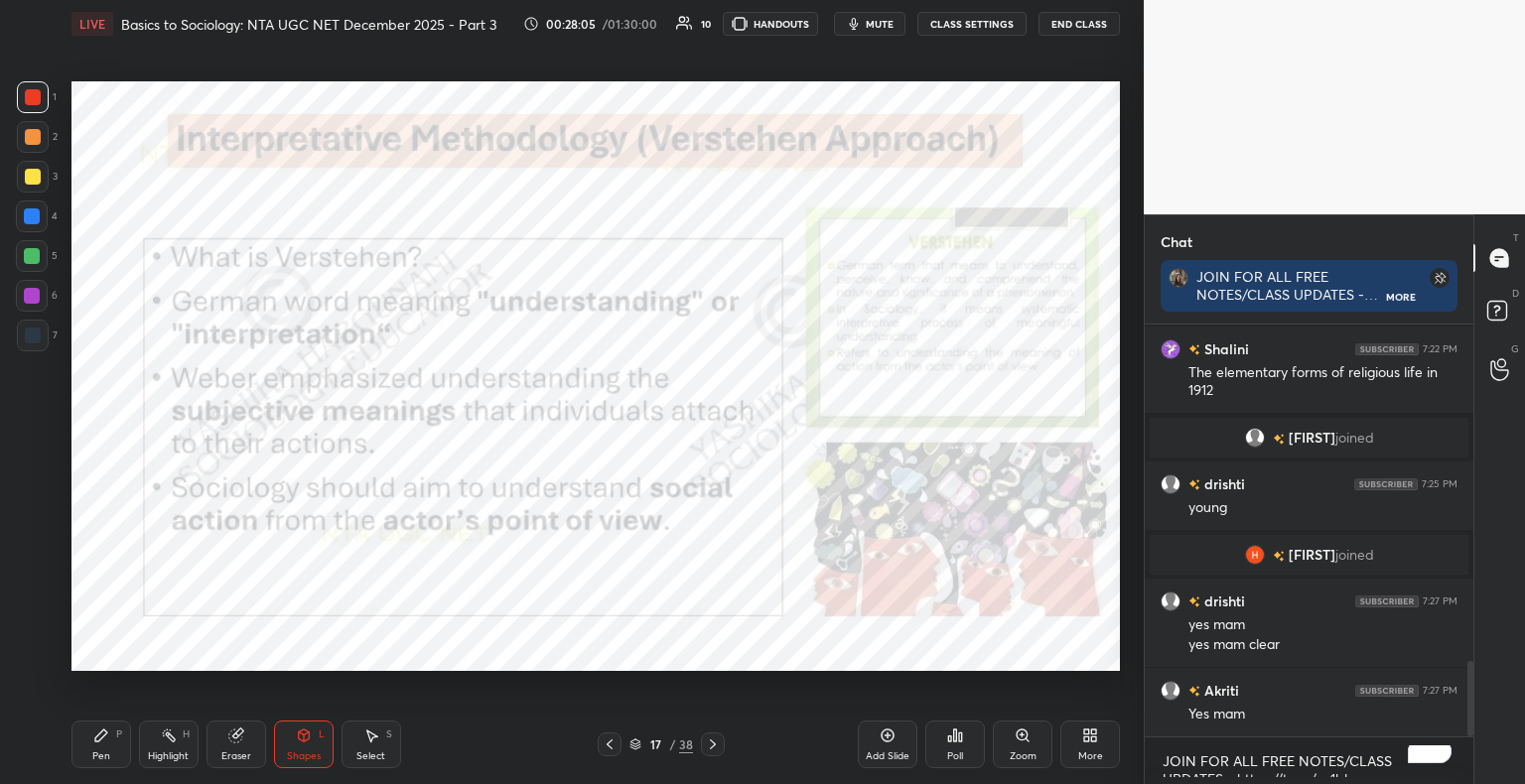 click on "Shapes" at bounding box center (304, 756) 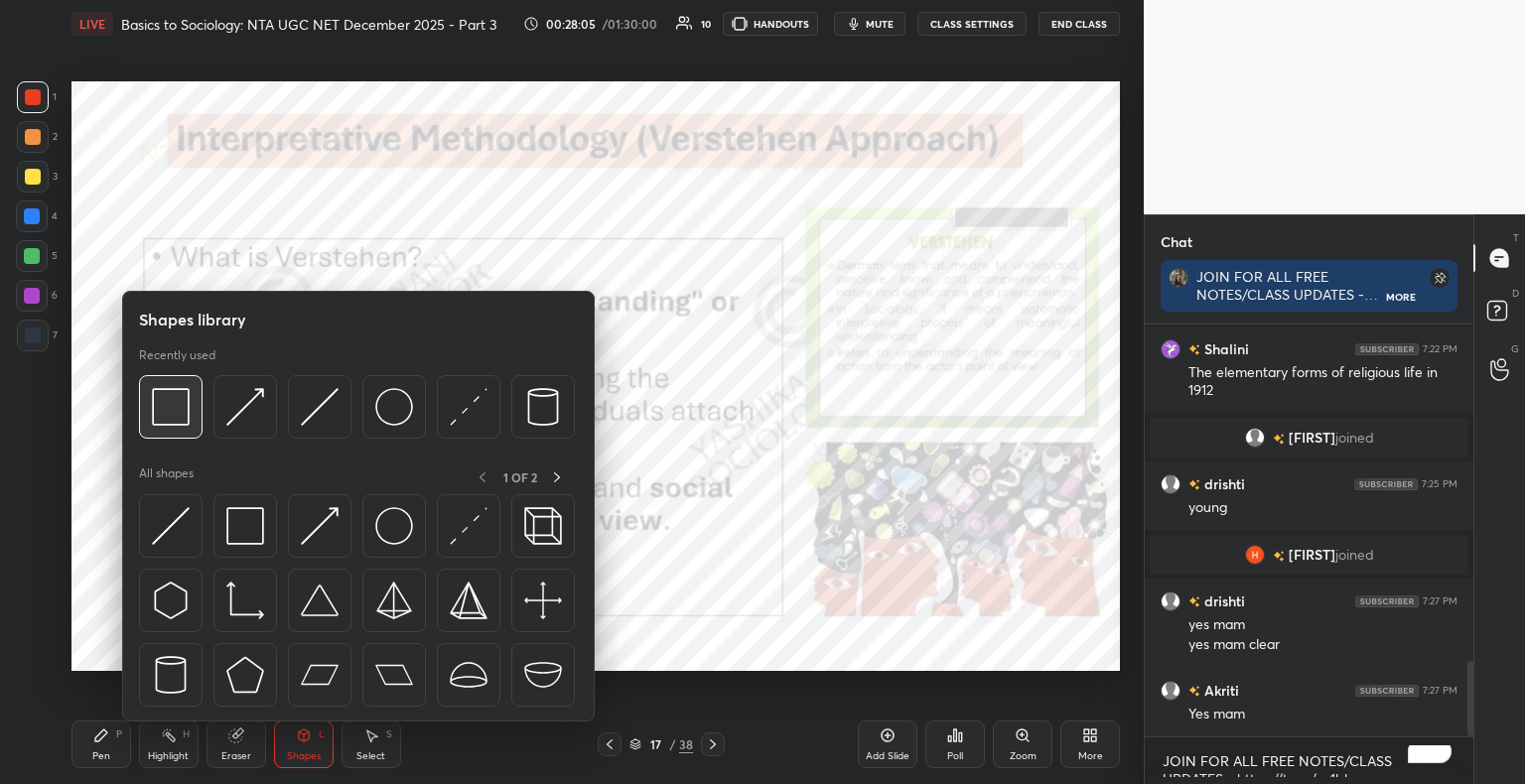 click at bounding box center [171, 407] 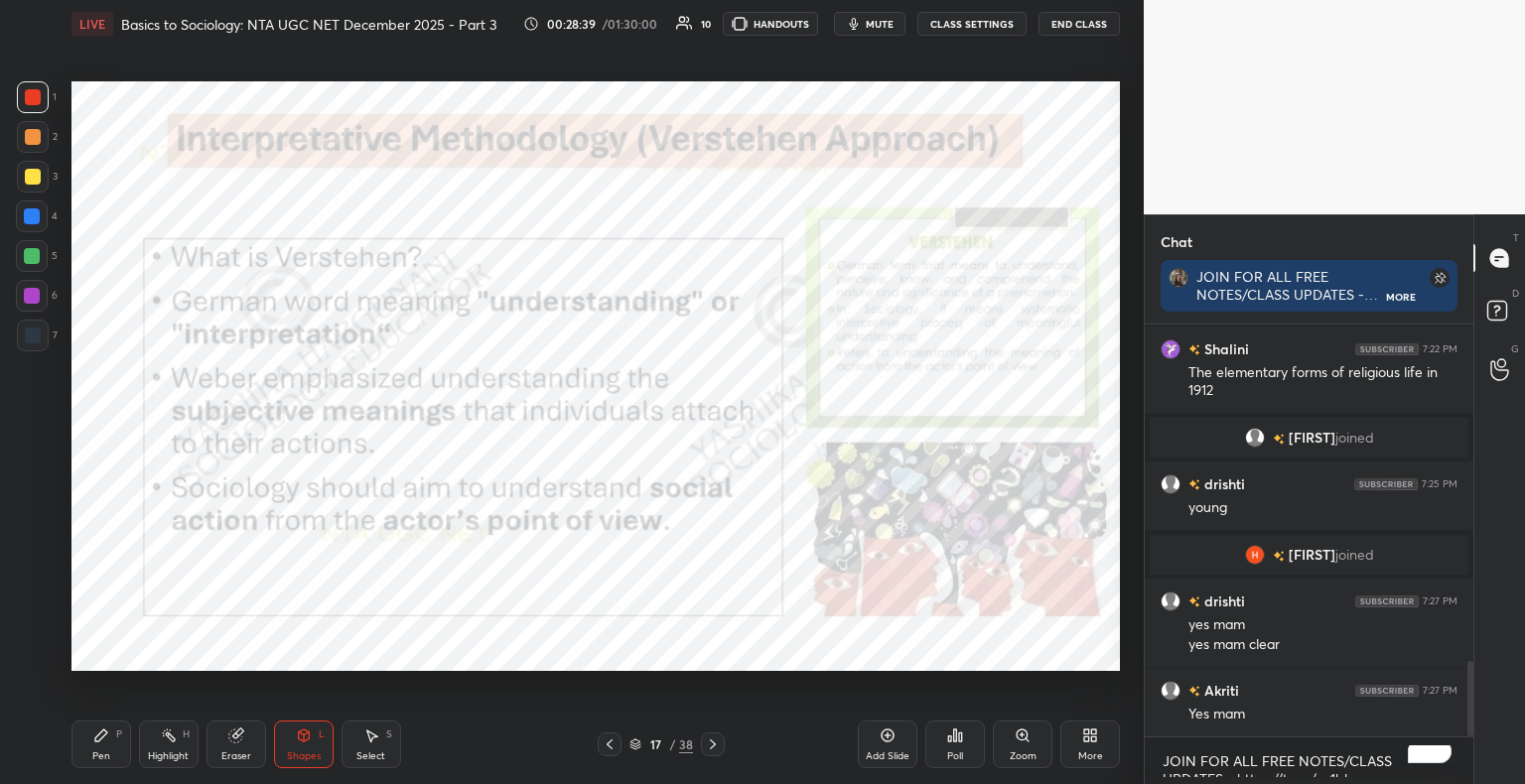 click 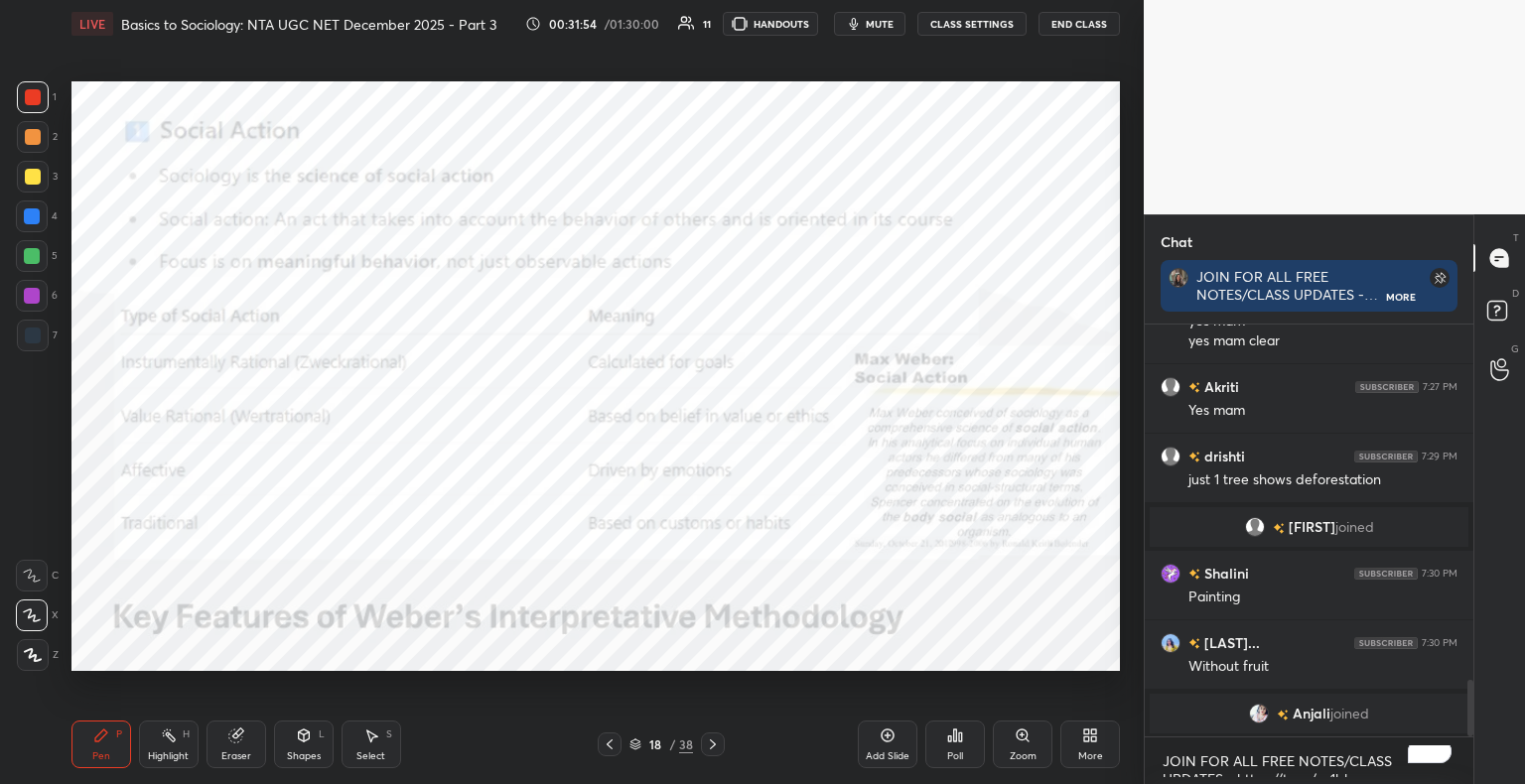 scroll, scrollTop: 2620, scrollLeft: 0, axis: vertical 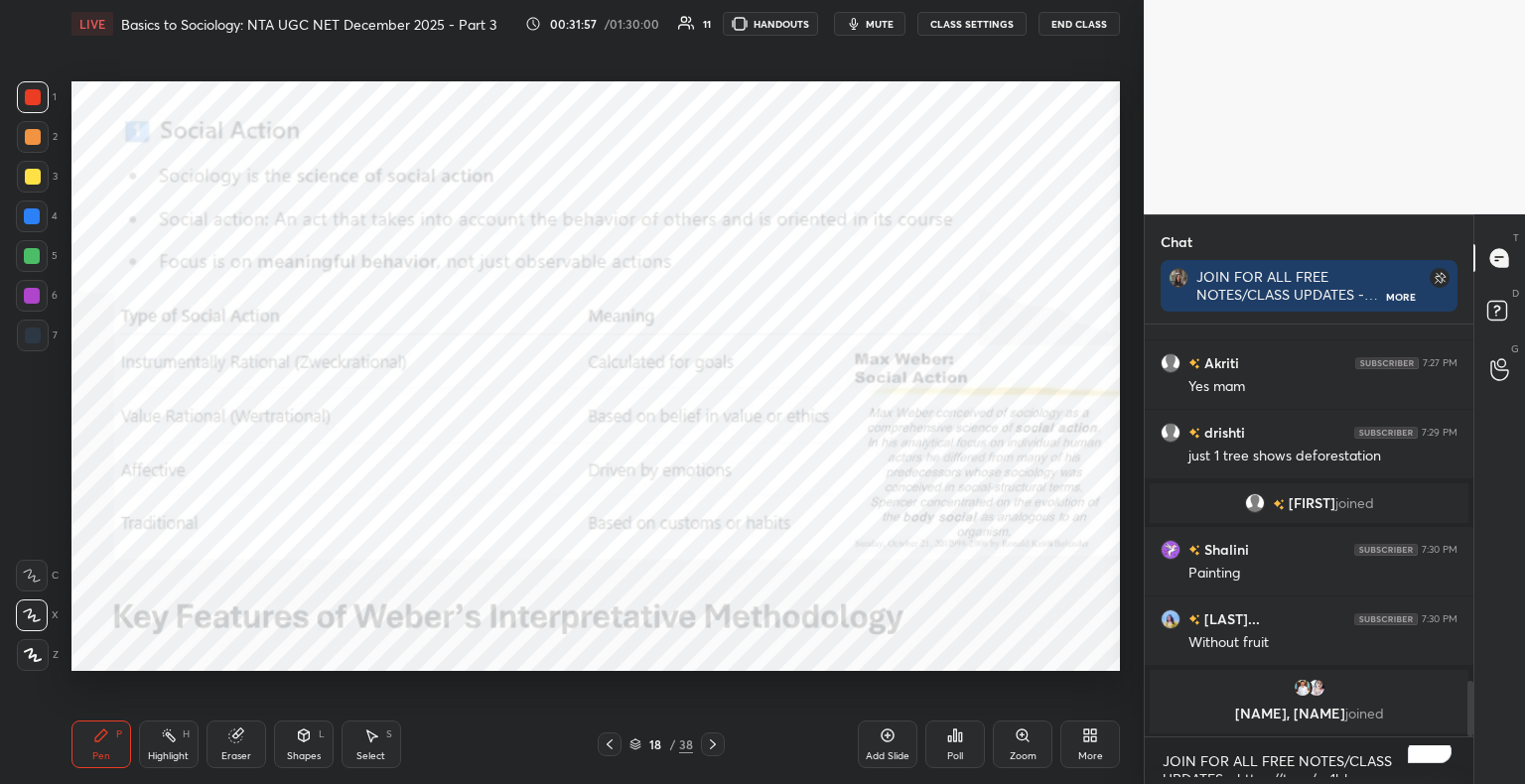 click on "Shapes L" at bounding box center [304, 744] 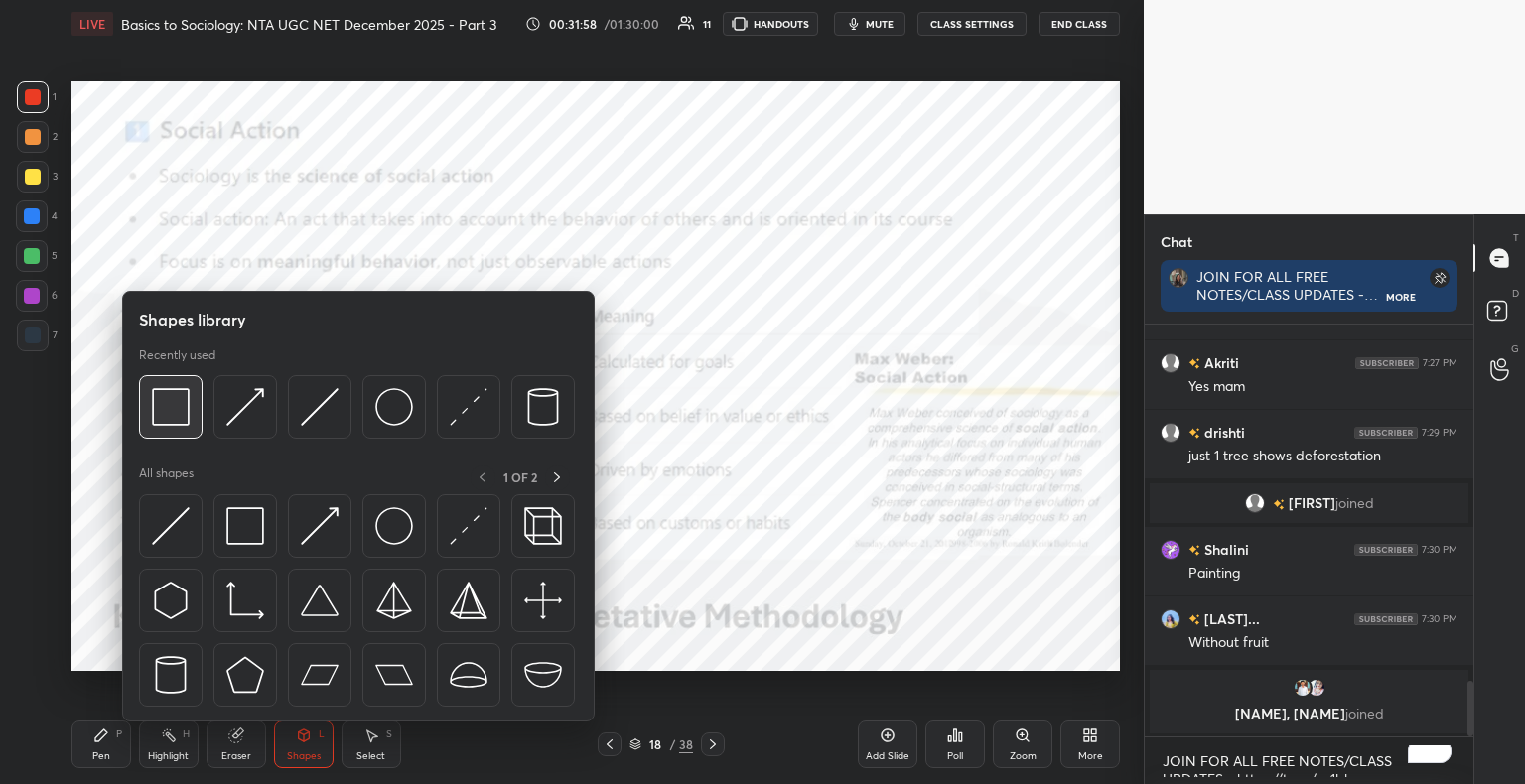 click at bounding box center [171, 407] 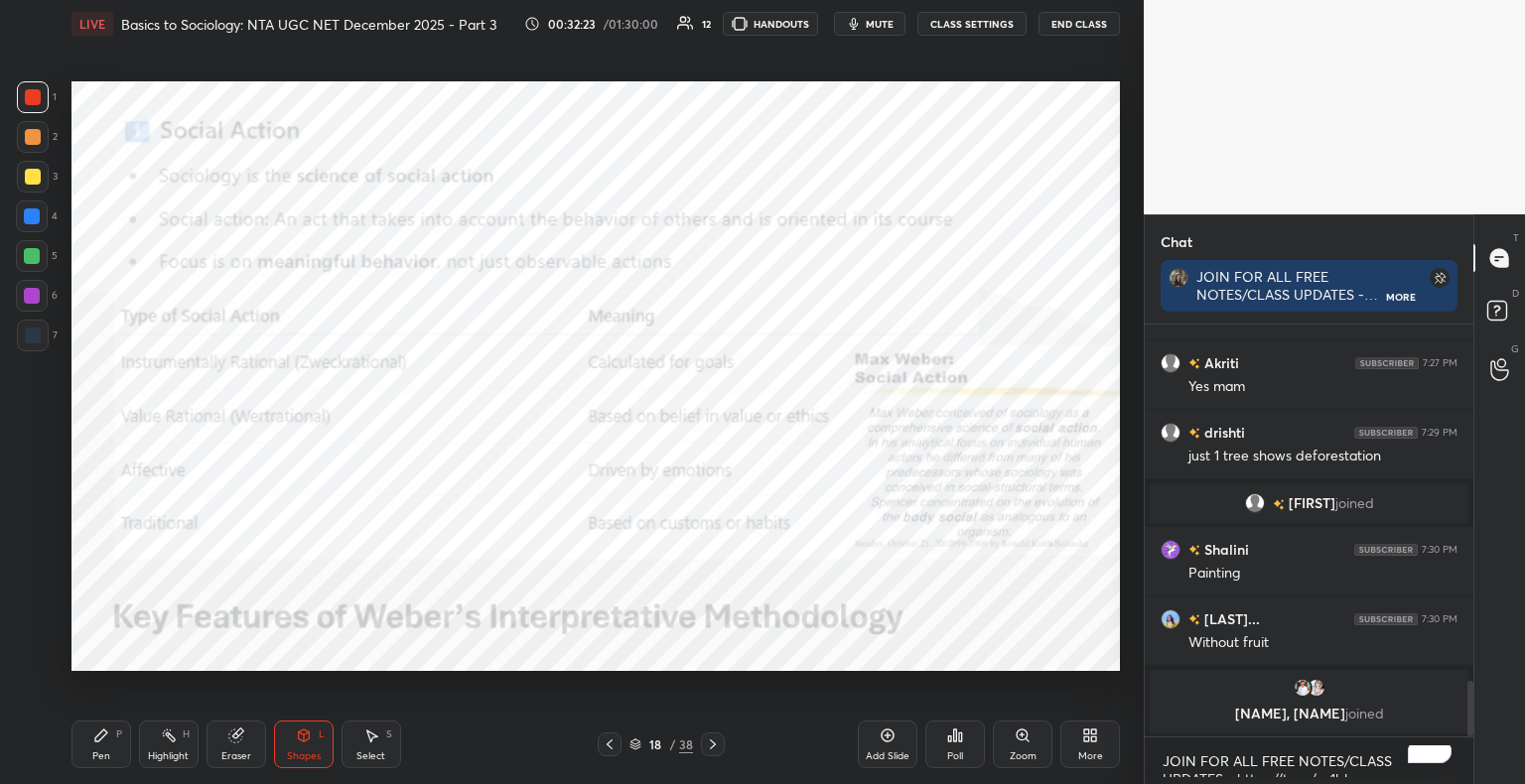 click on "Pen P" at bounding box center [101, 744] 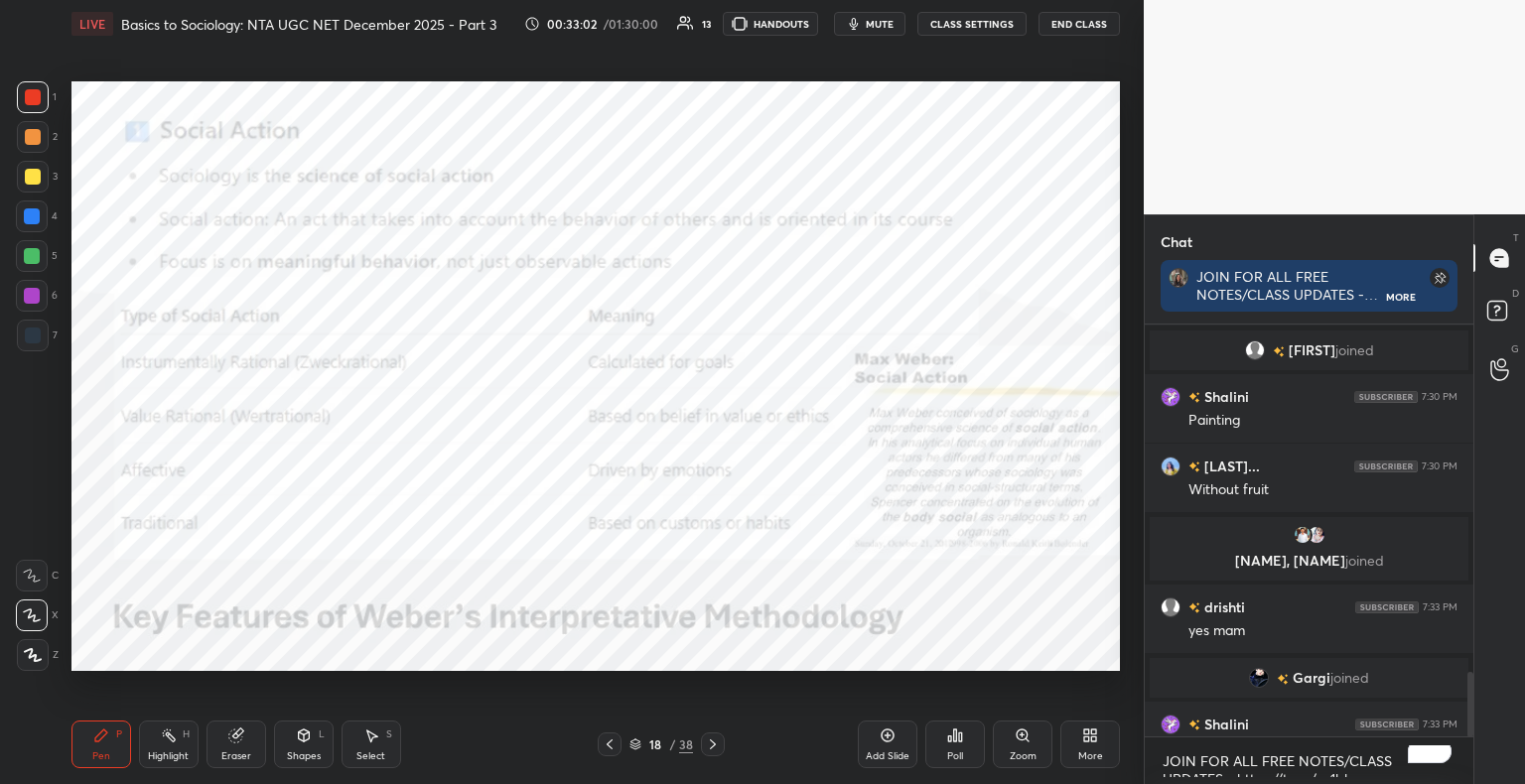 scroll, scrollTop: 2225, scrollLeft: 0, axis: vertical 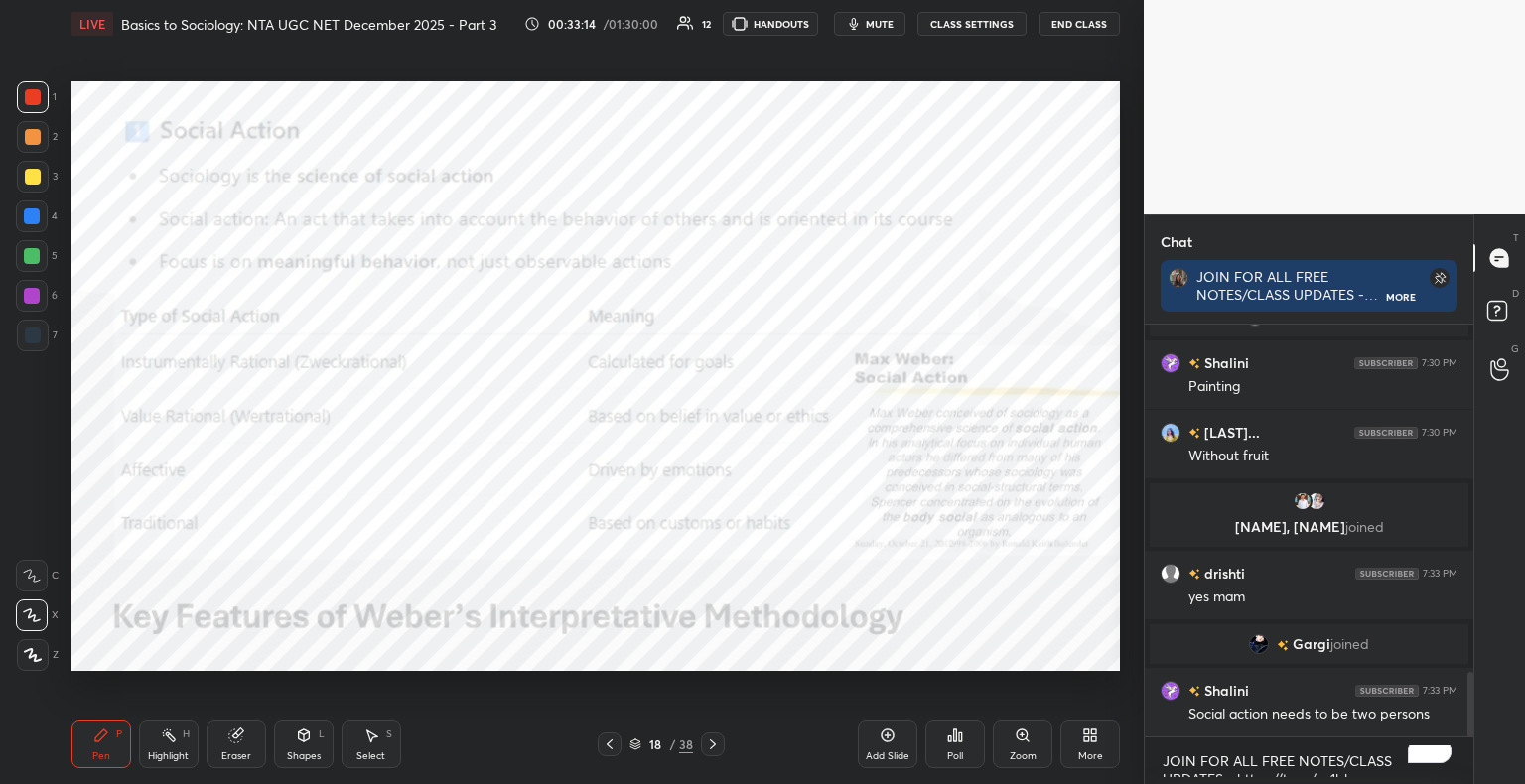click 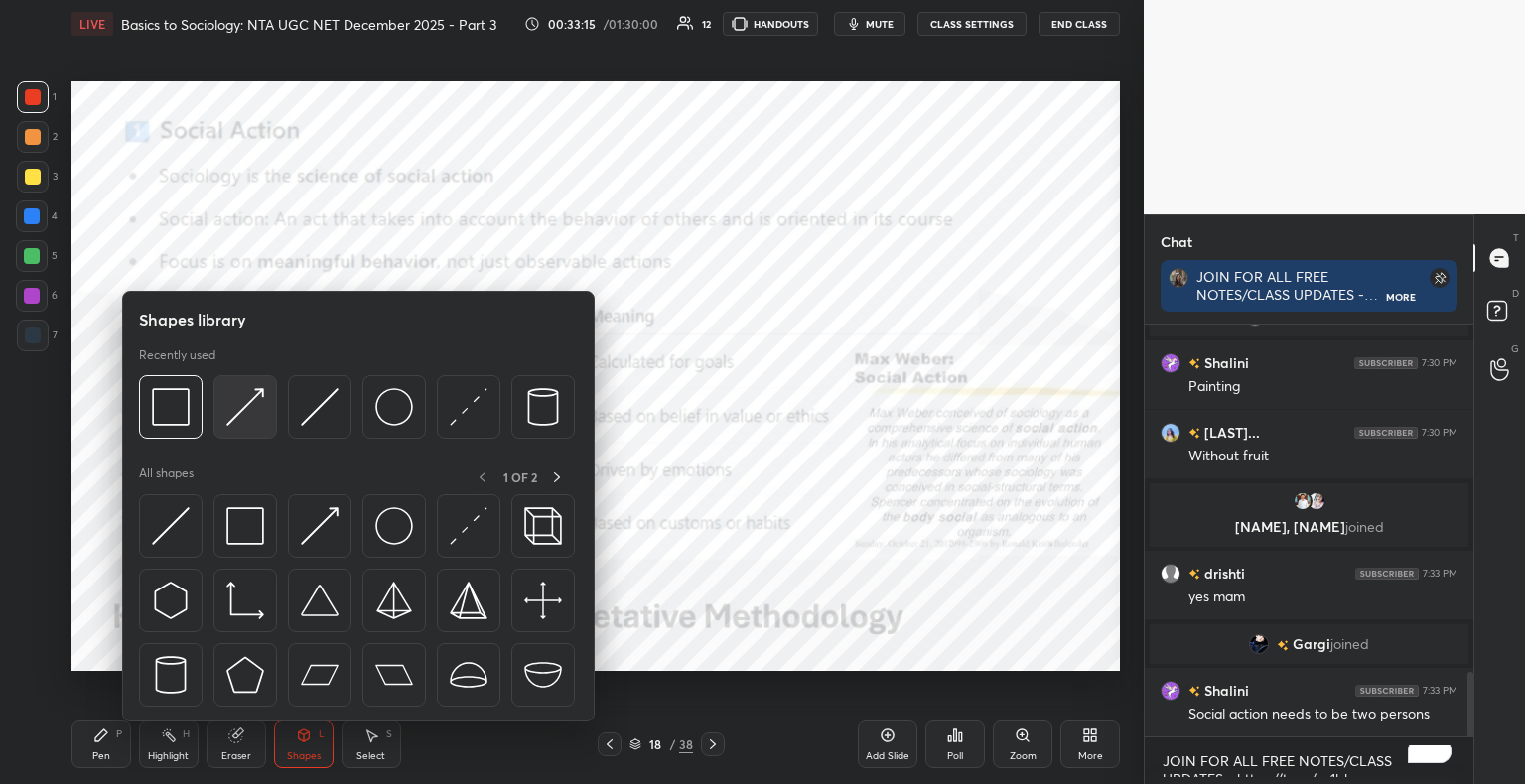 click at bounding box center [245, 407] 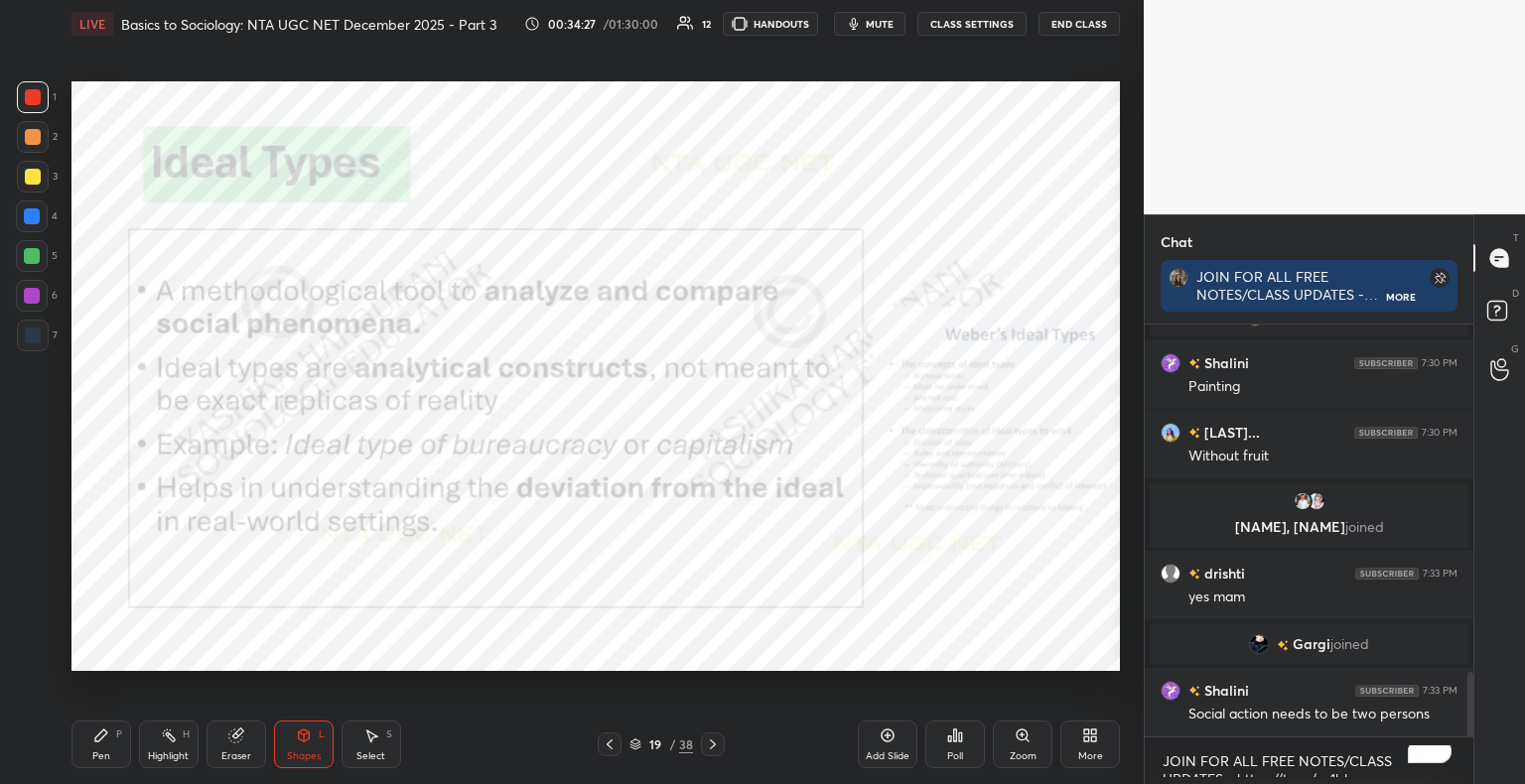 click on "Shapes L" at bounding box center [304, 744] 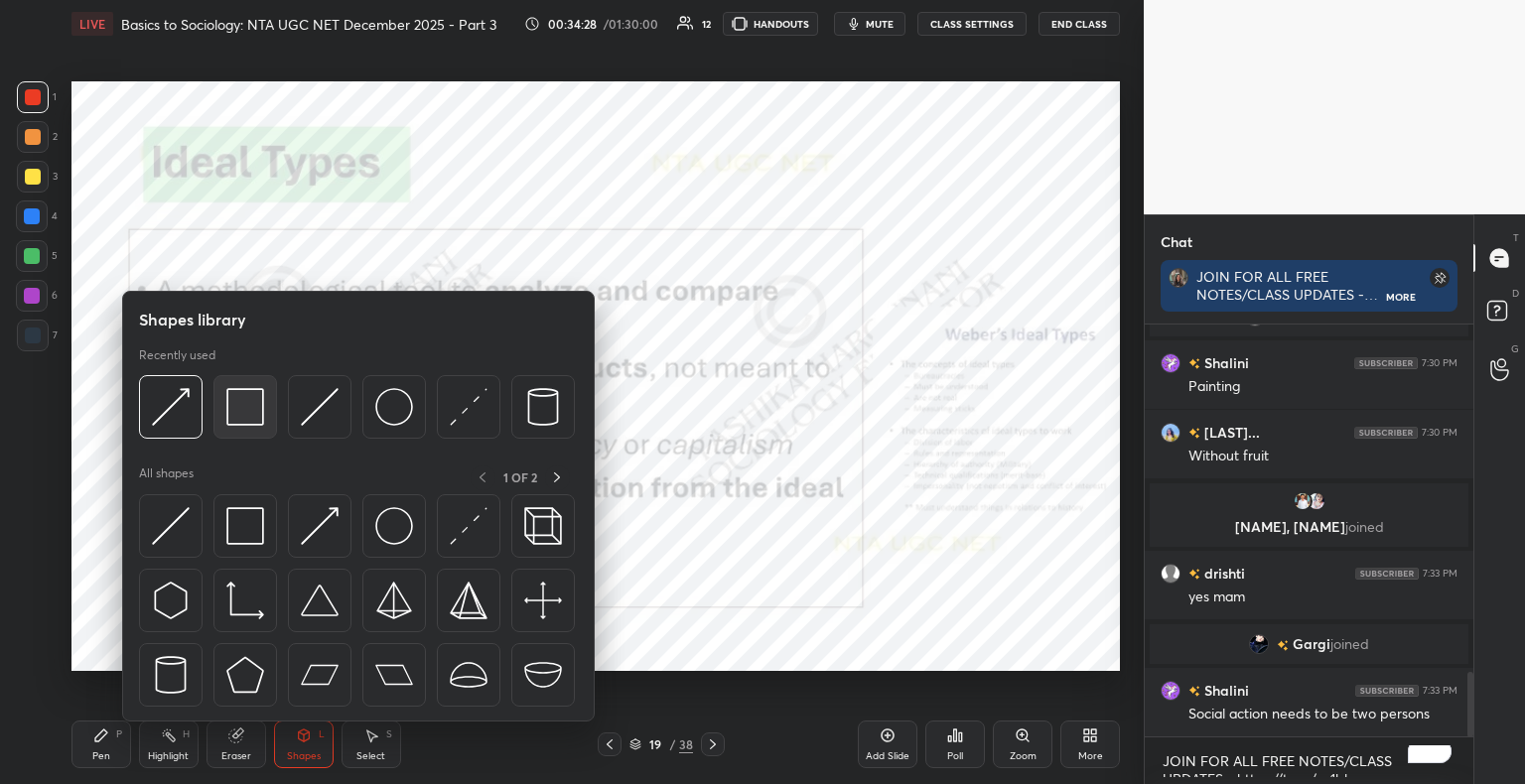 click at bounding box center (245, 407) 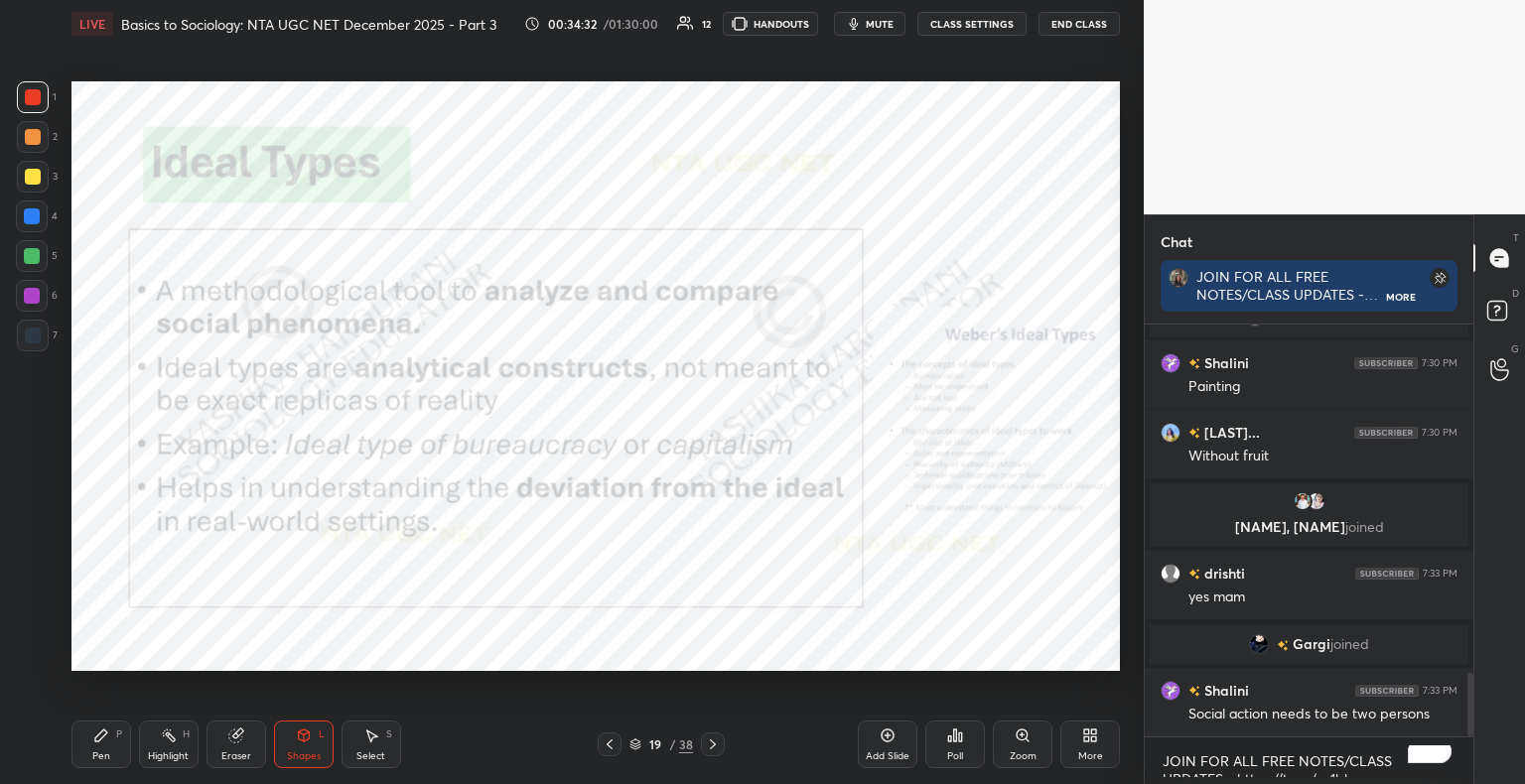 scroll, scrollTop: 2273, scrollLeft: 0, axis: vertical 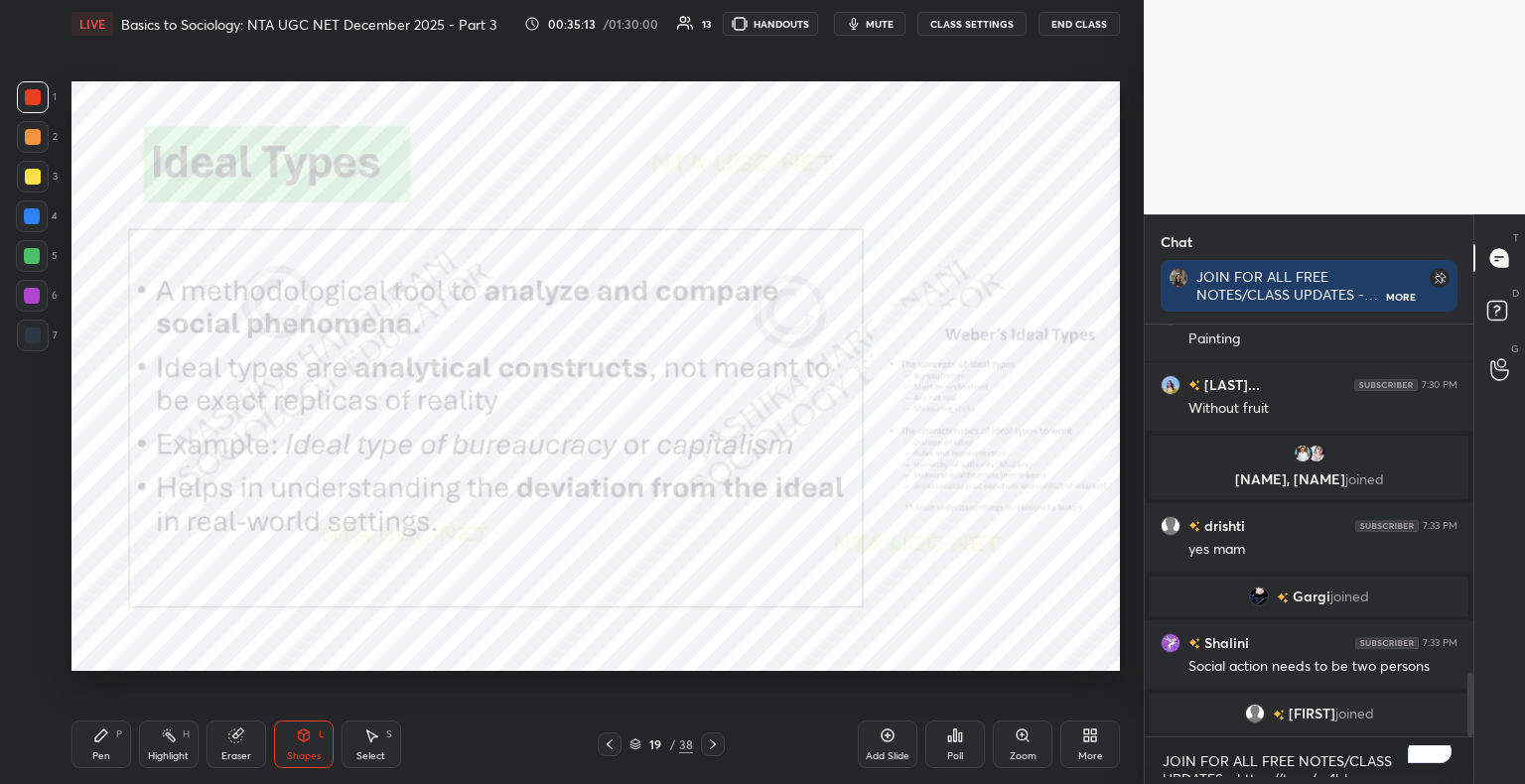 click on "Pen P" at bounding box center (101, 744) 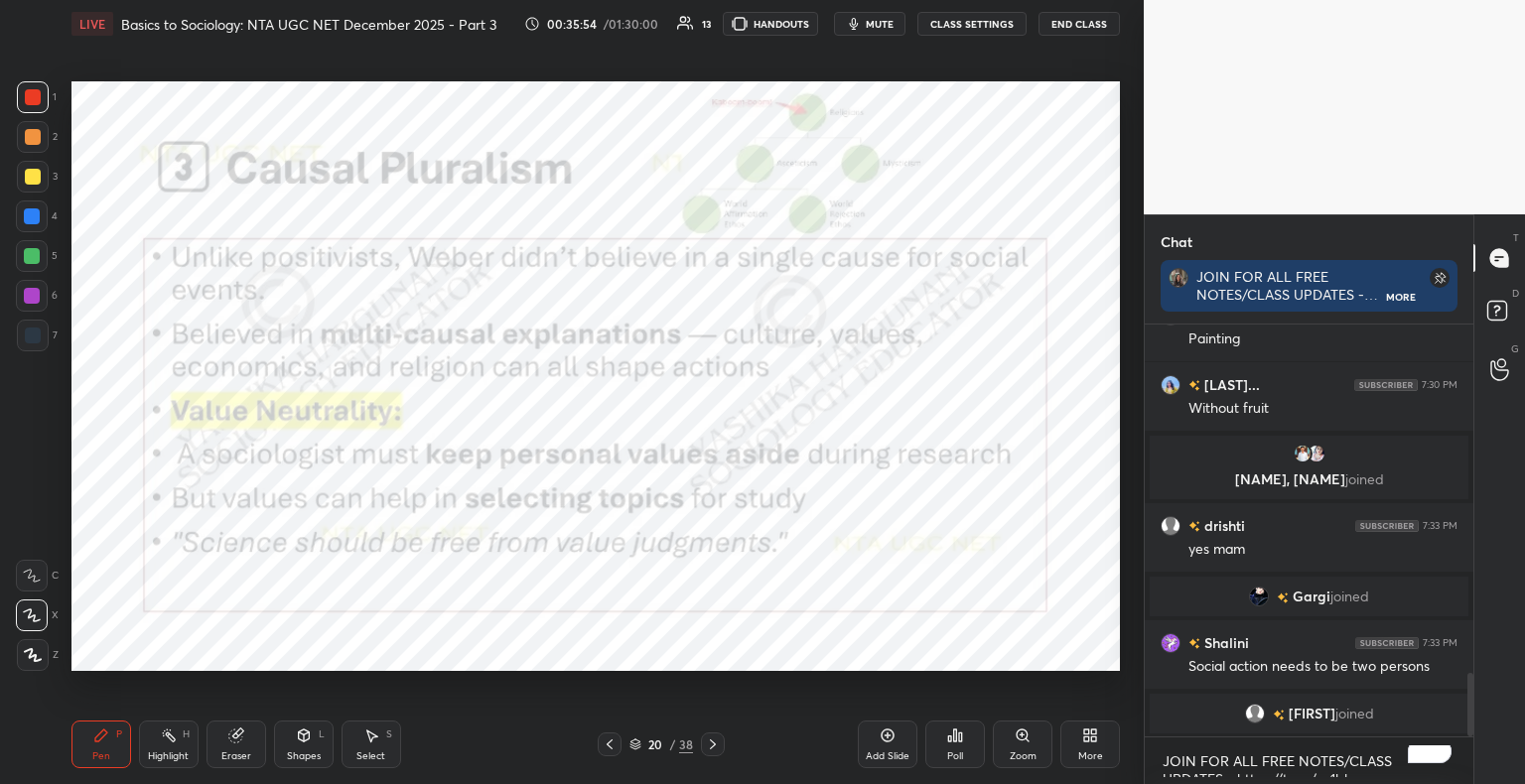 click 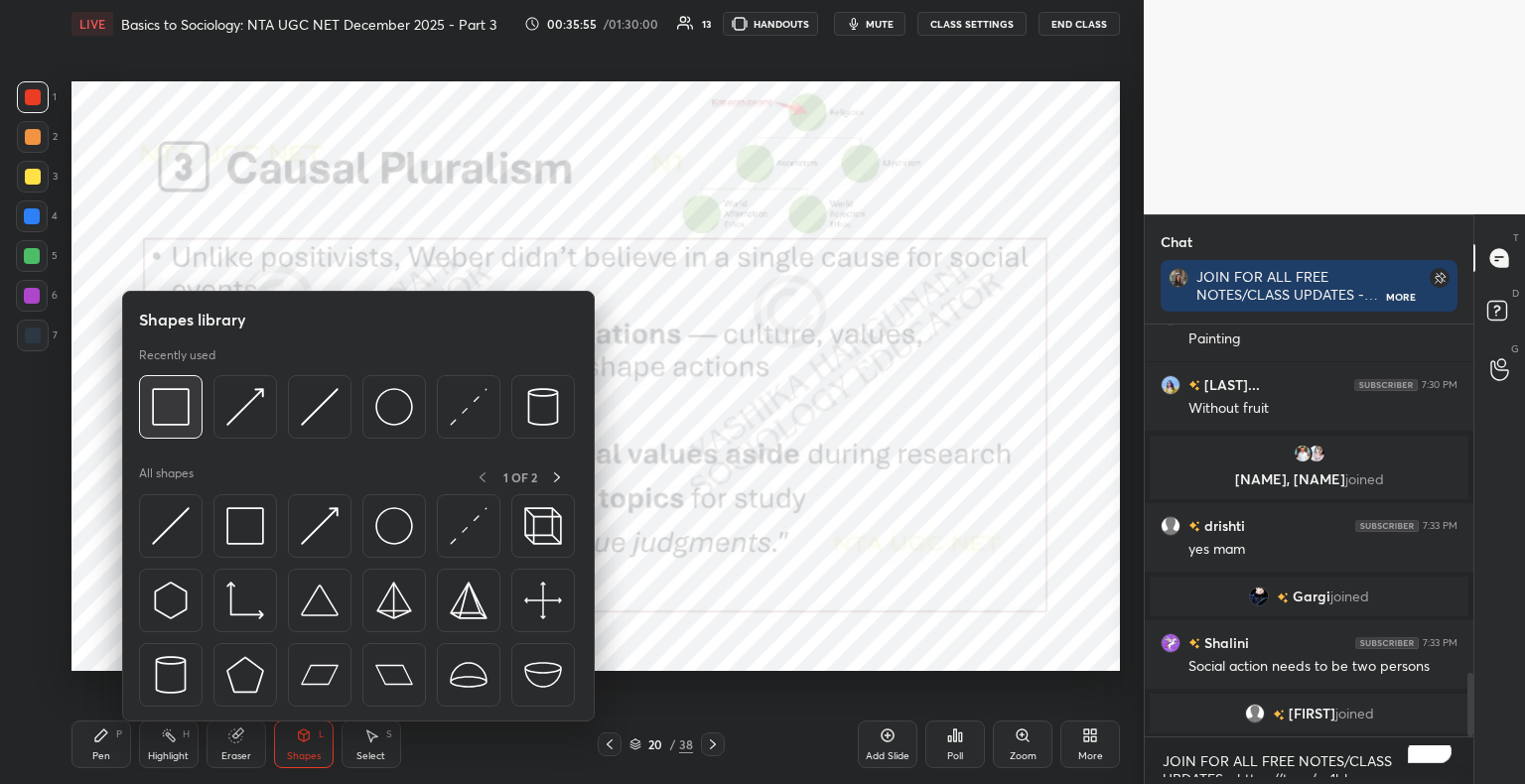 click at bounding box center [171, 407] 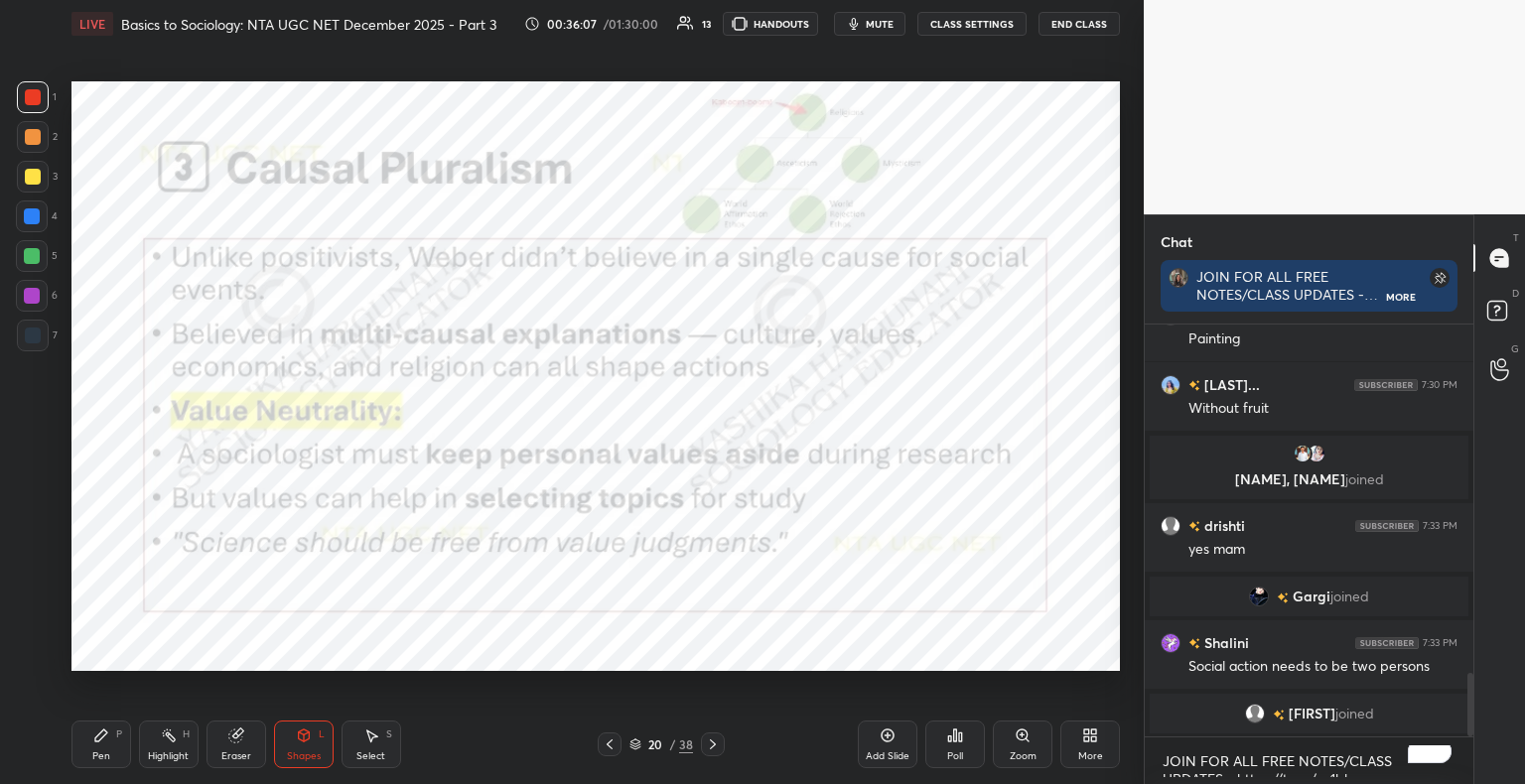 scroll, scrollTop: 2344, scrollLeft: 0, axis: vertical 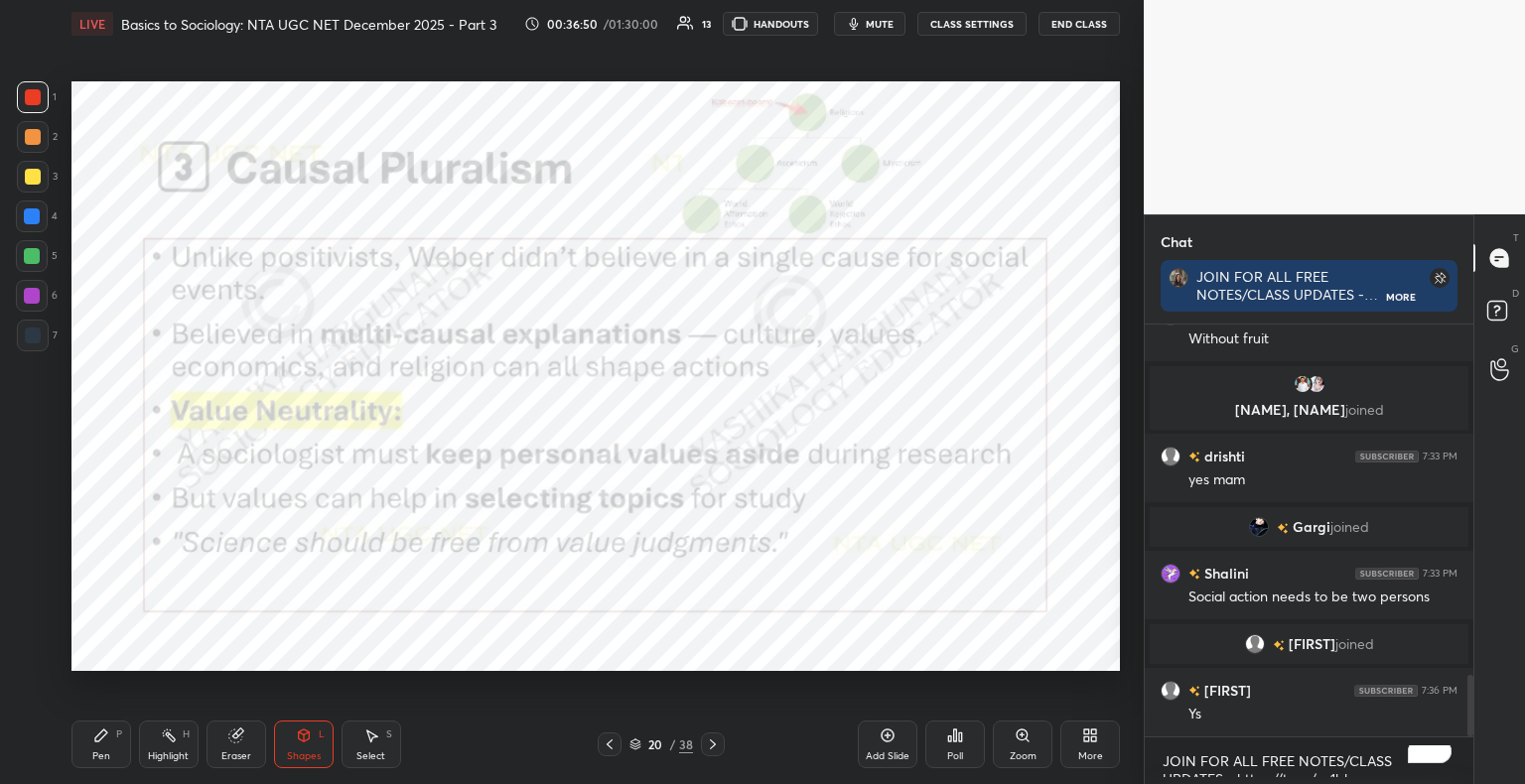 click on "Shapes" at bounding box center (304, 756) 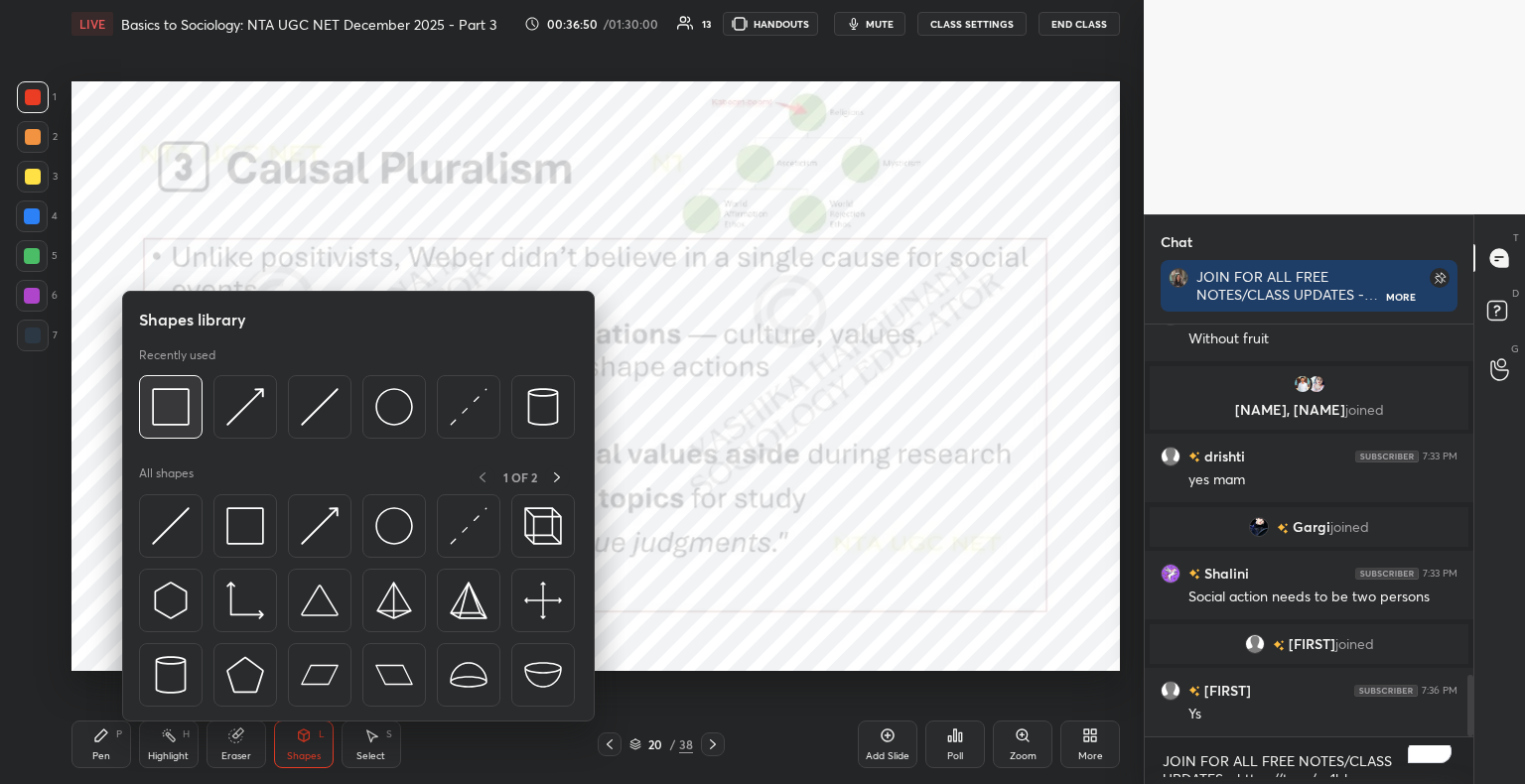 click at bounding box center (171, 407) 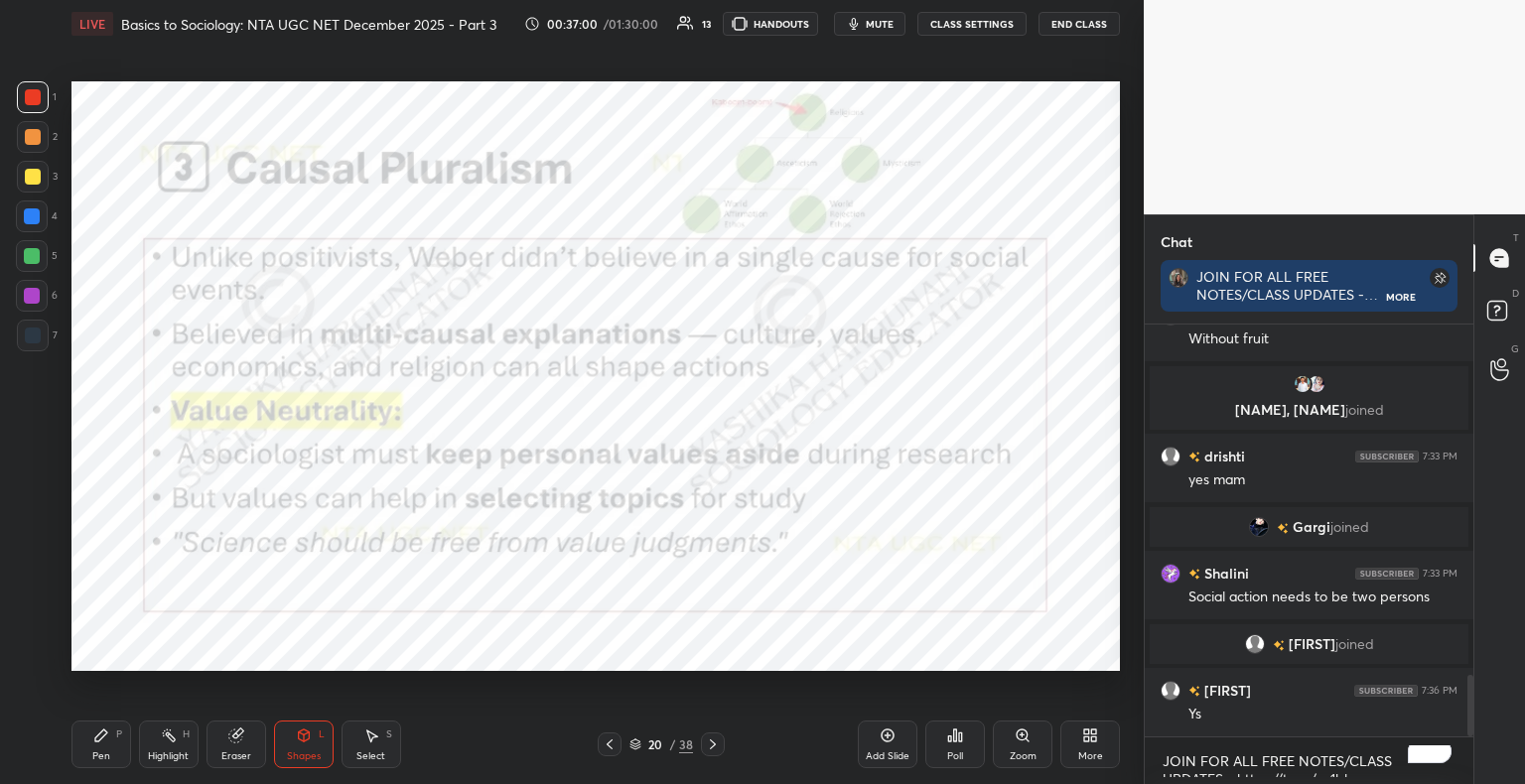 click on "Pen" at bounding box center [101, 756] 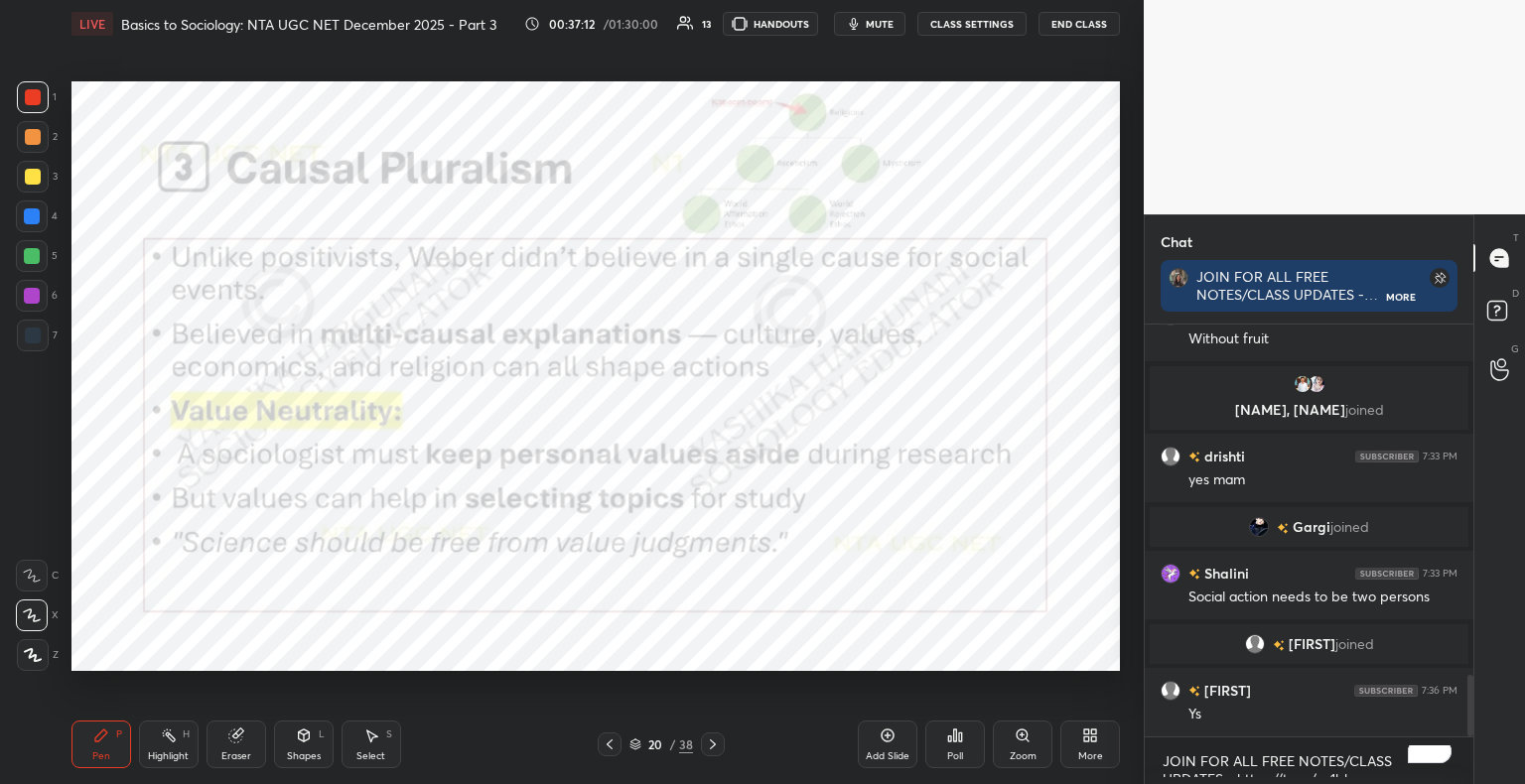 click on "Shapes L" at bounding box center [304, 744] 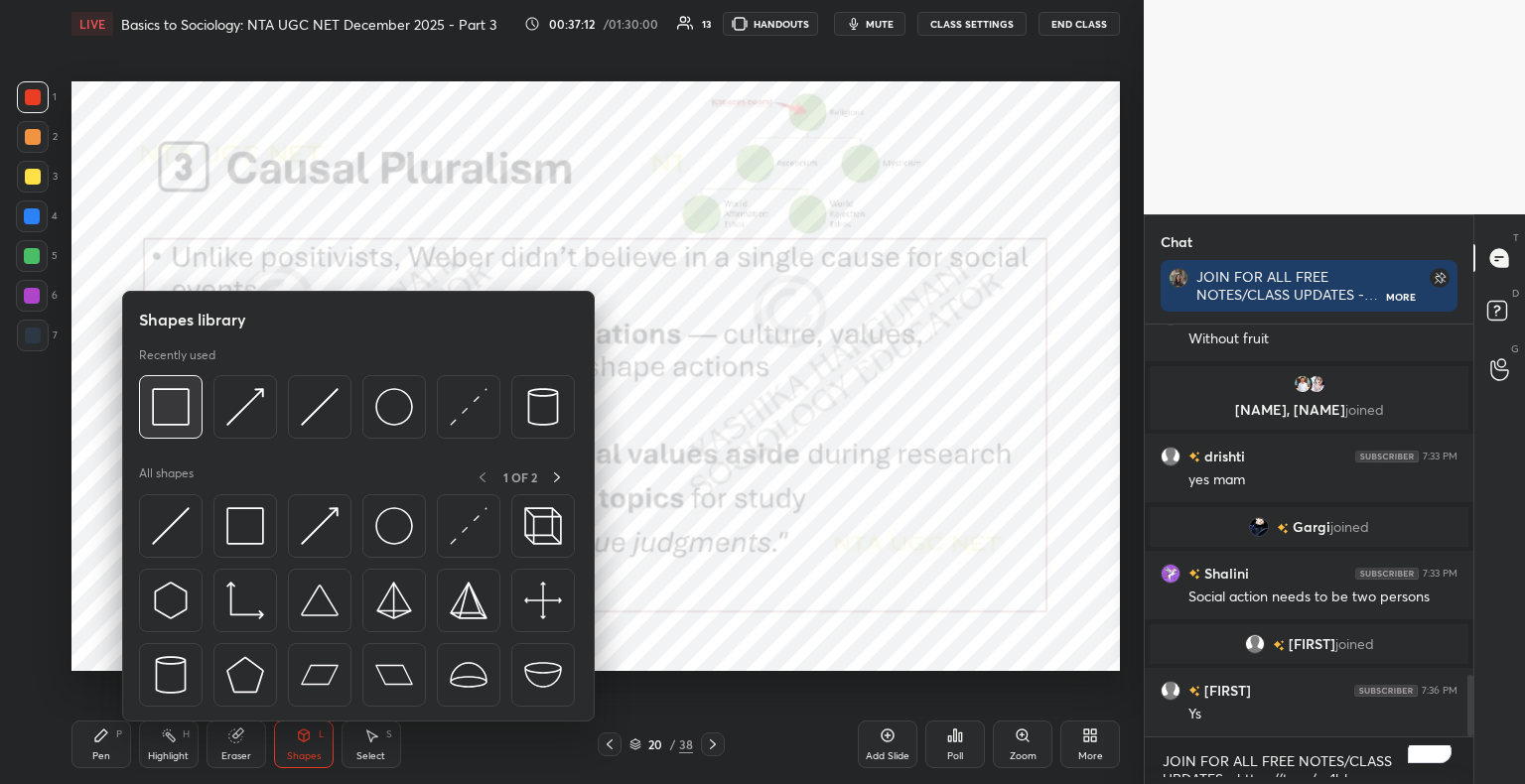 click at bounding box center (171, 407) 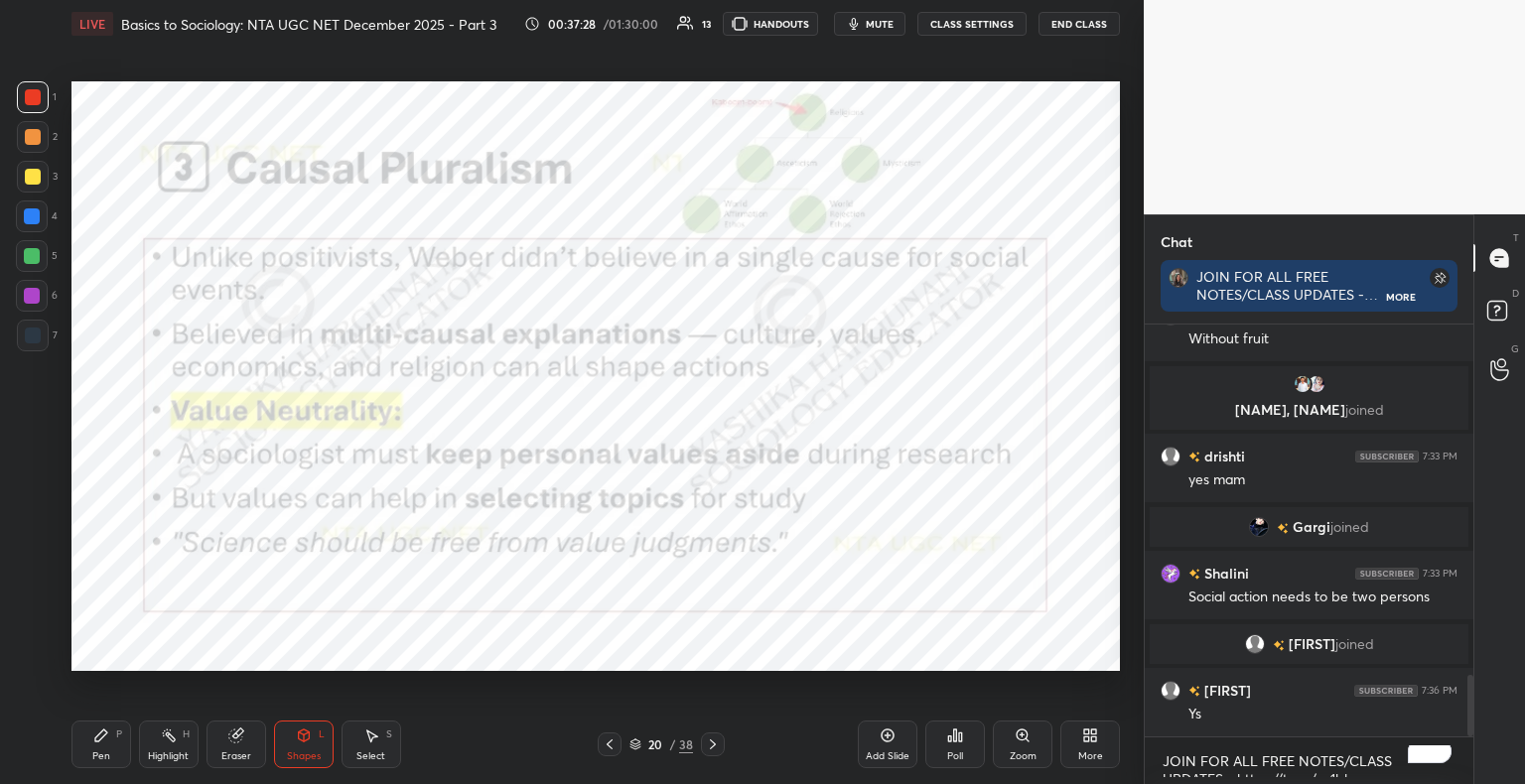 click 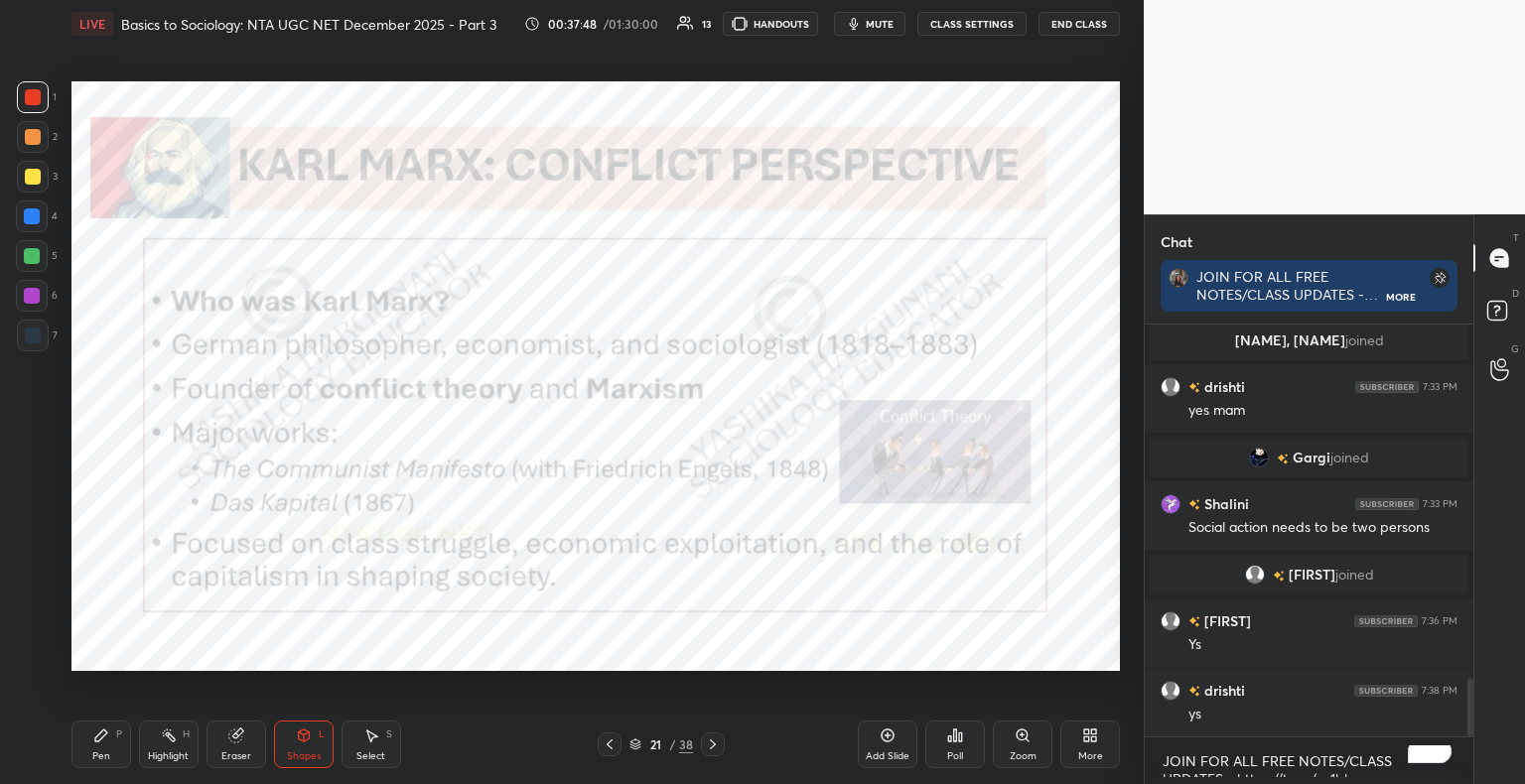 scroll, scrollTop: 2634, scrollLeft: 0, axis: vertical 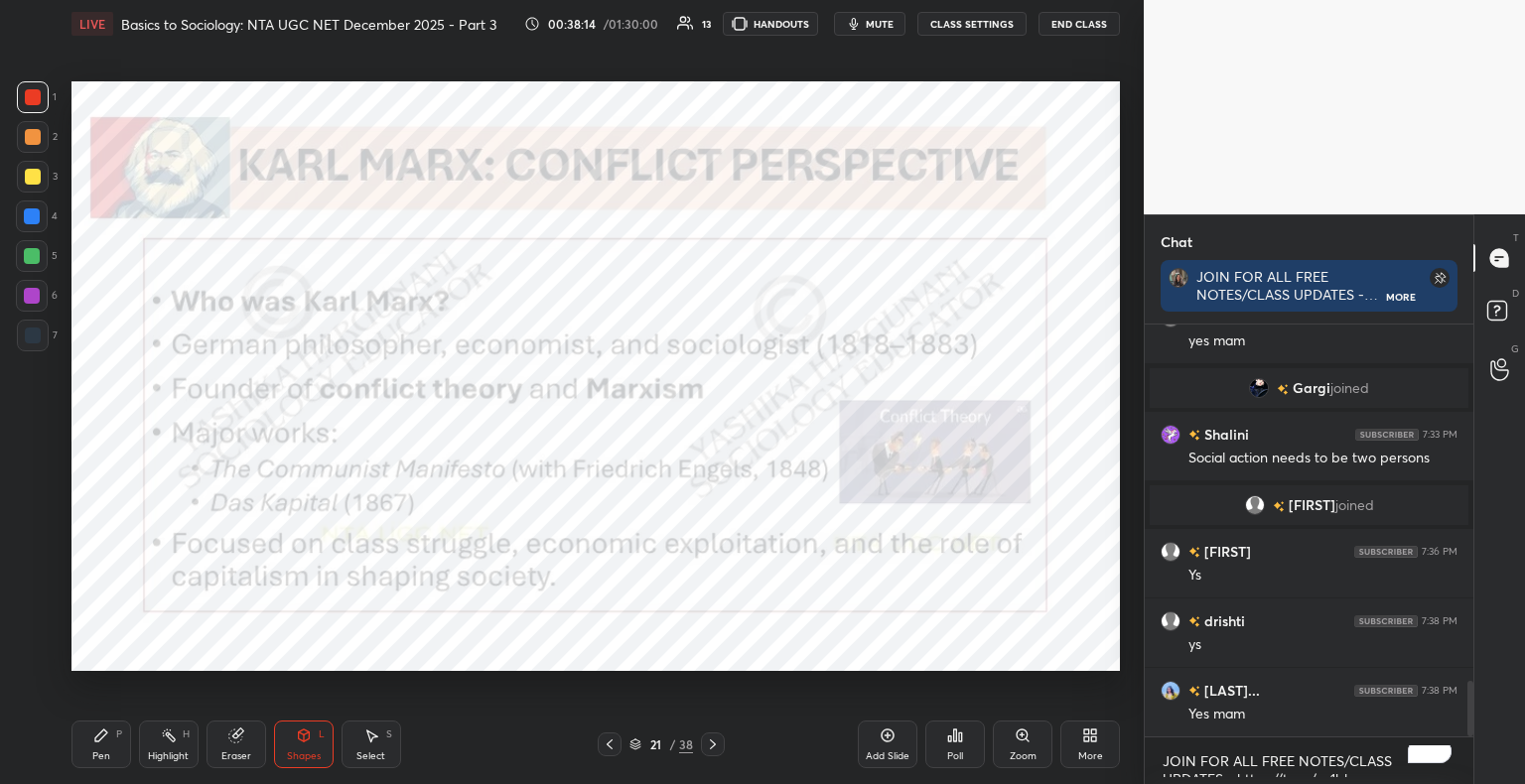 click on "Shapes" at bounding box center [304, 756] 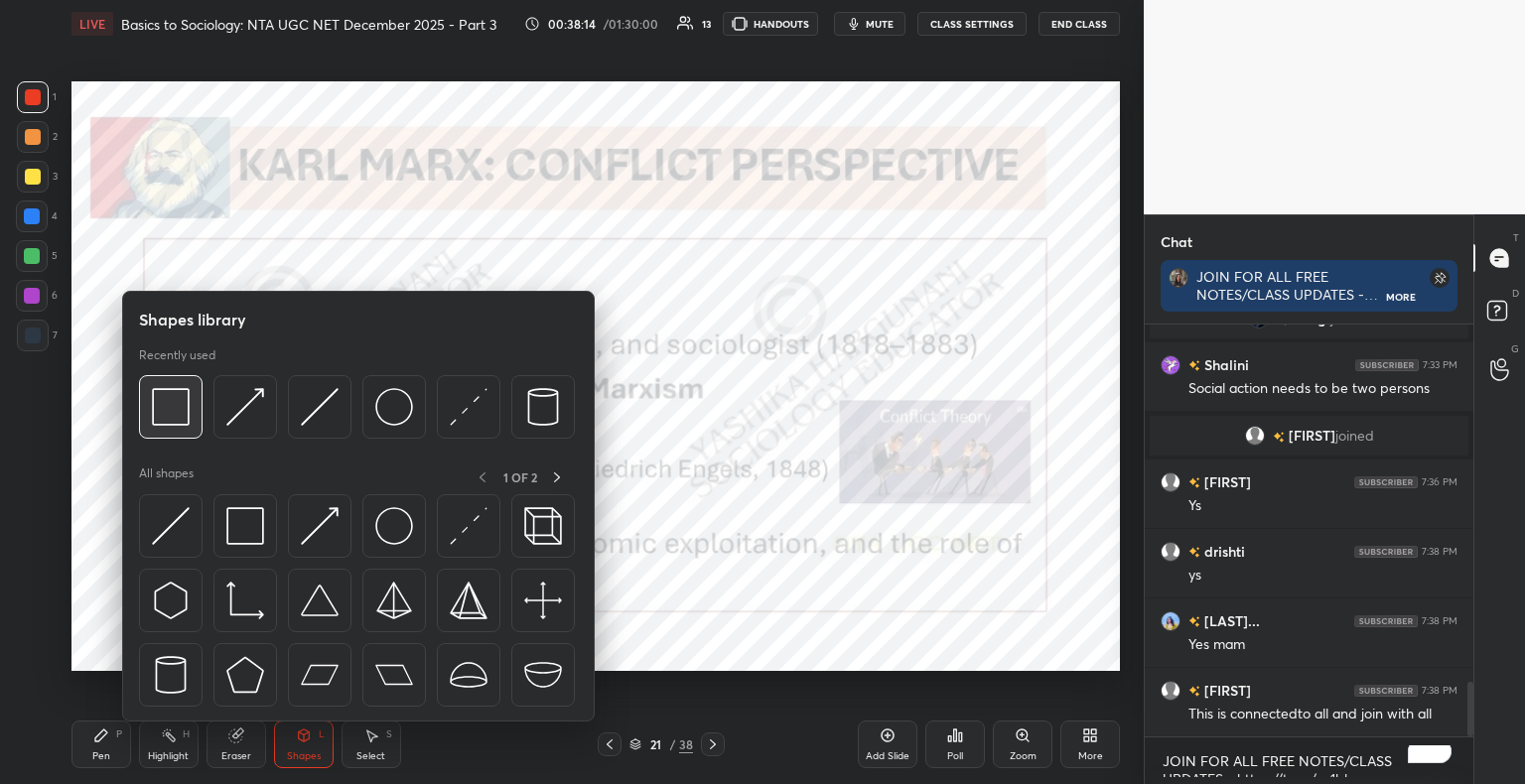 click at bounding box center [171, 407] 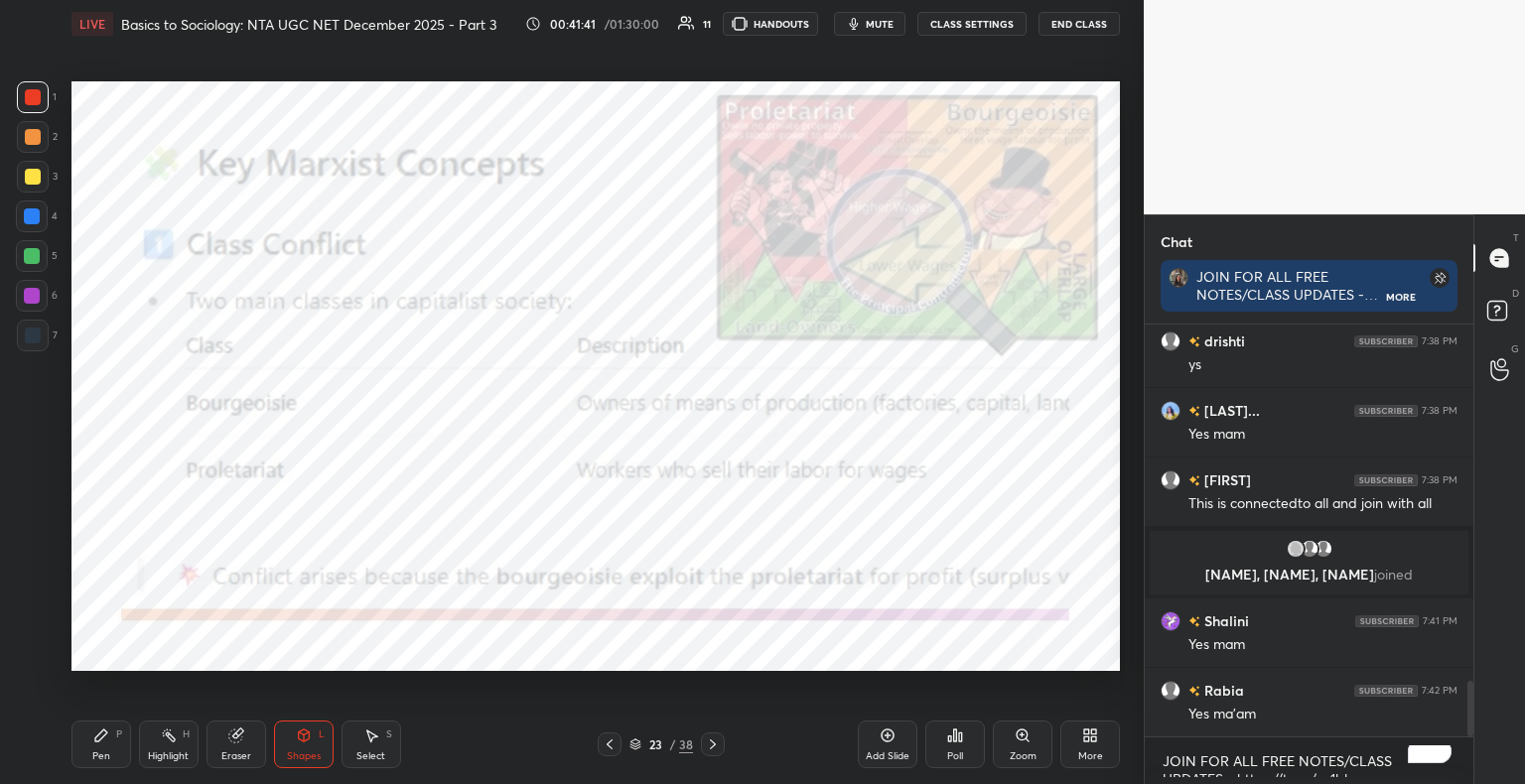scroll, scrollTop: 2695, scrollLeft: 0, axis: vertical 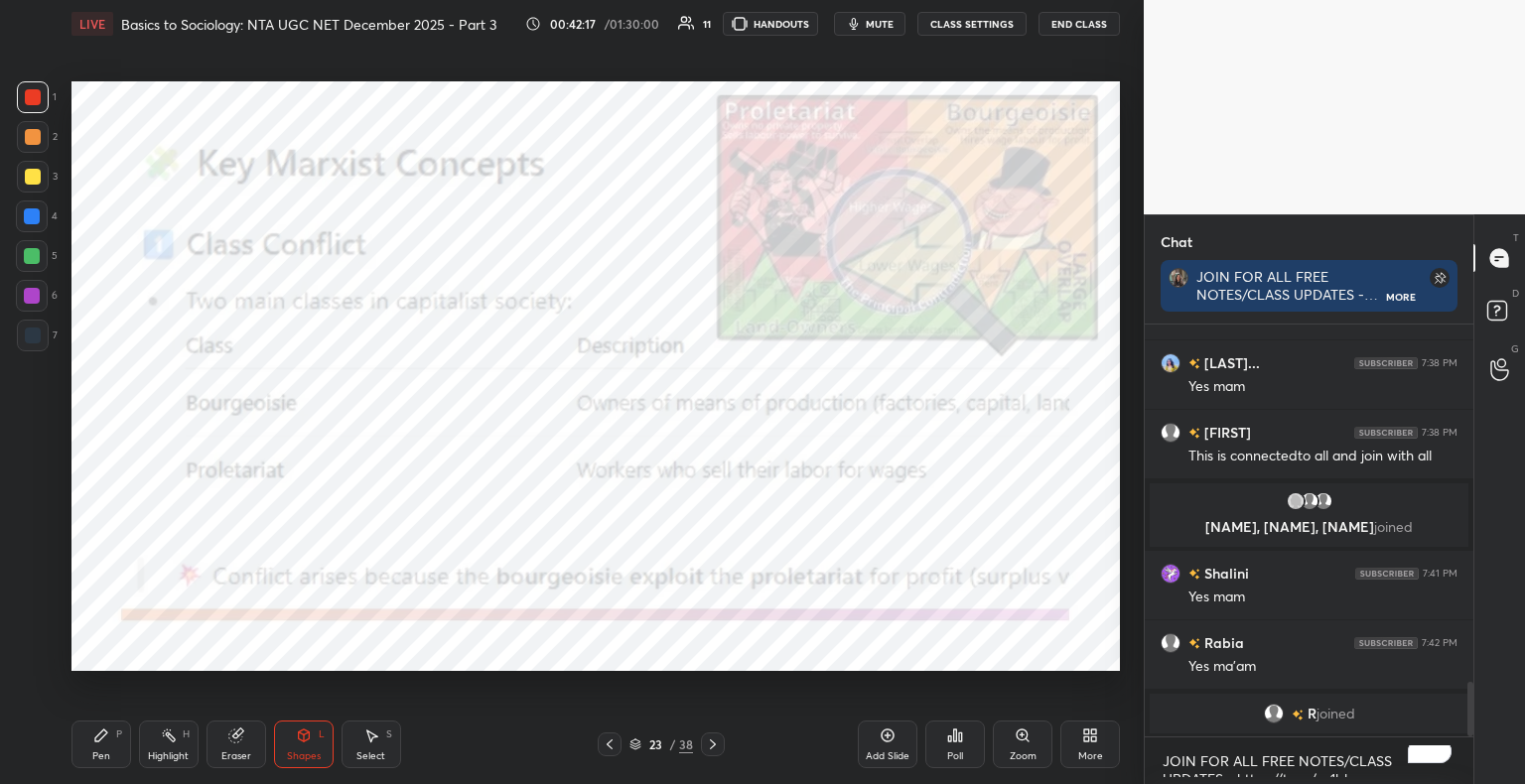 click 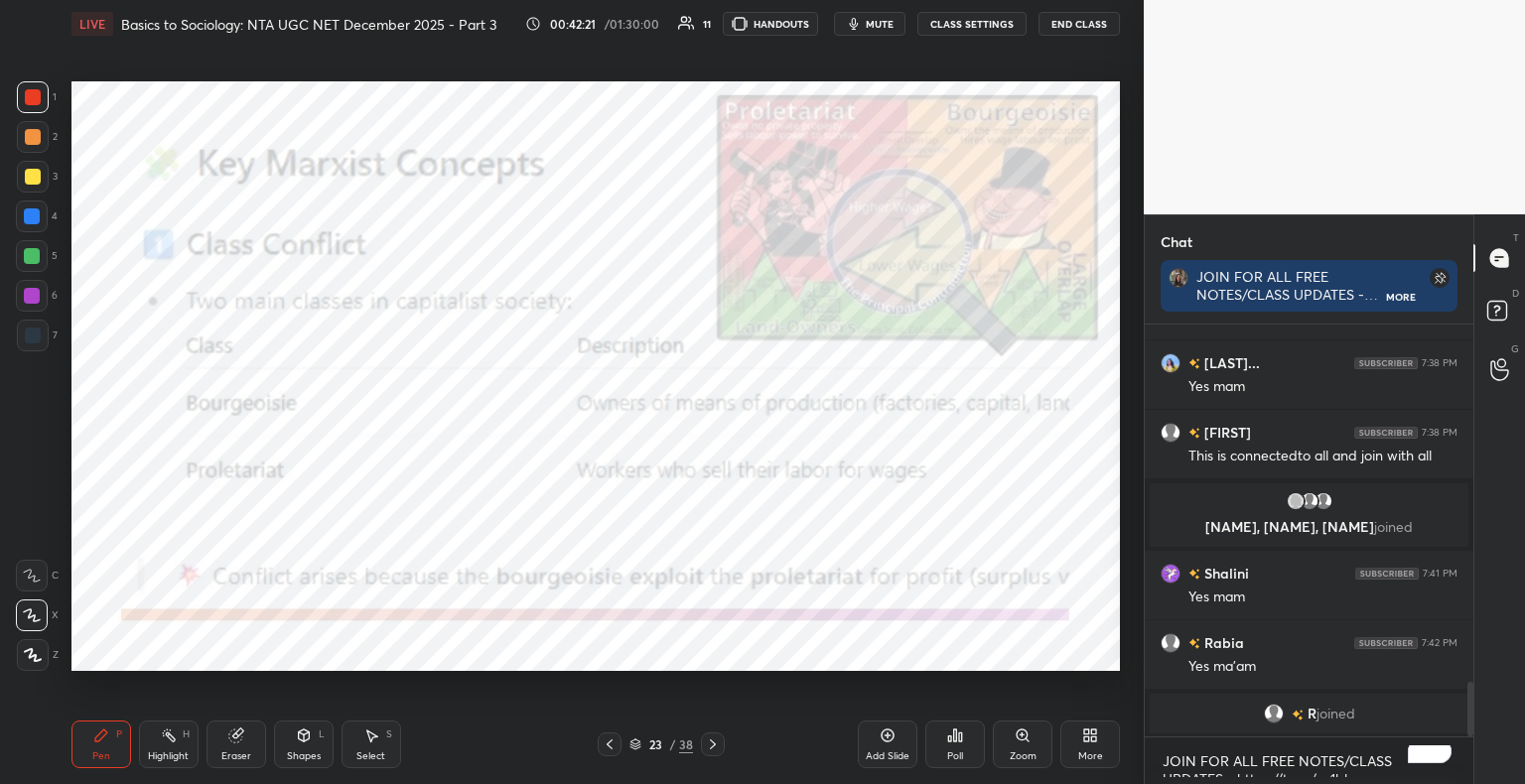 click on "Shapes" at bounding box center [304, 756] 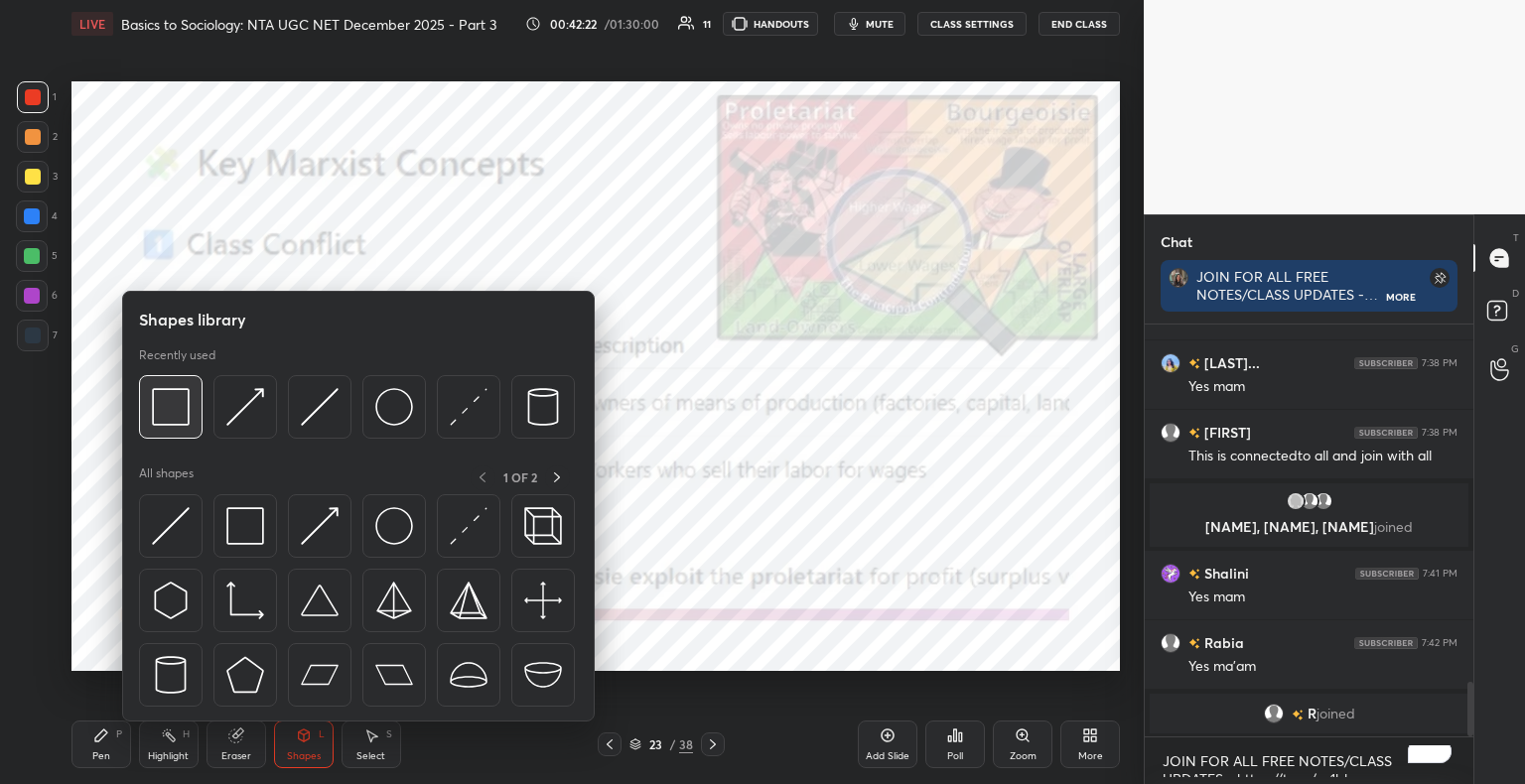 click at bounding box center (171, 407) 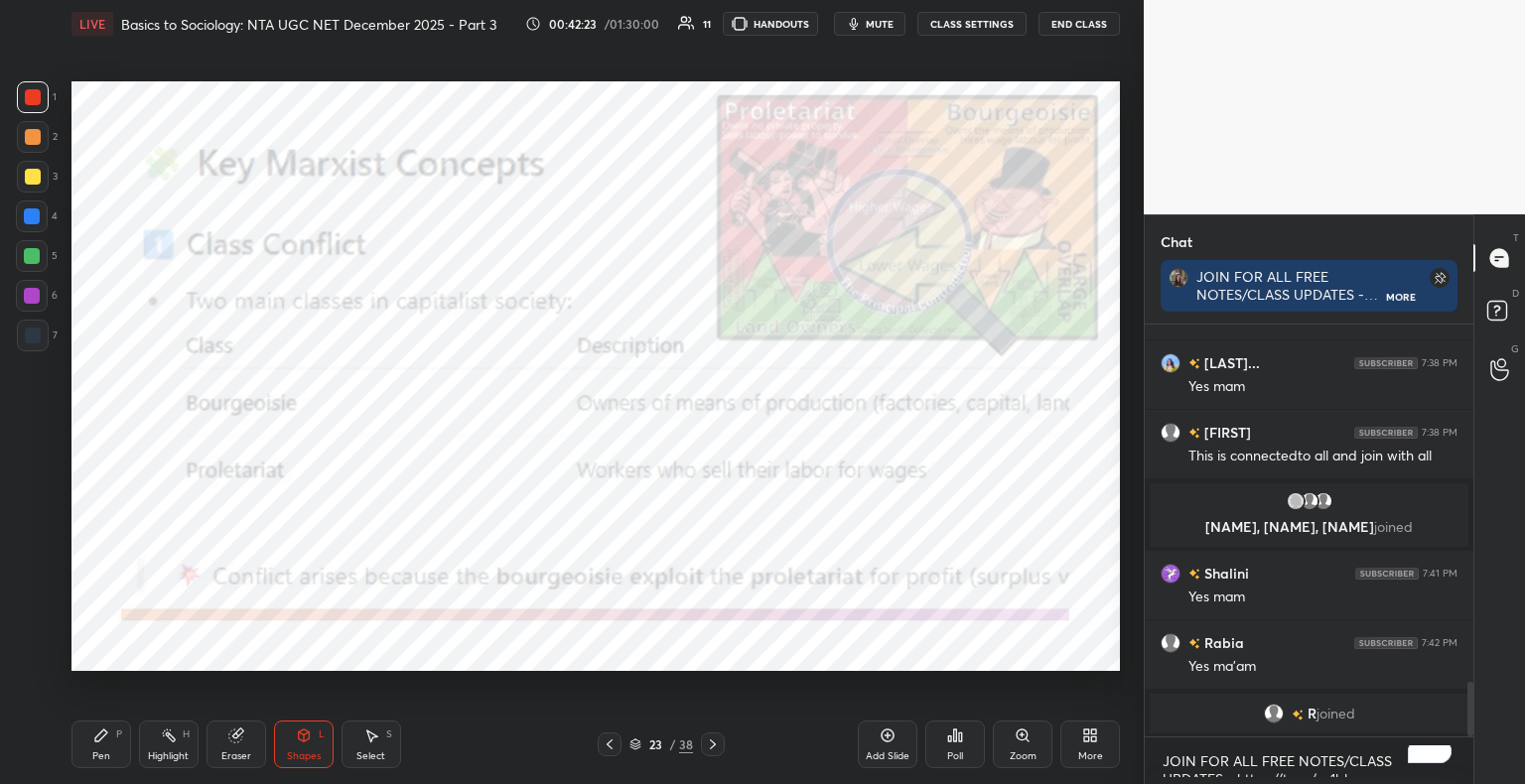 click 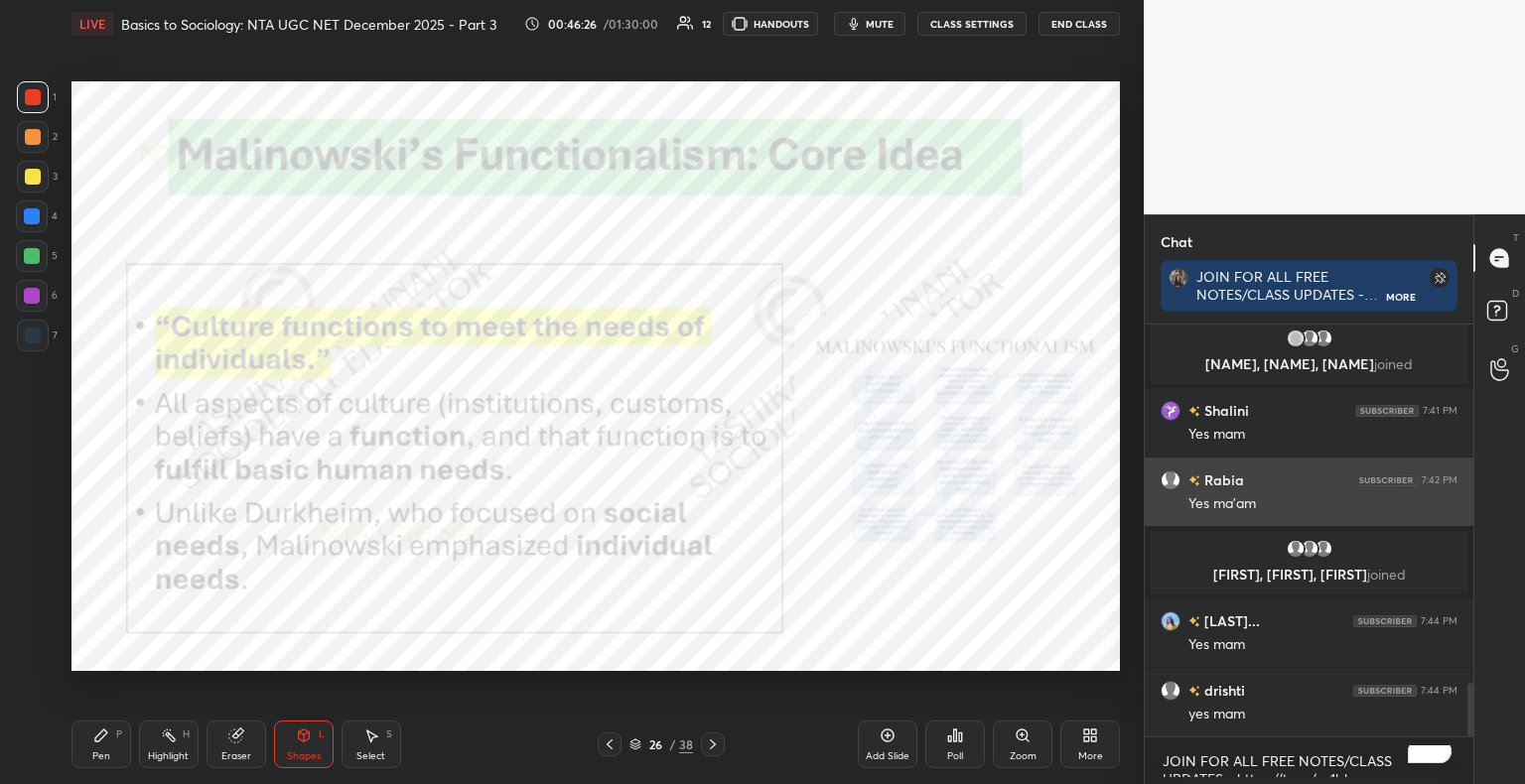 scroll, scrollTop: 2852, scrollLeft: 0, axis: vertical 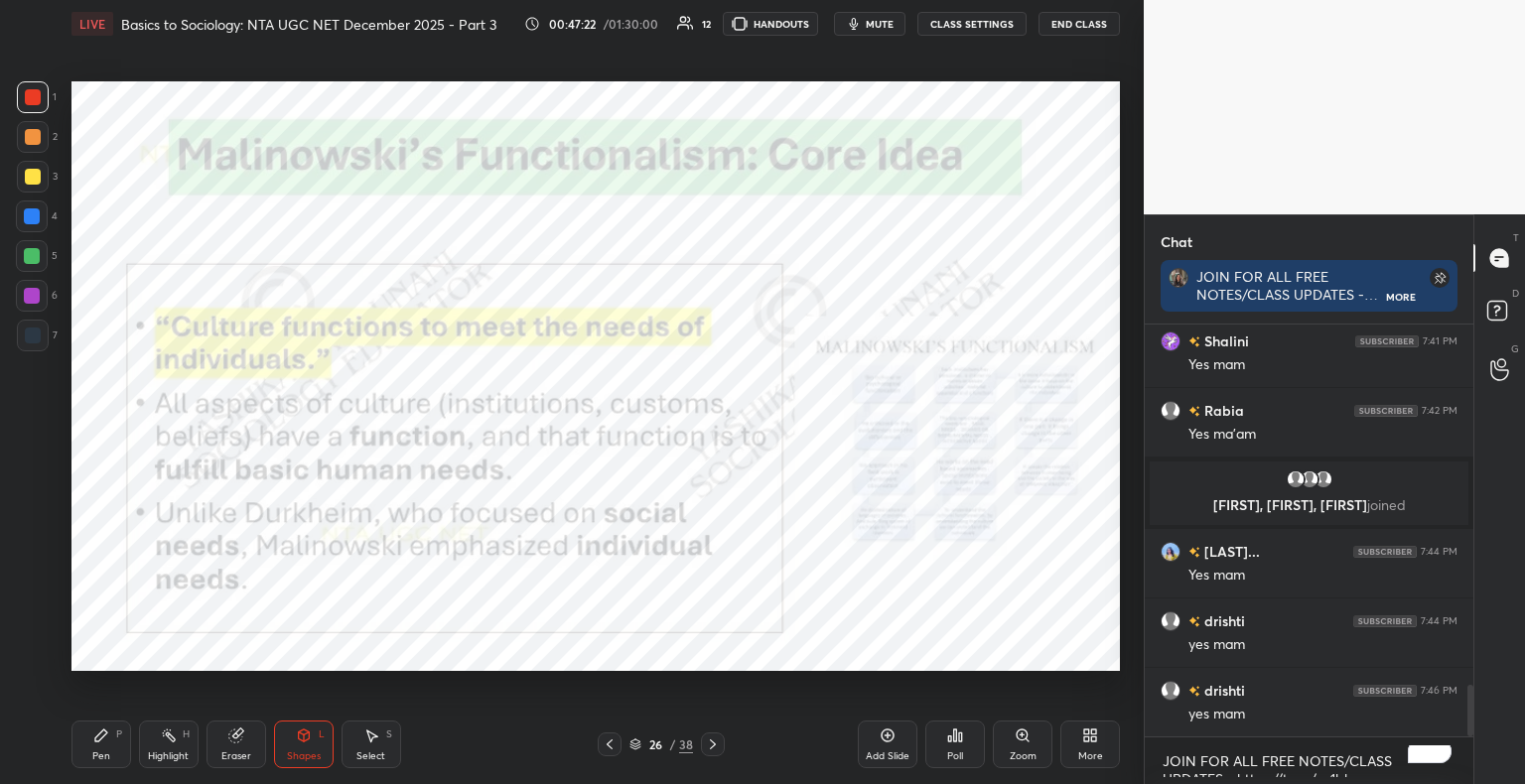 click on "Pen P" at bounding box center [101, 744] 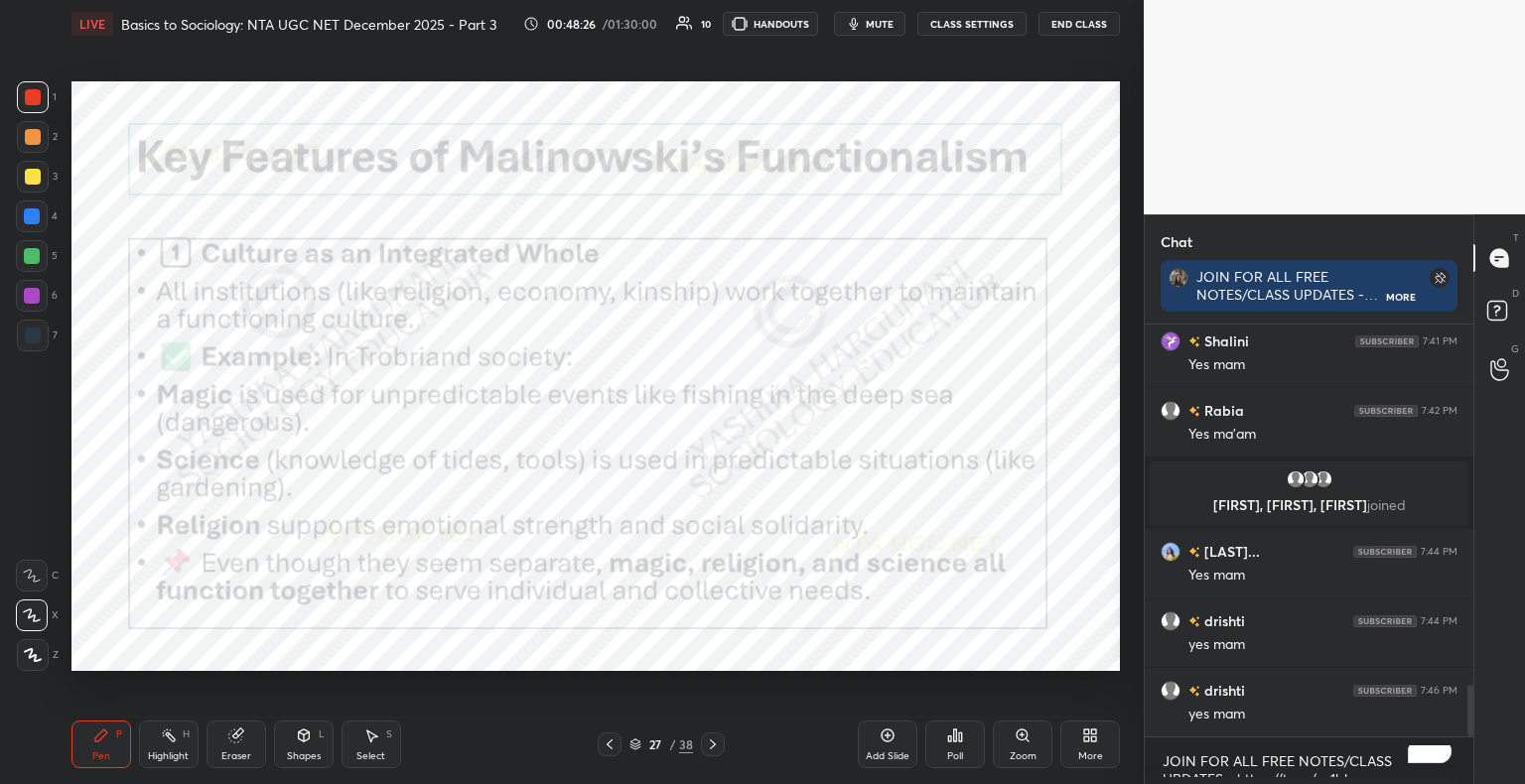 click on "Shapes L" at bounding box center [304, 744] 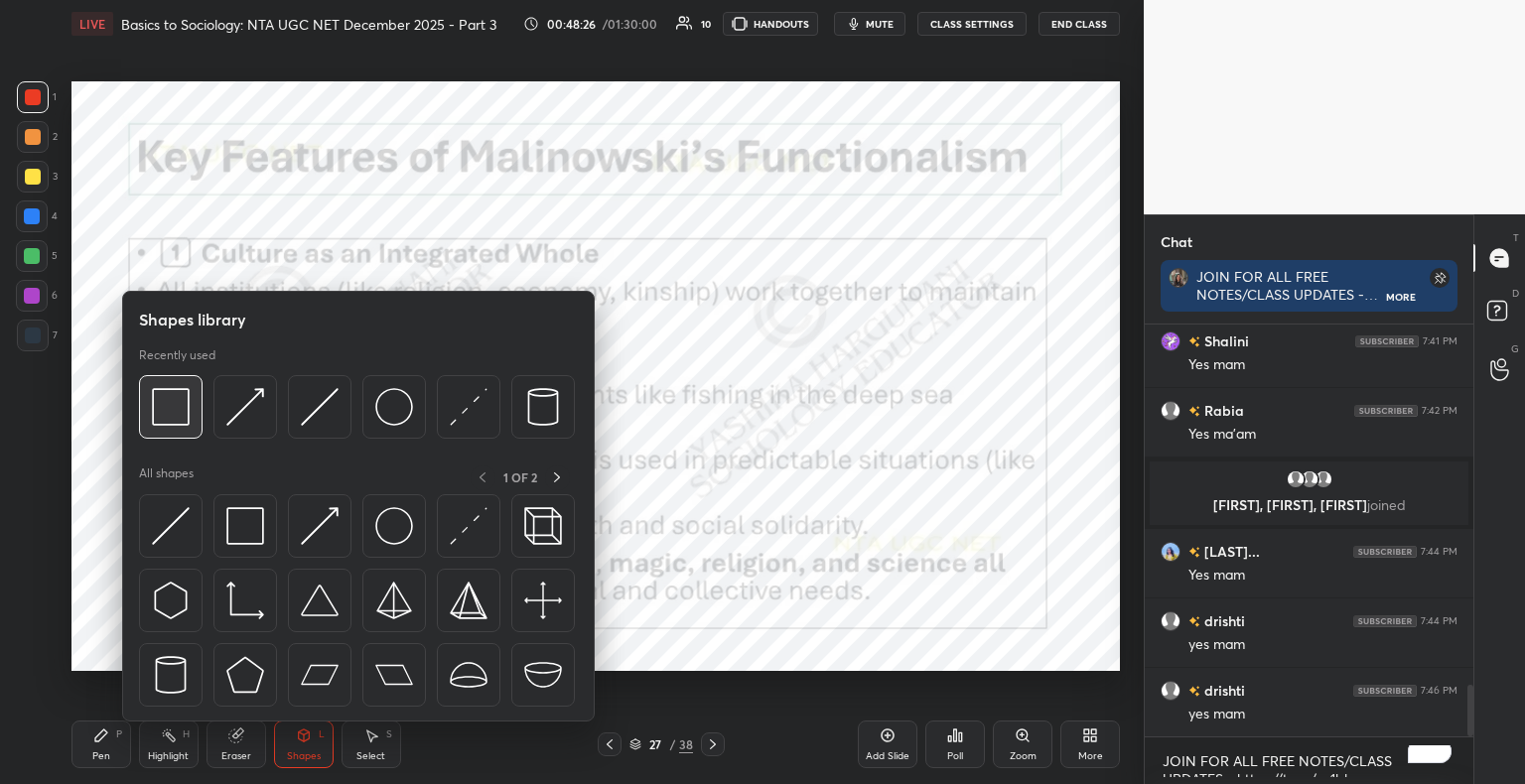 click at bounding box center (171, 407) 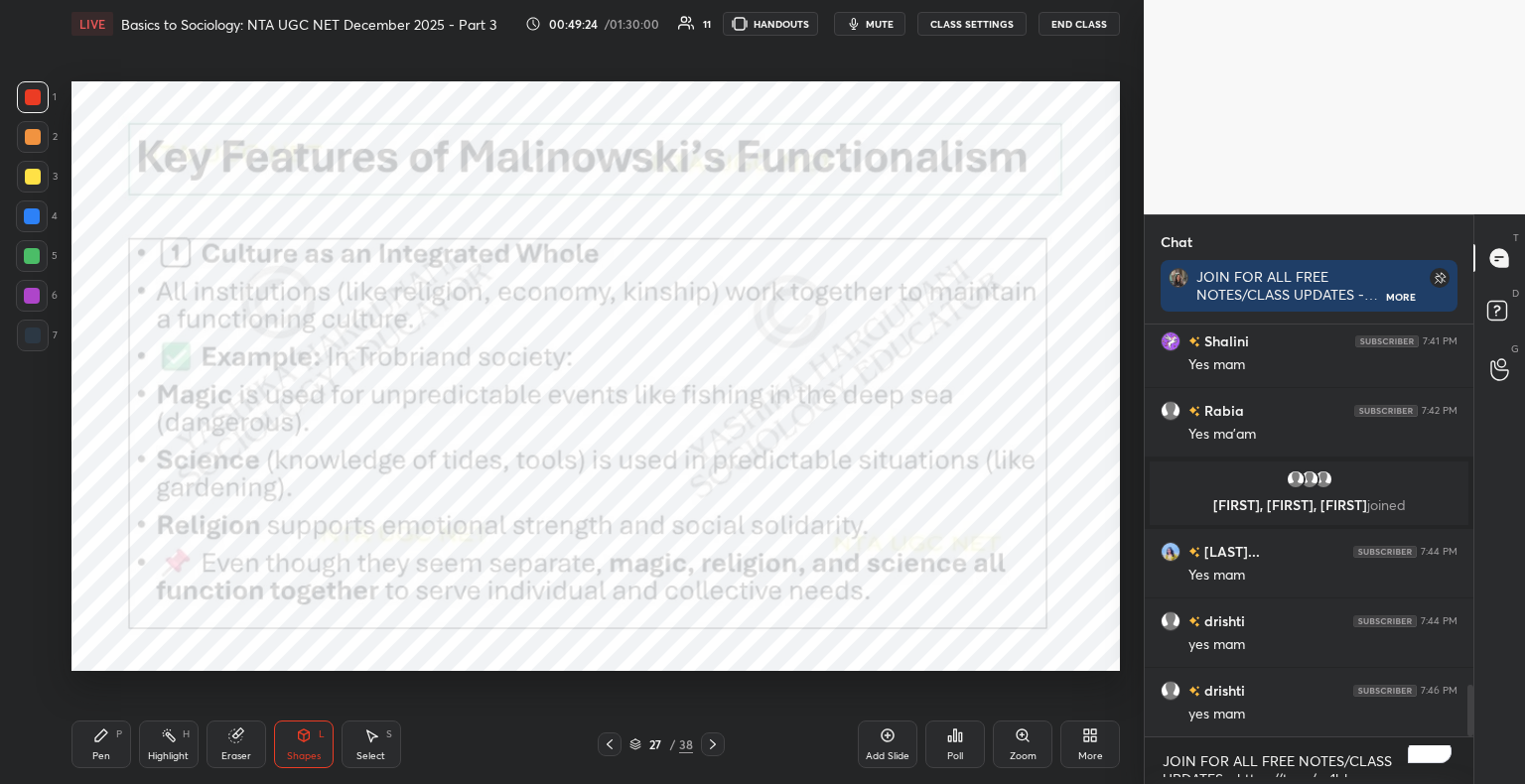click 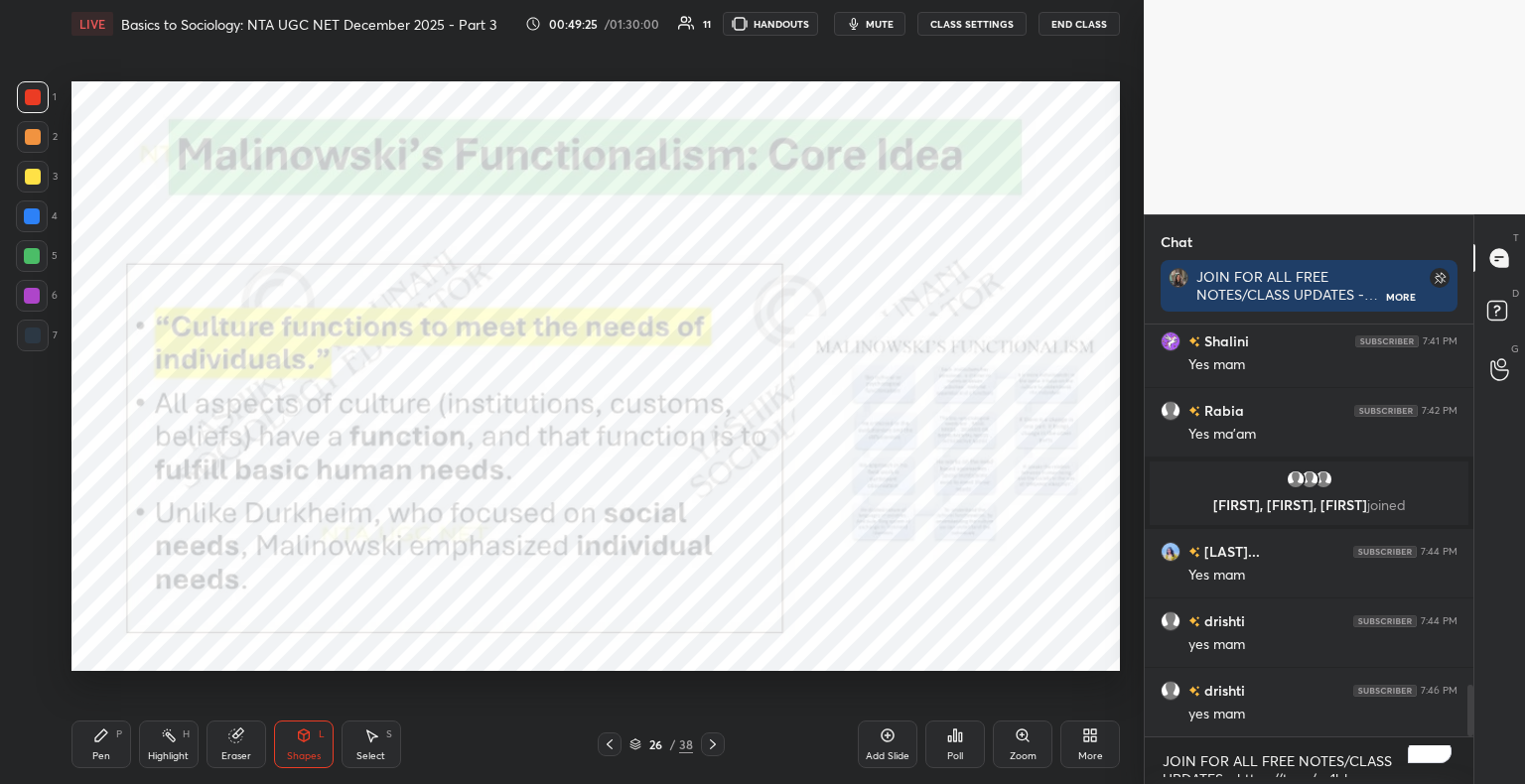 click 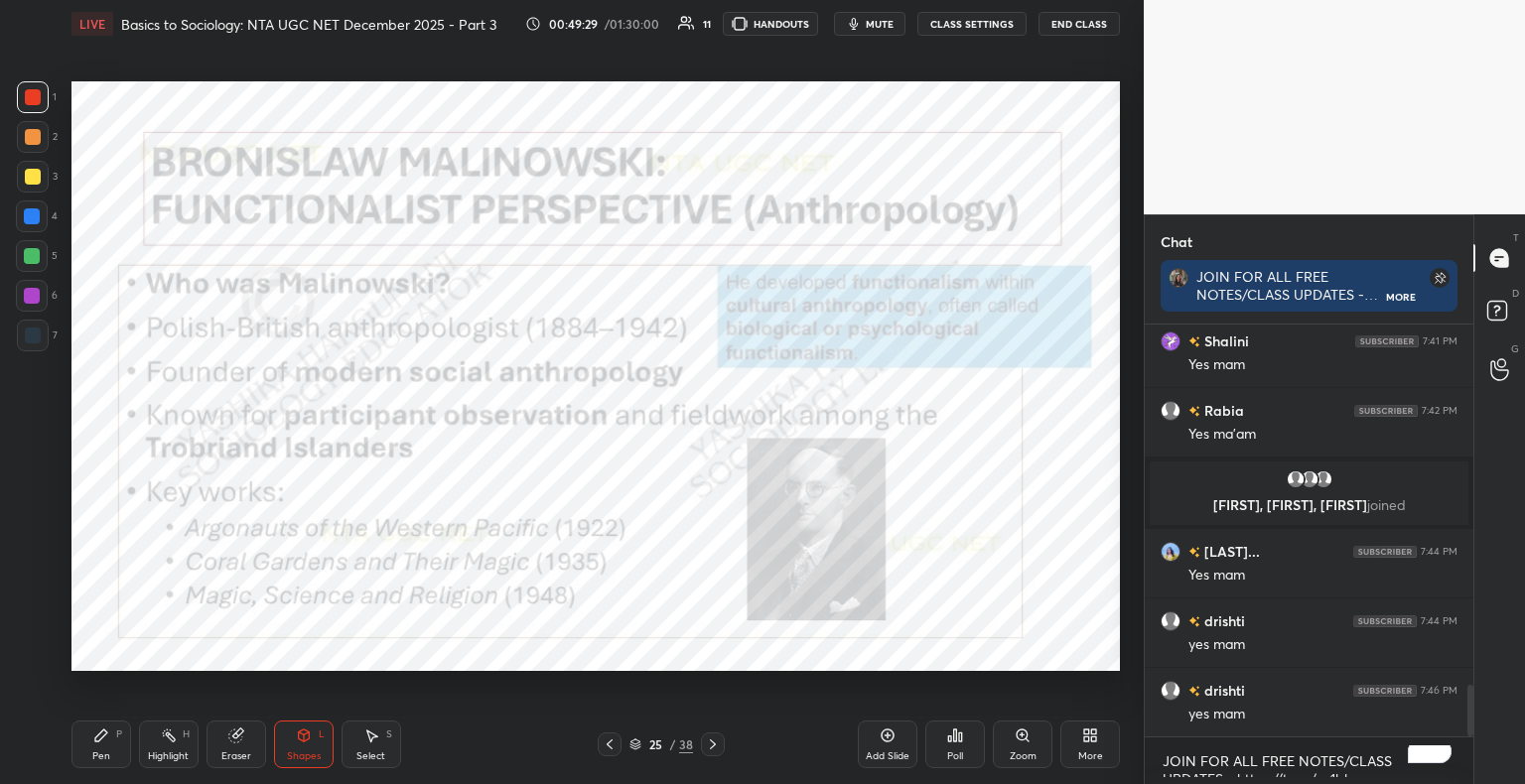 click 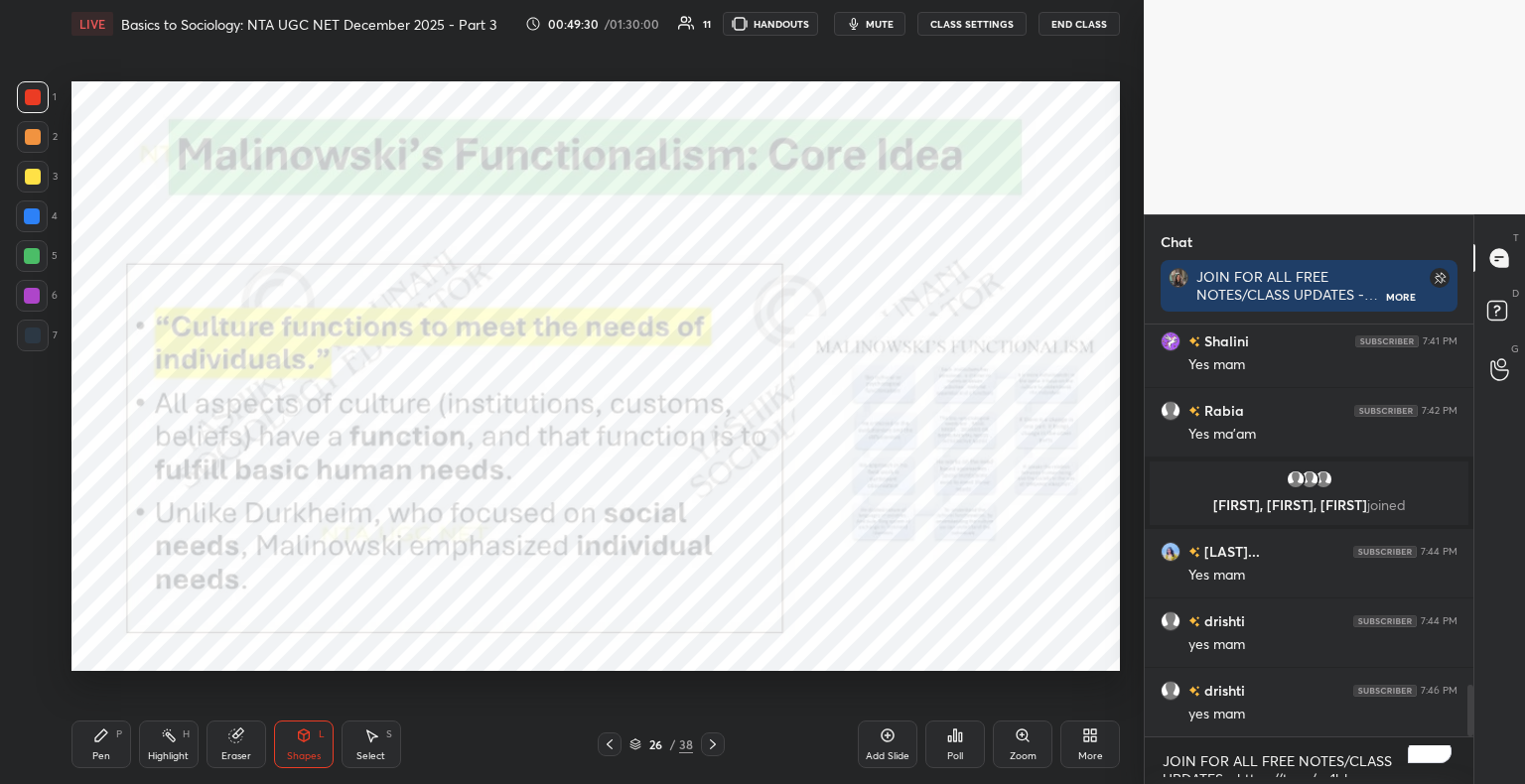 click 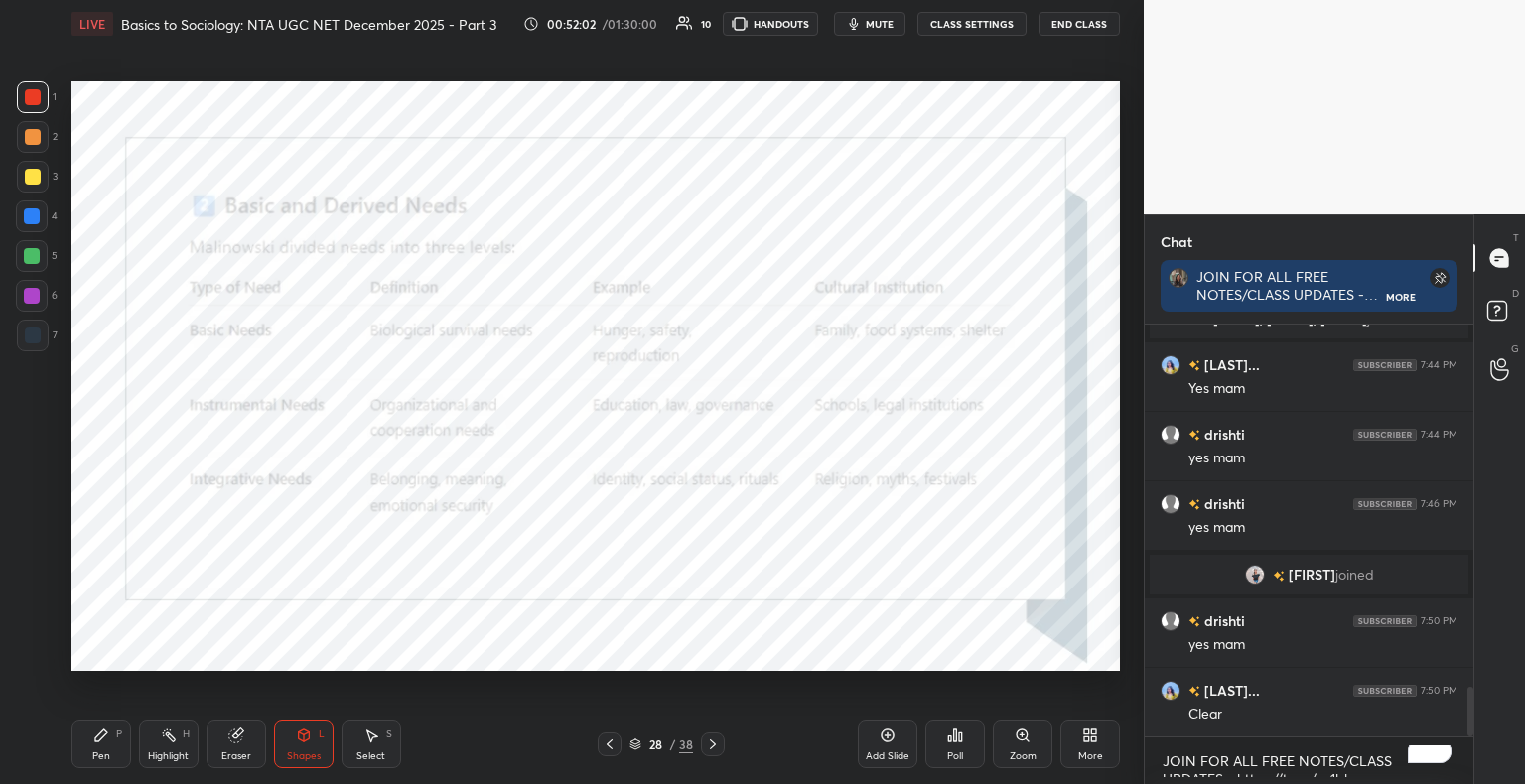 scroll, scrollTop: 3071, scrollLeft: 0, axis: vertical 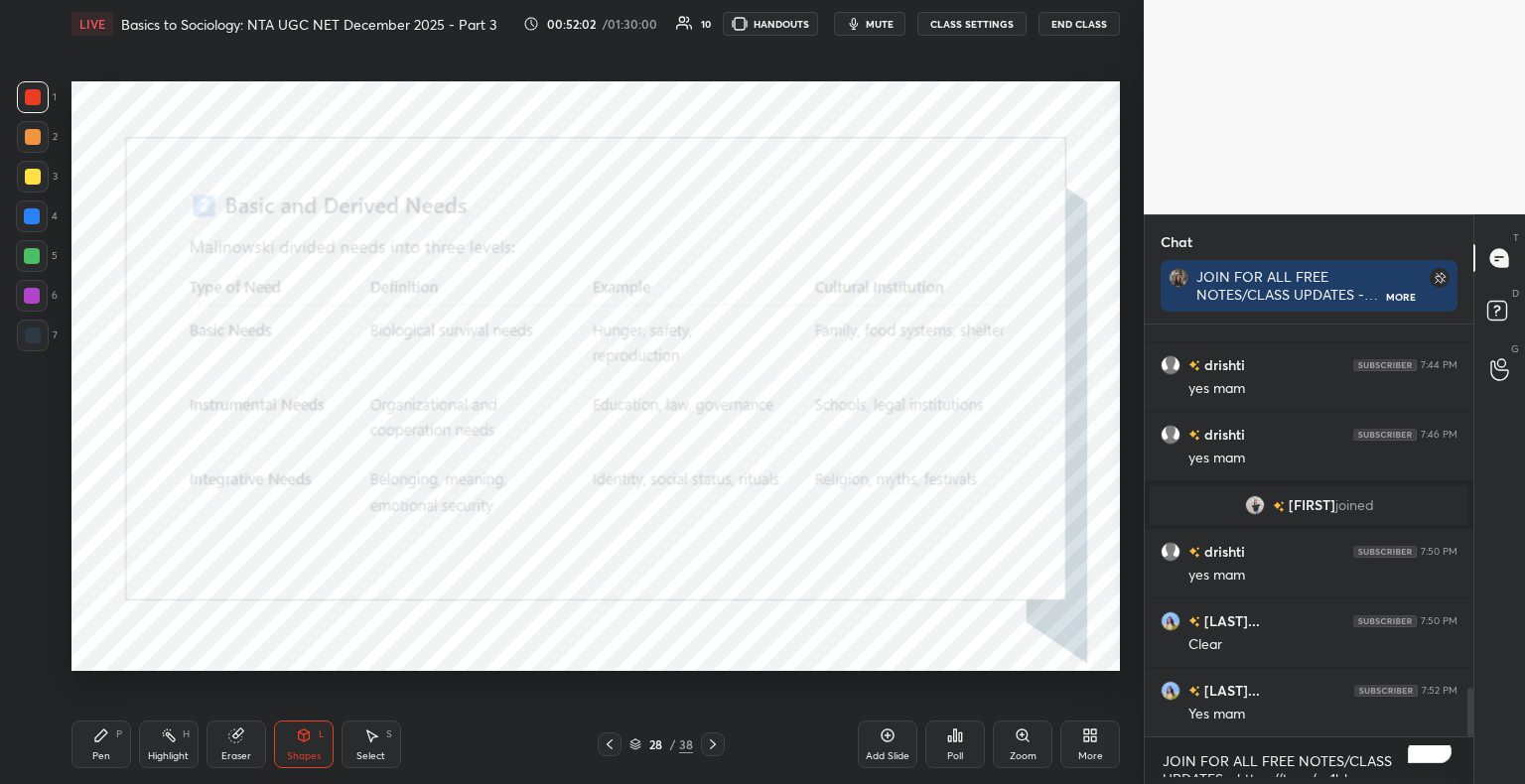 click 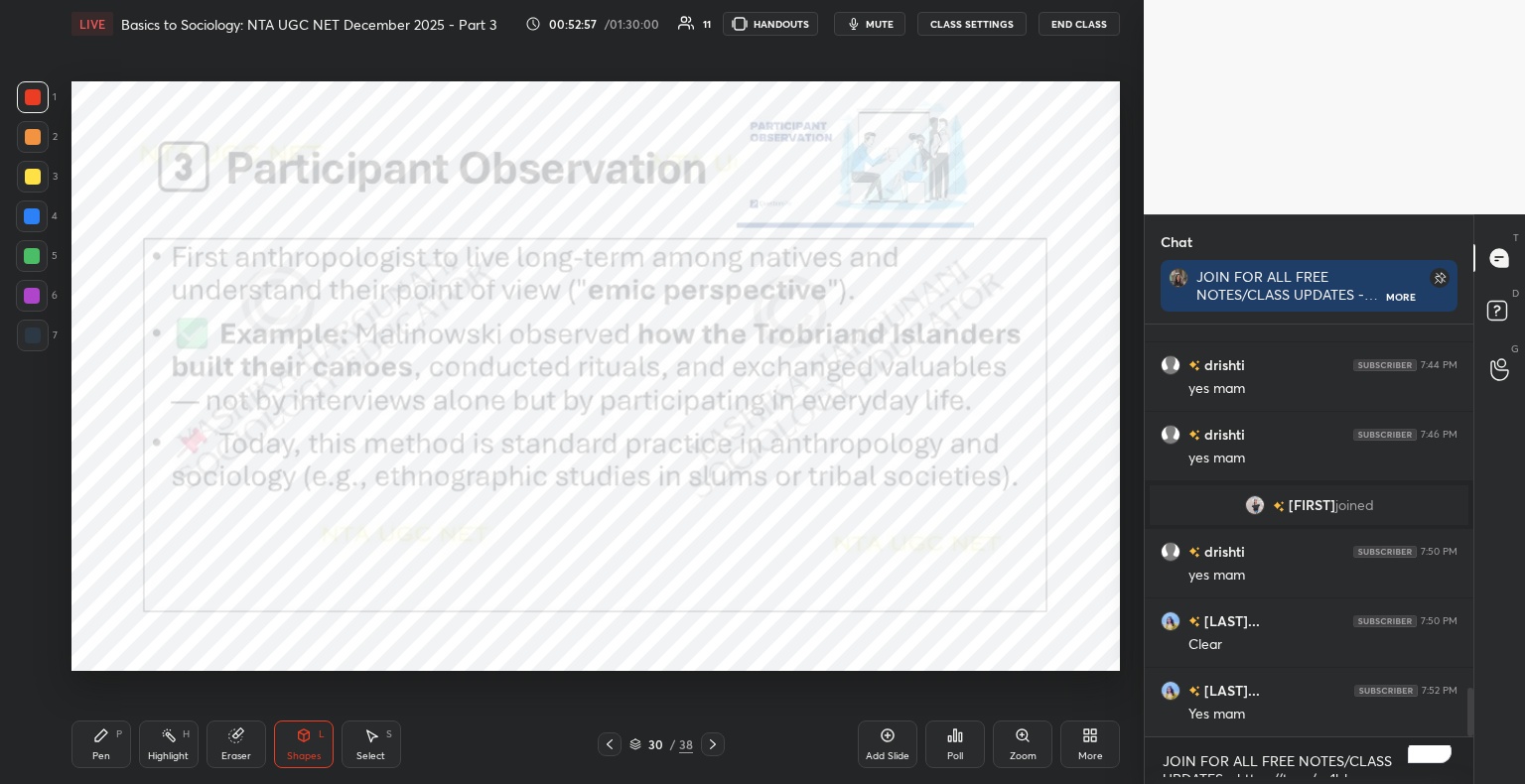 scroll, scrollTop: 3118, scrollLeft: 0, axis: vertical 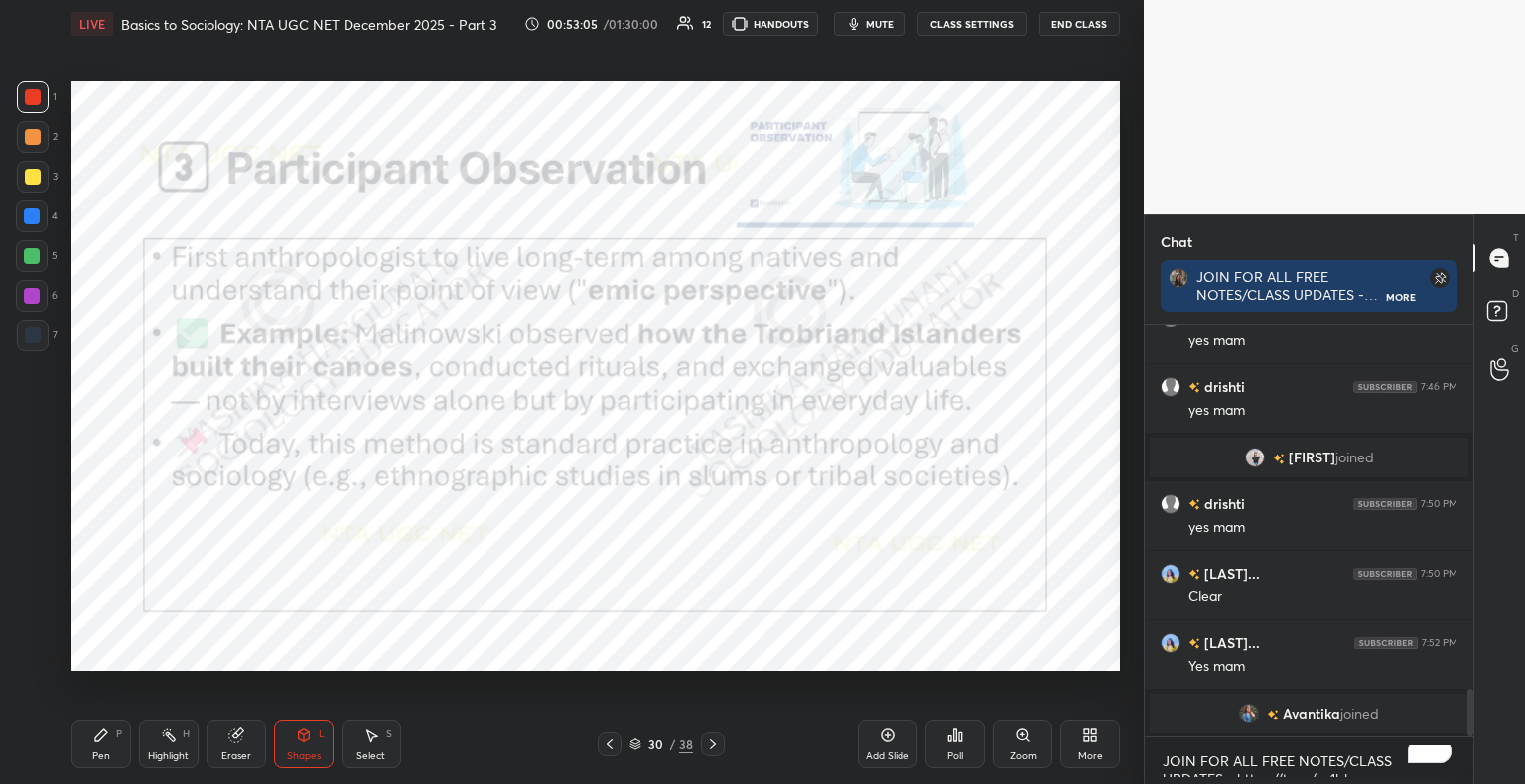 click 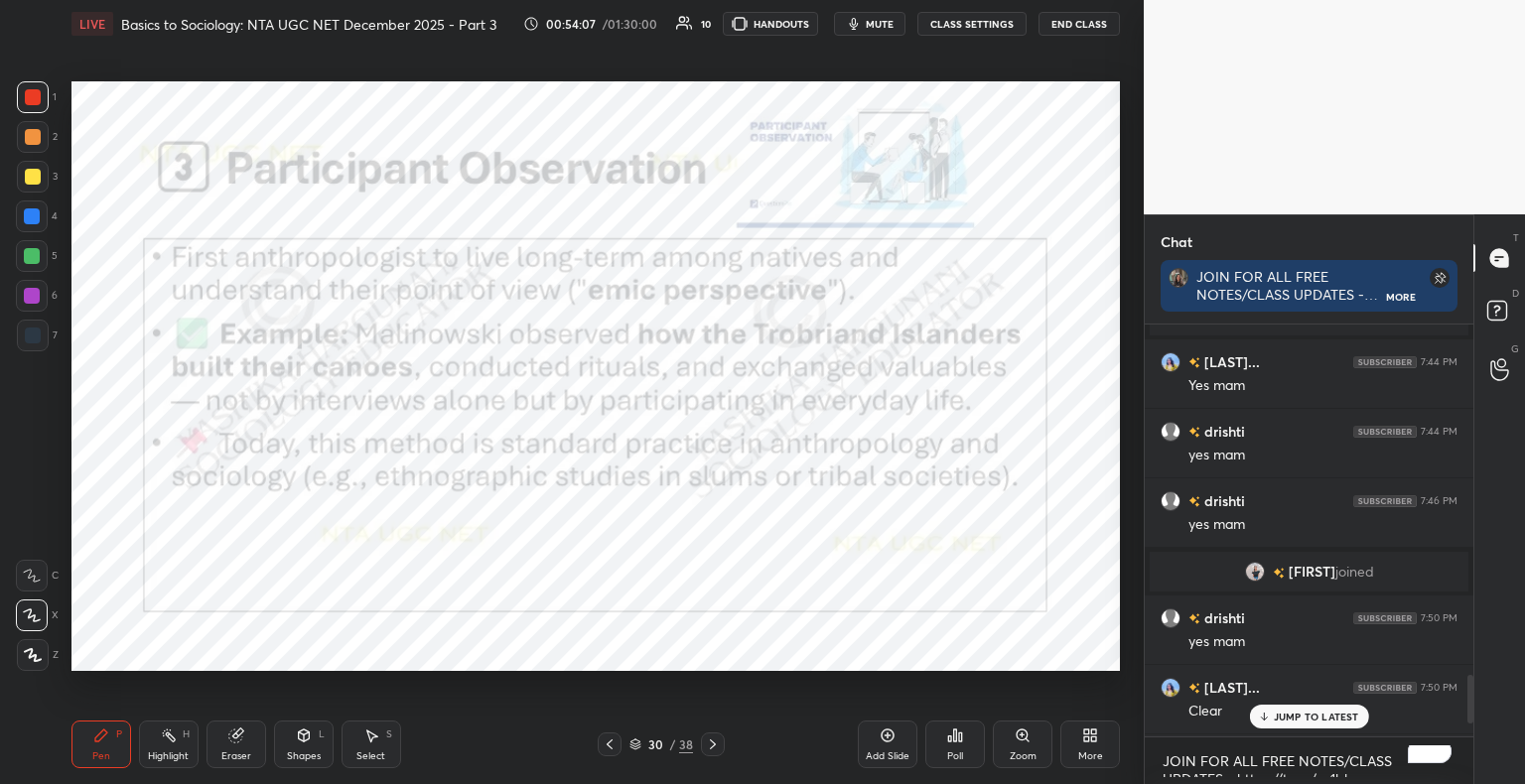 scroll, scrollTop: 3118, scrollLeft: 0, axis: vertical 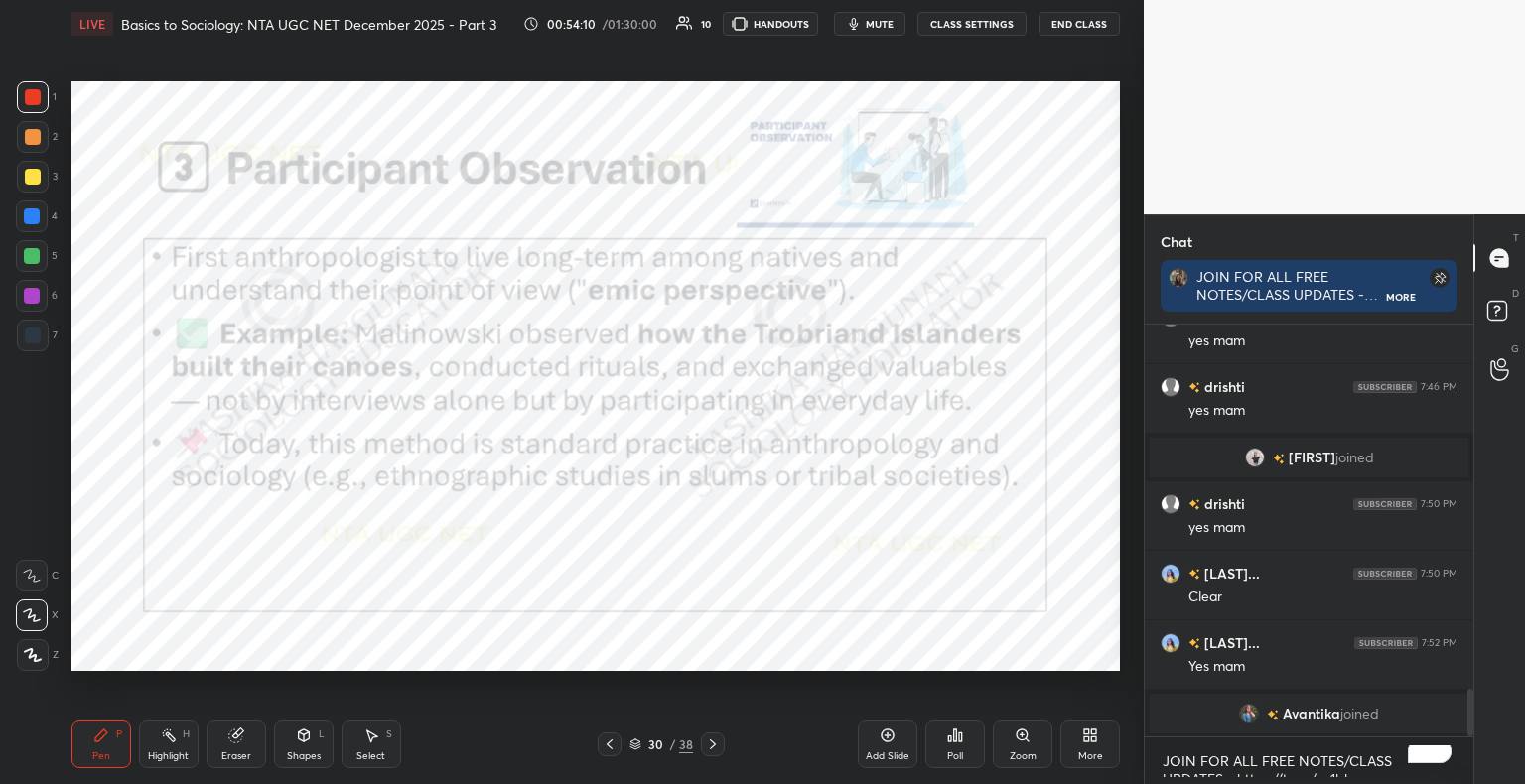 click 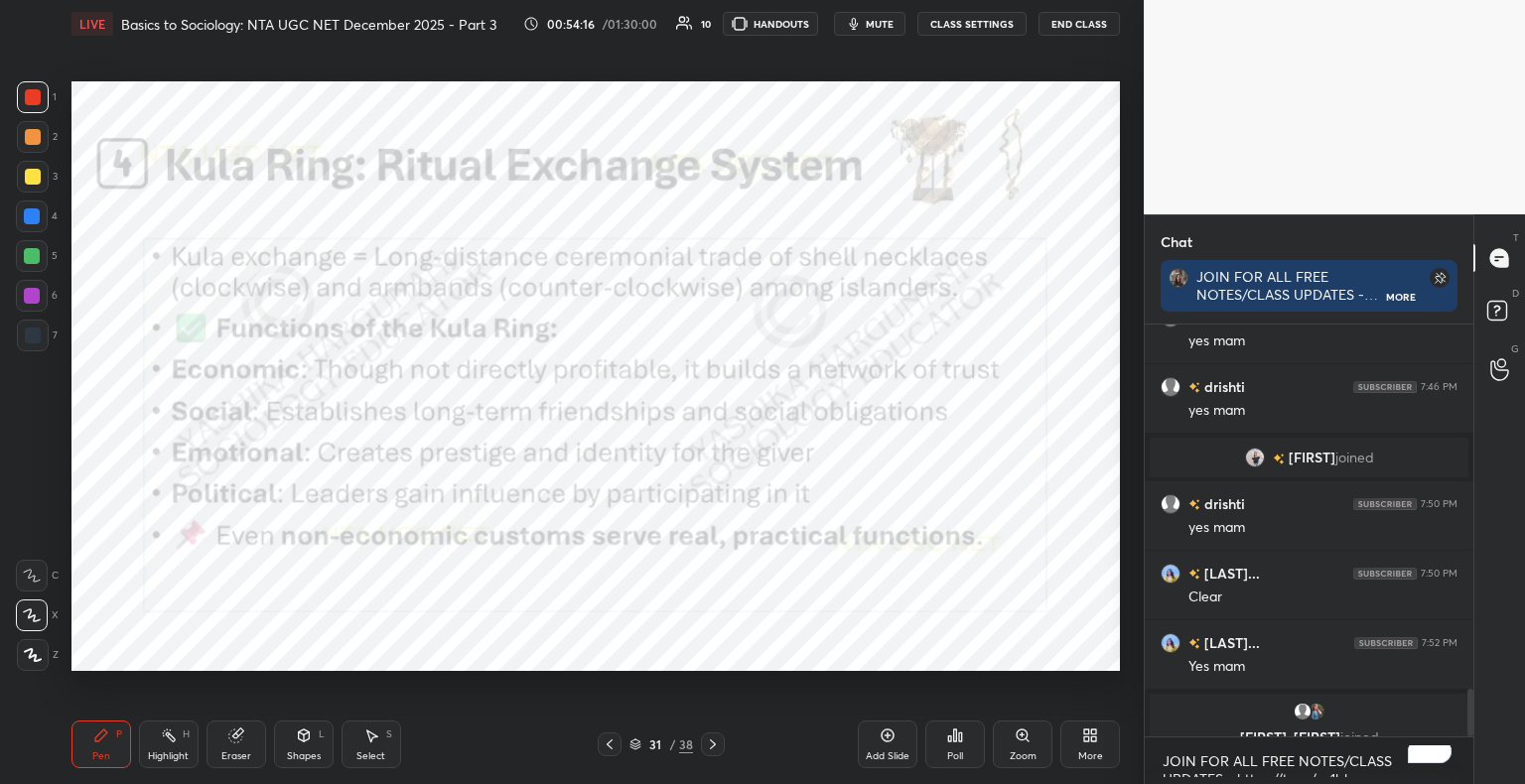 scroll, scrollTop: 3142, scrollLeft: 0, axis: vertical 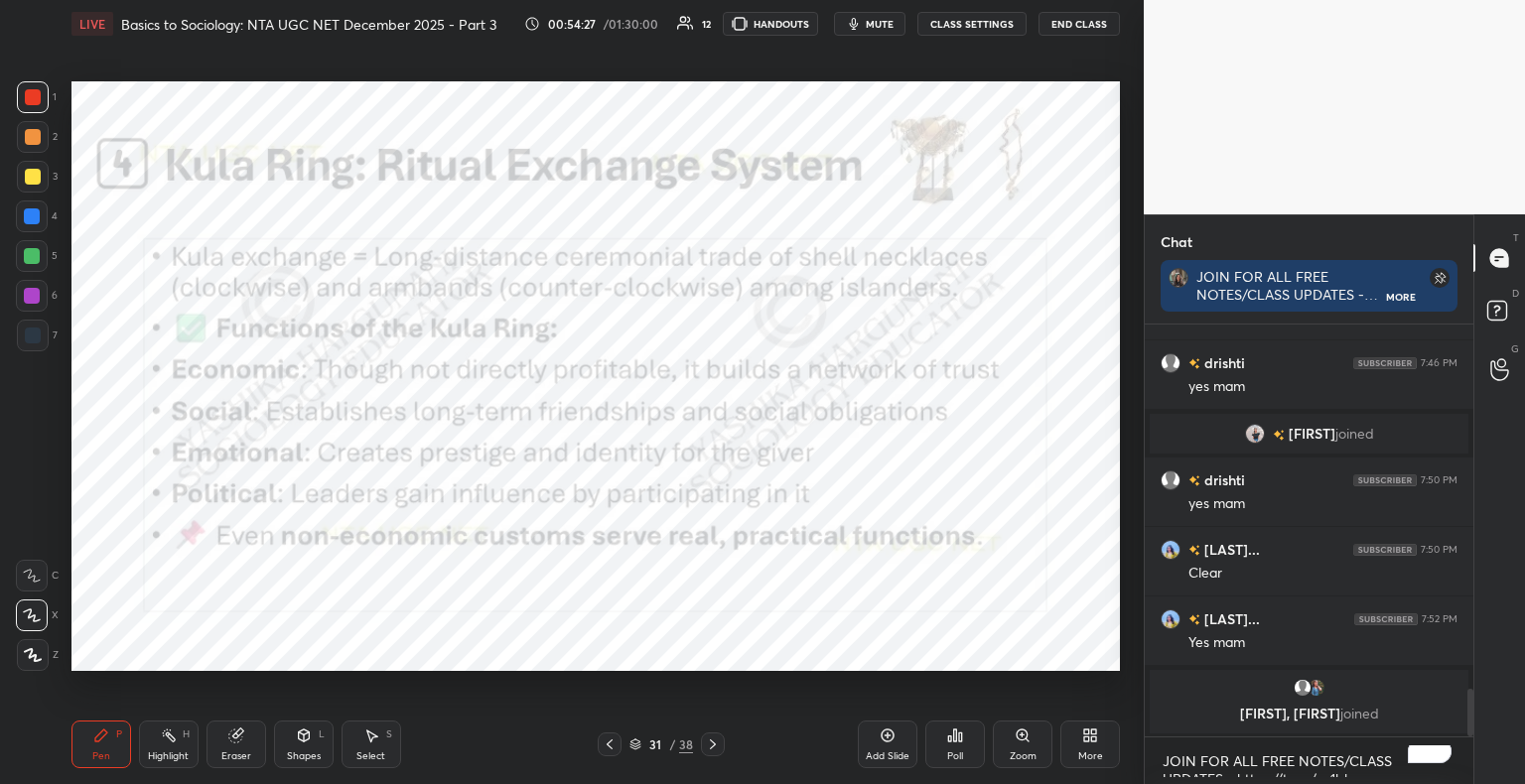 click at bounding box center [33, 335] 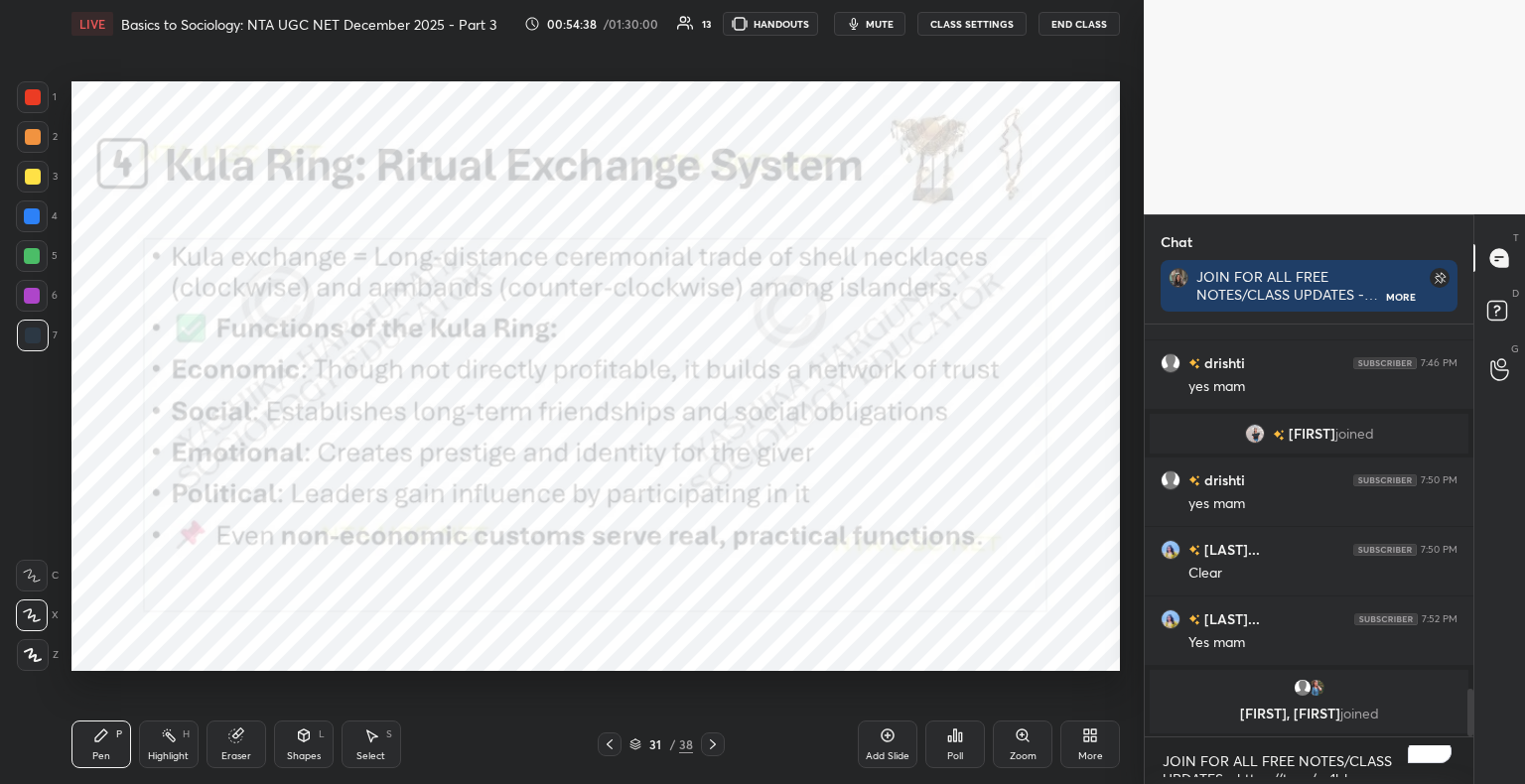 click on "Shapes L" at bounding box center [304, 744] 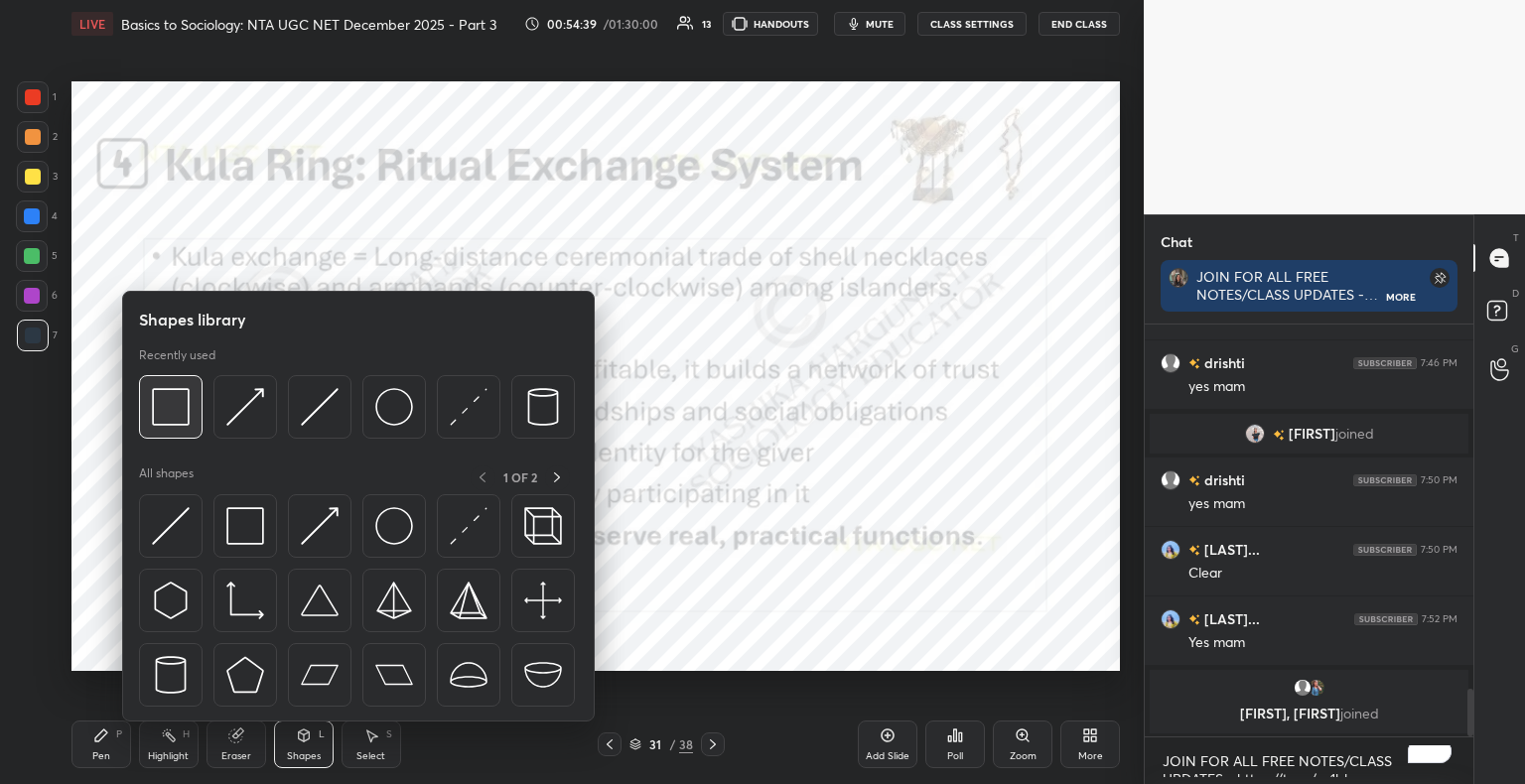 click at bounding box center [171, 407] 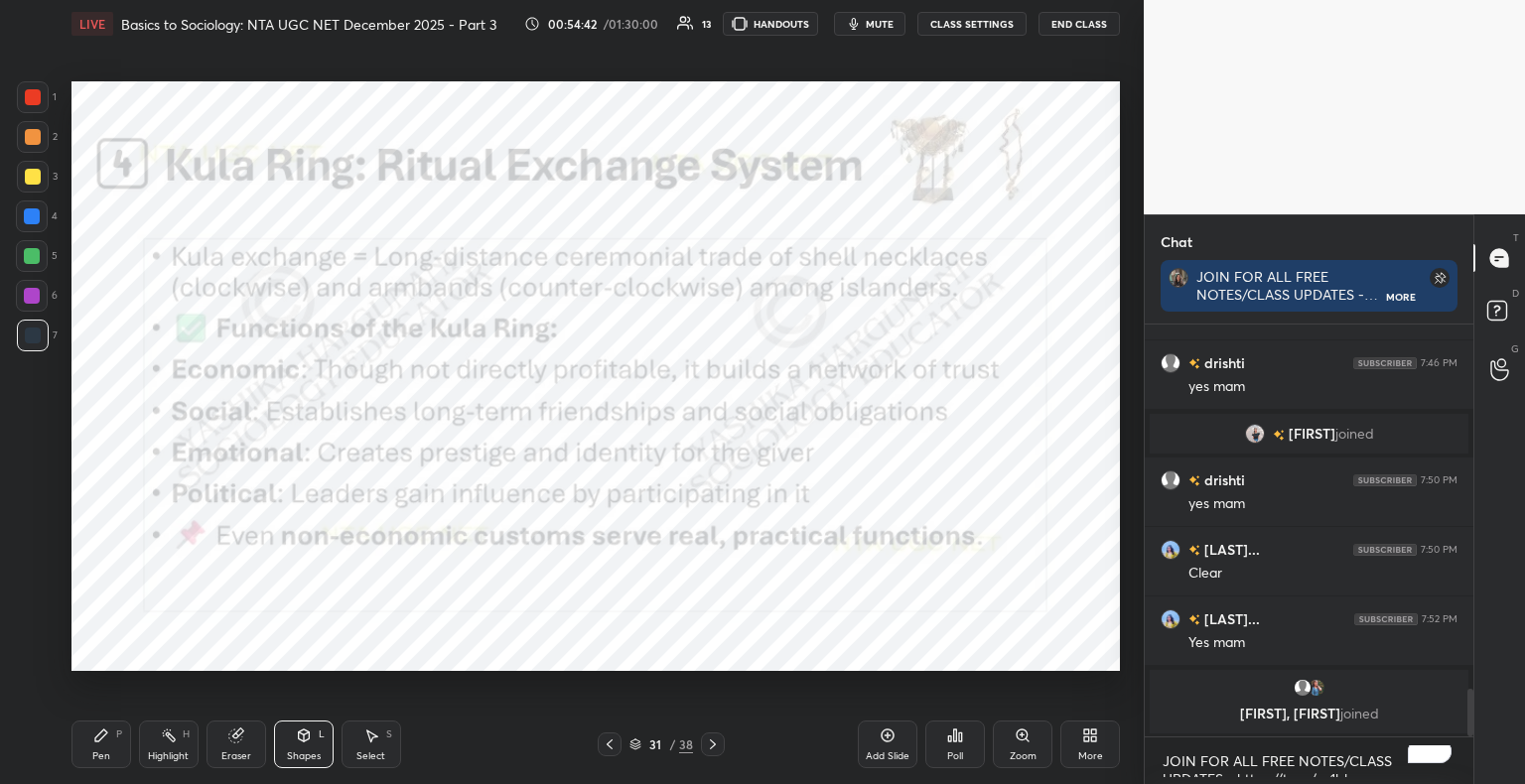 click at bounding box center [33, 97] 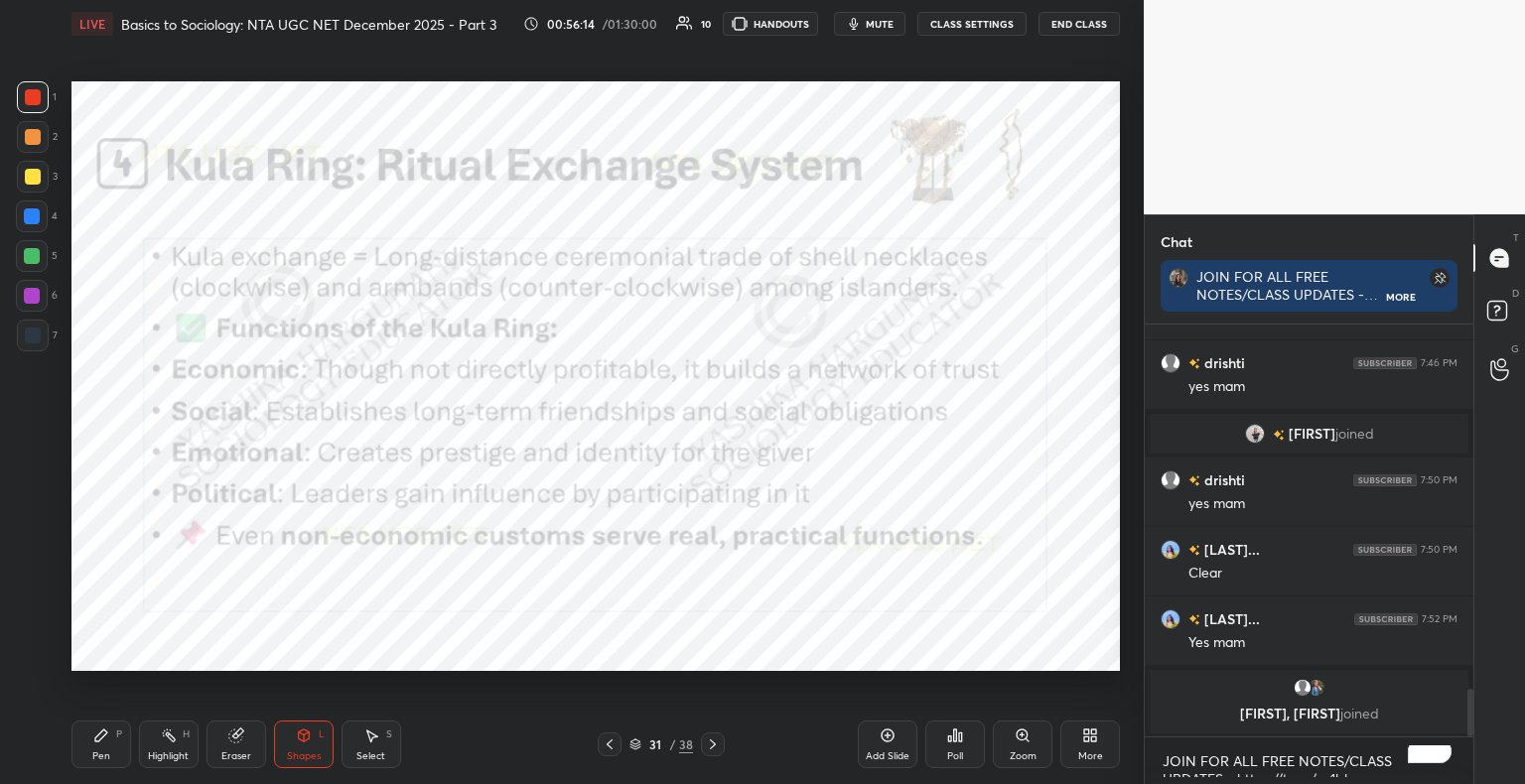 click 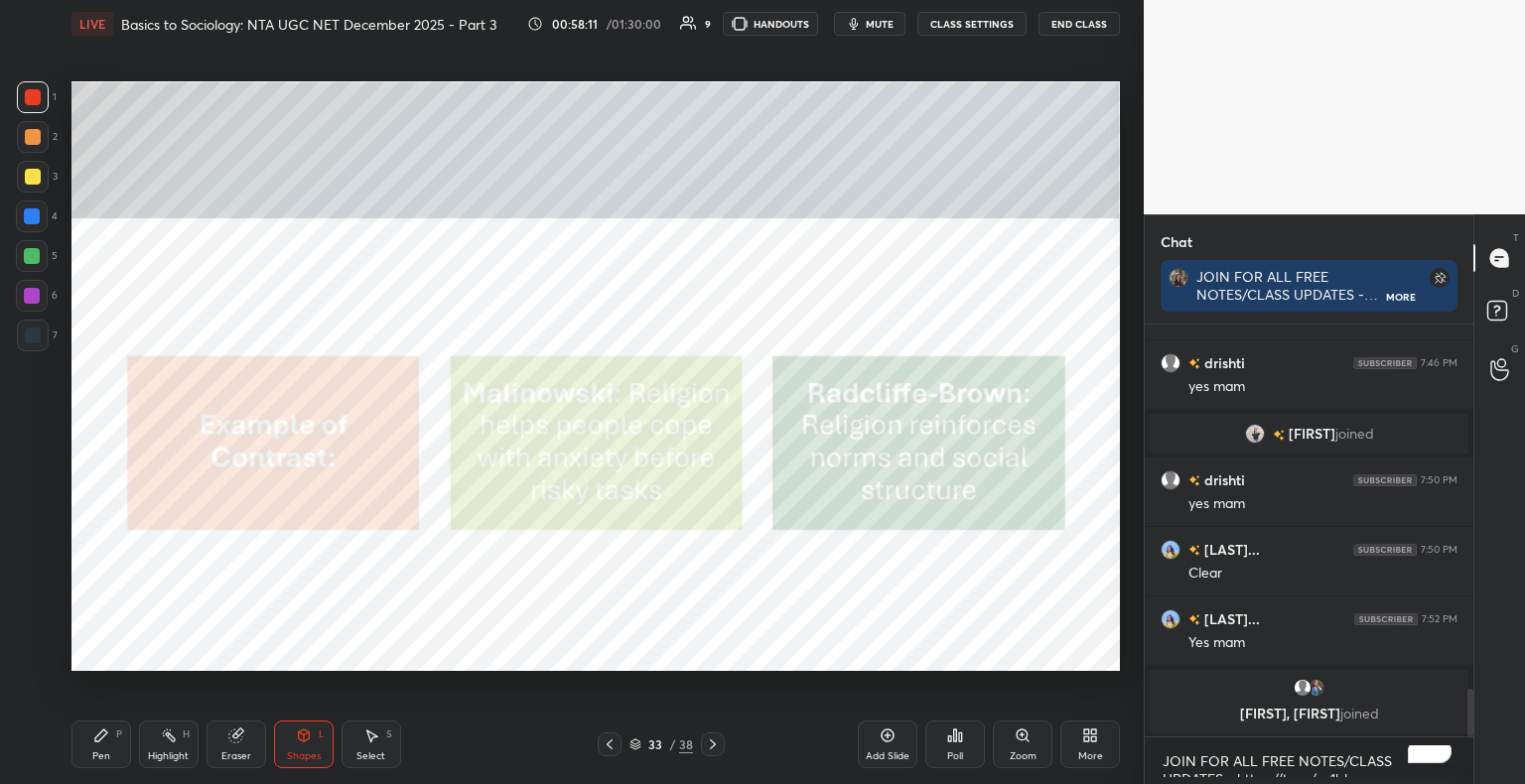click on "Pen" at bounding box center [101, 756] 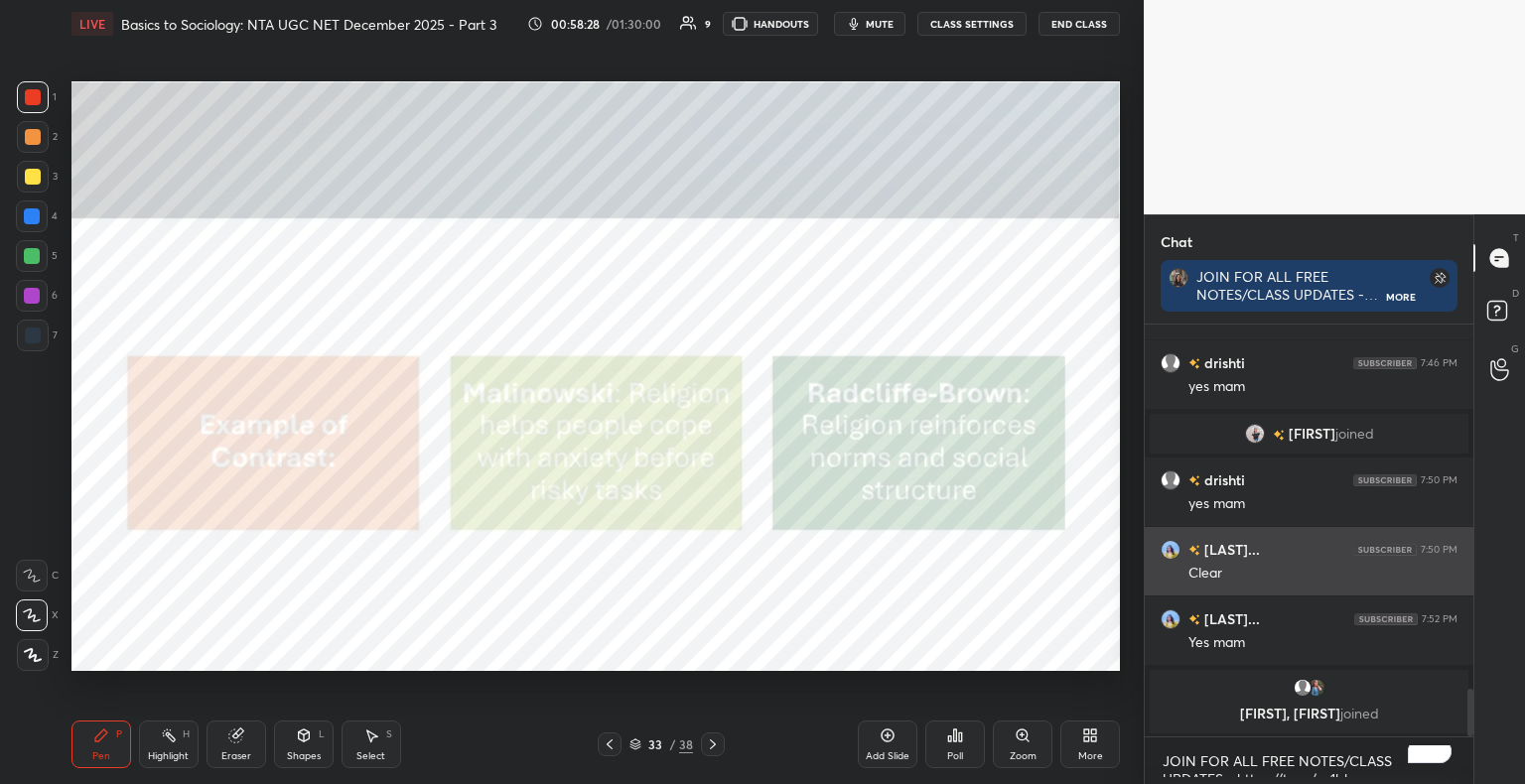 scroll, scrollTop: 3150, scrollLeft: 0, axis: vertical 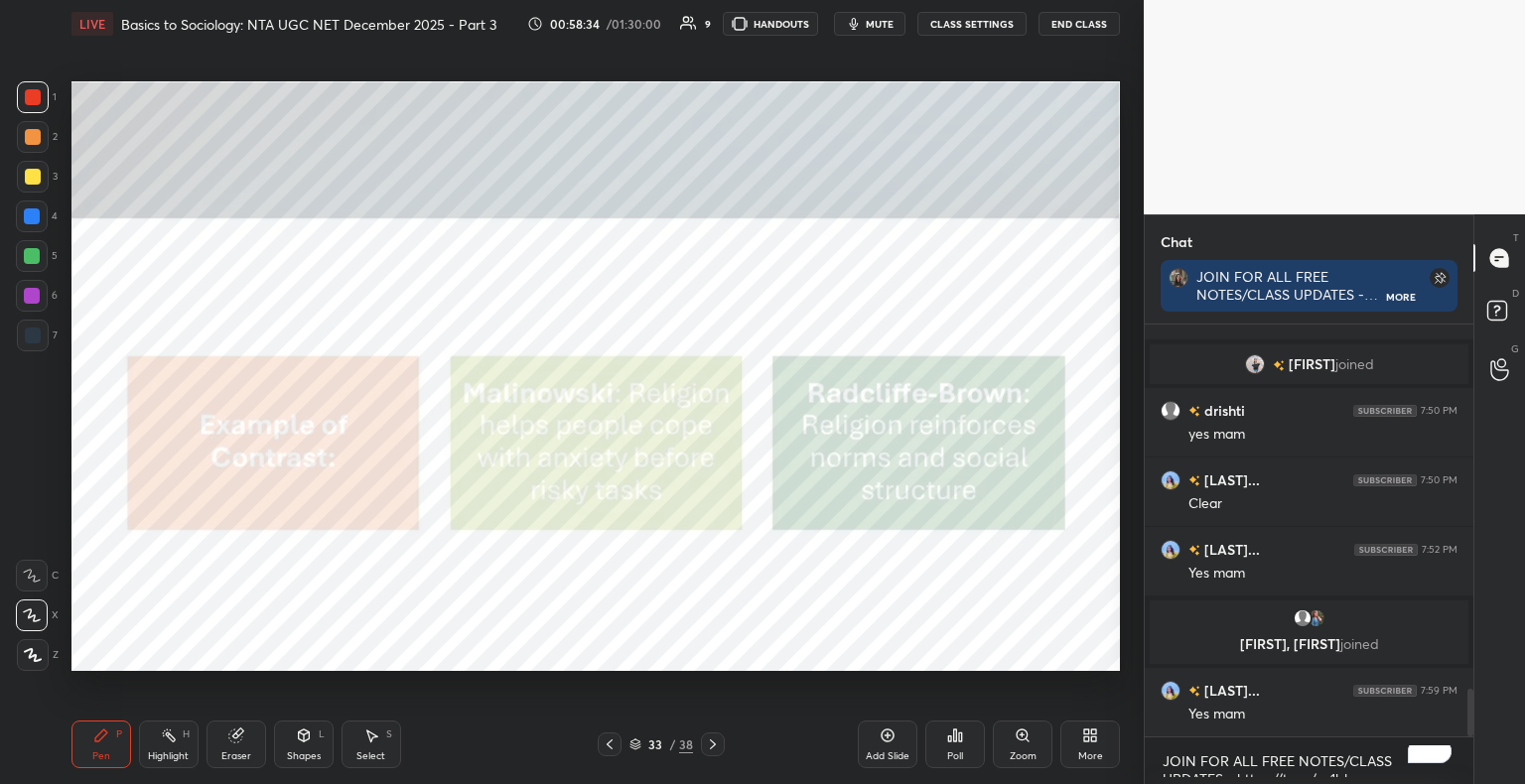 click 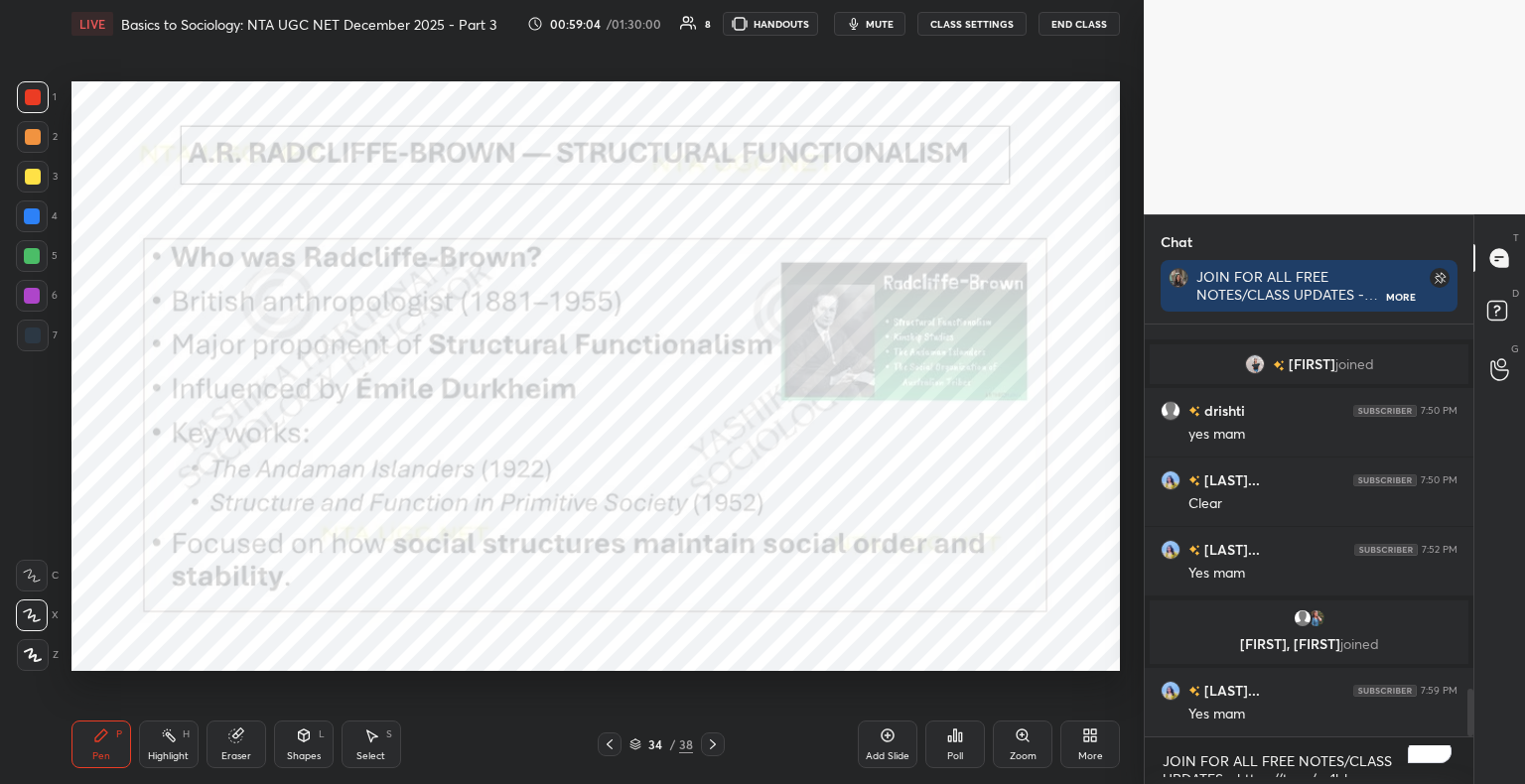 click 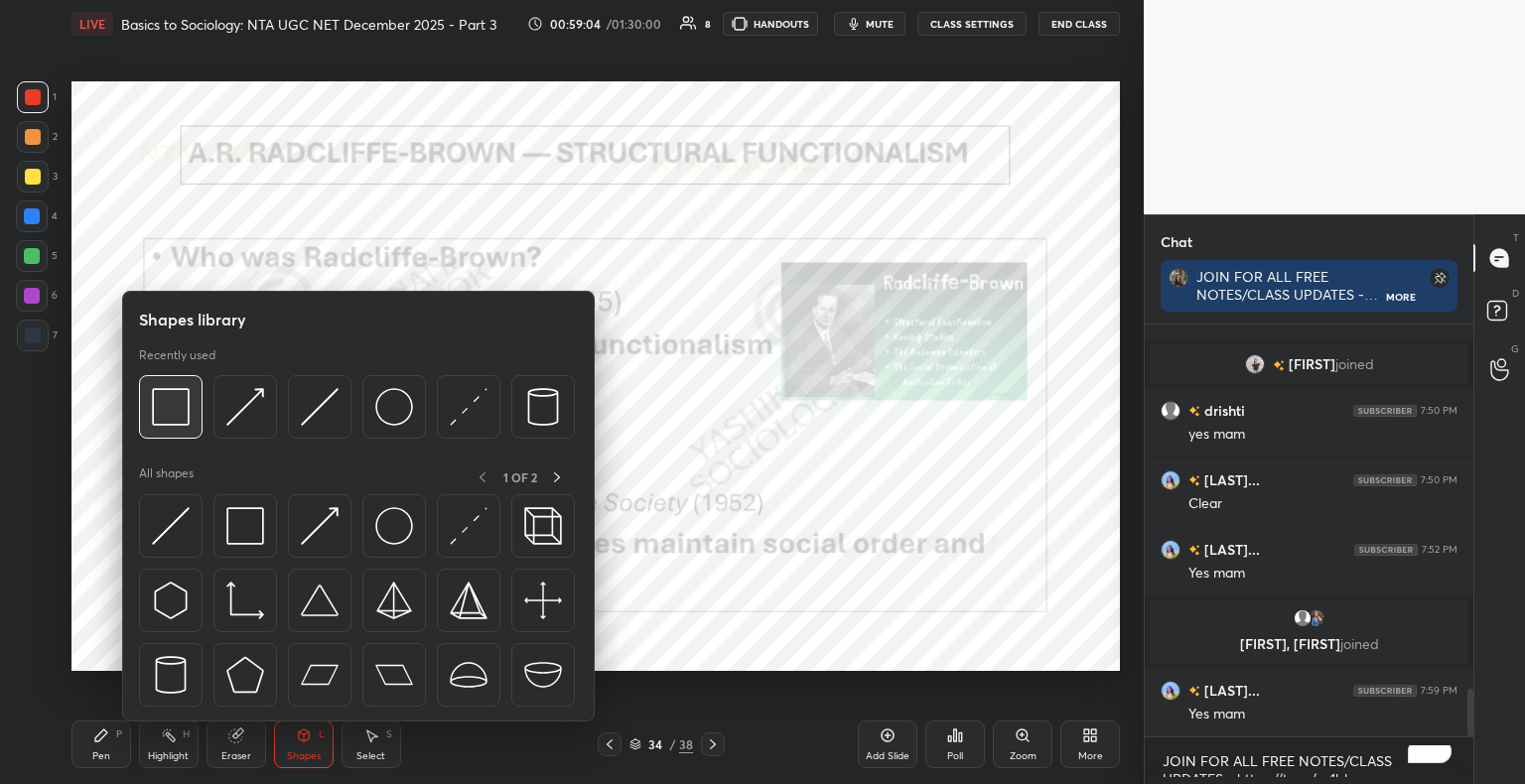click at bounding box center [171, 407] 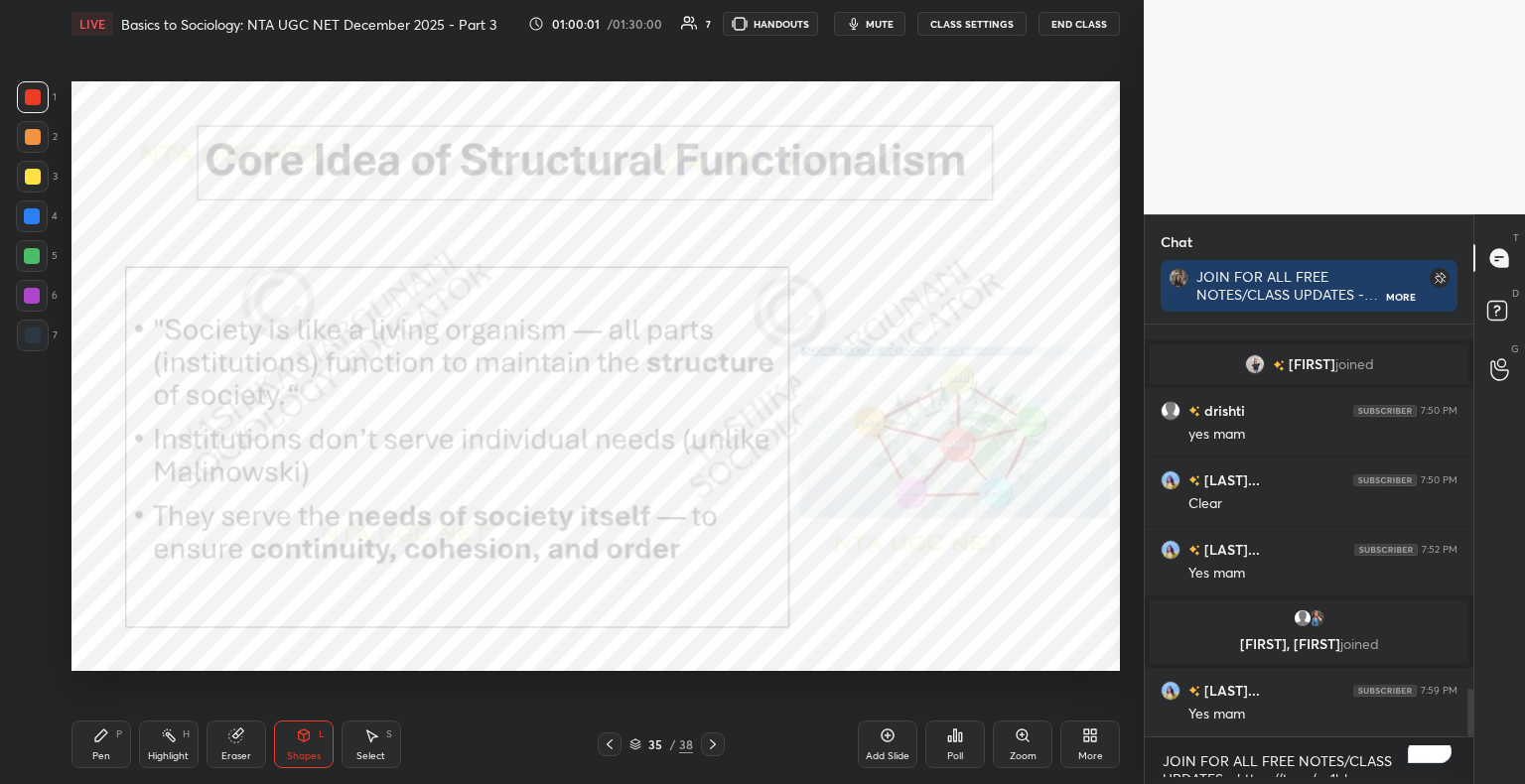 click on "Pen P" at bounding box center (101, 744) 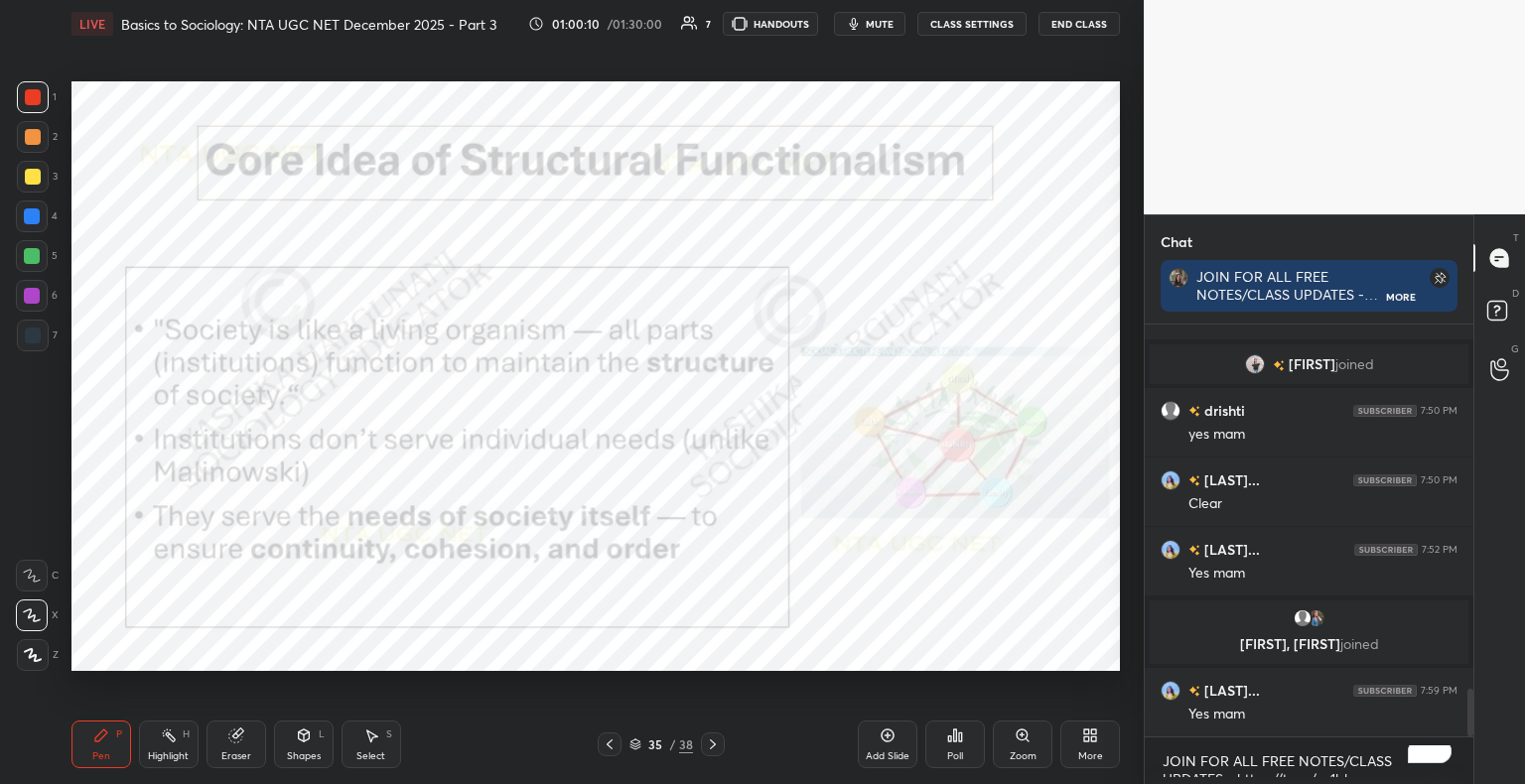 click on "Shapes" at bounding box center (304, 756) 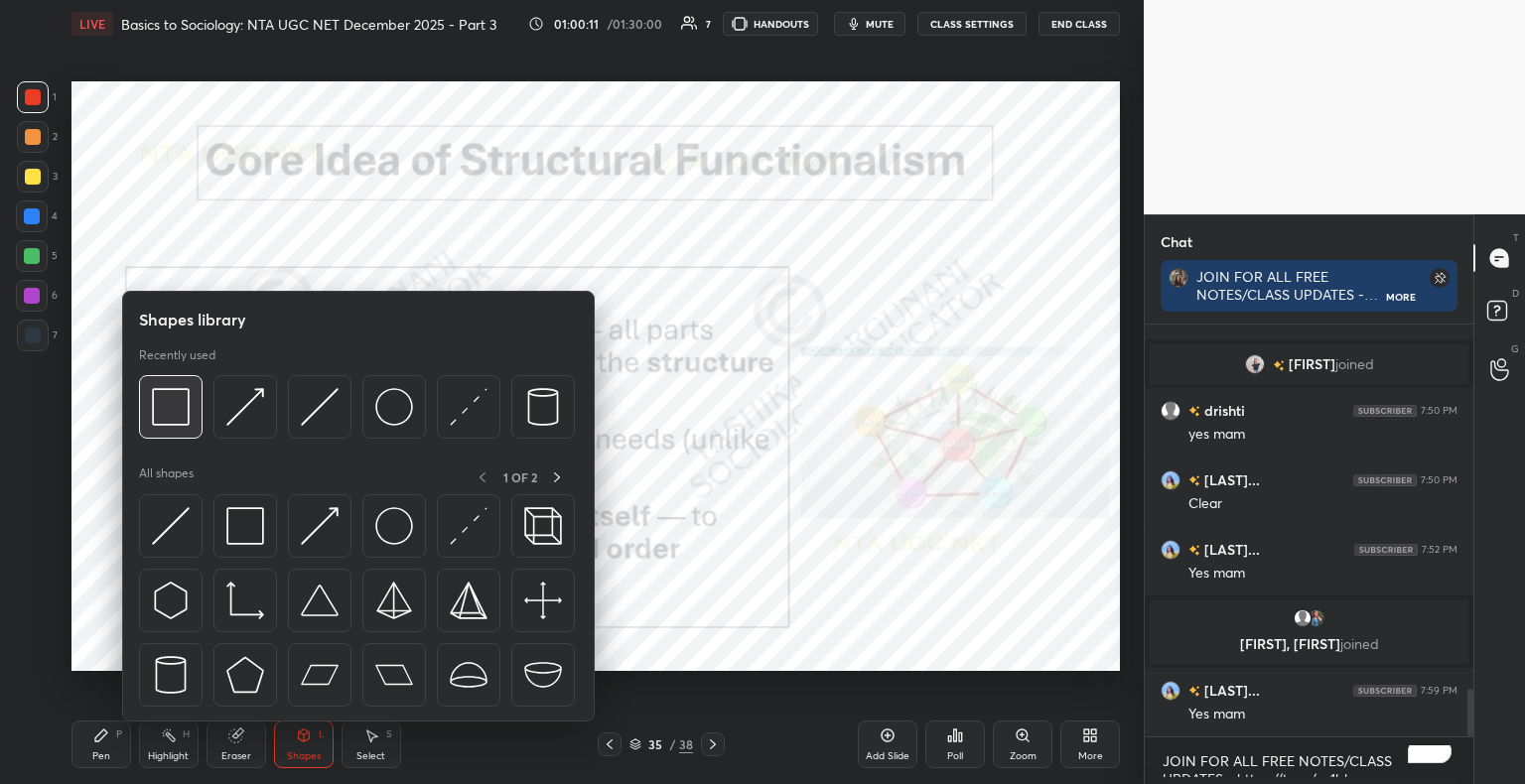 click at bounding box center [171, 407] 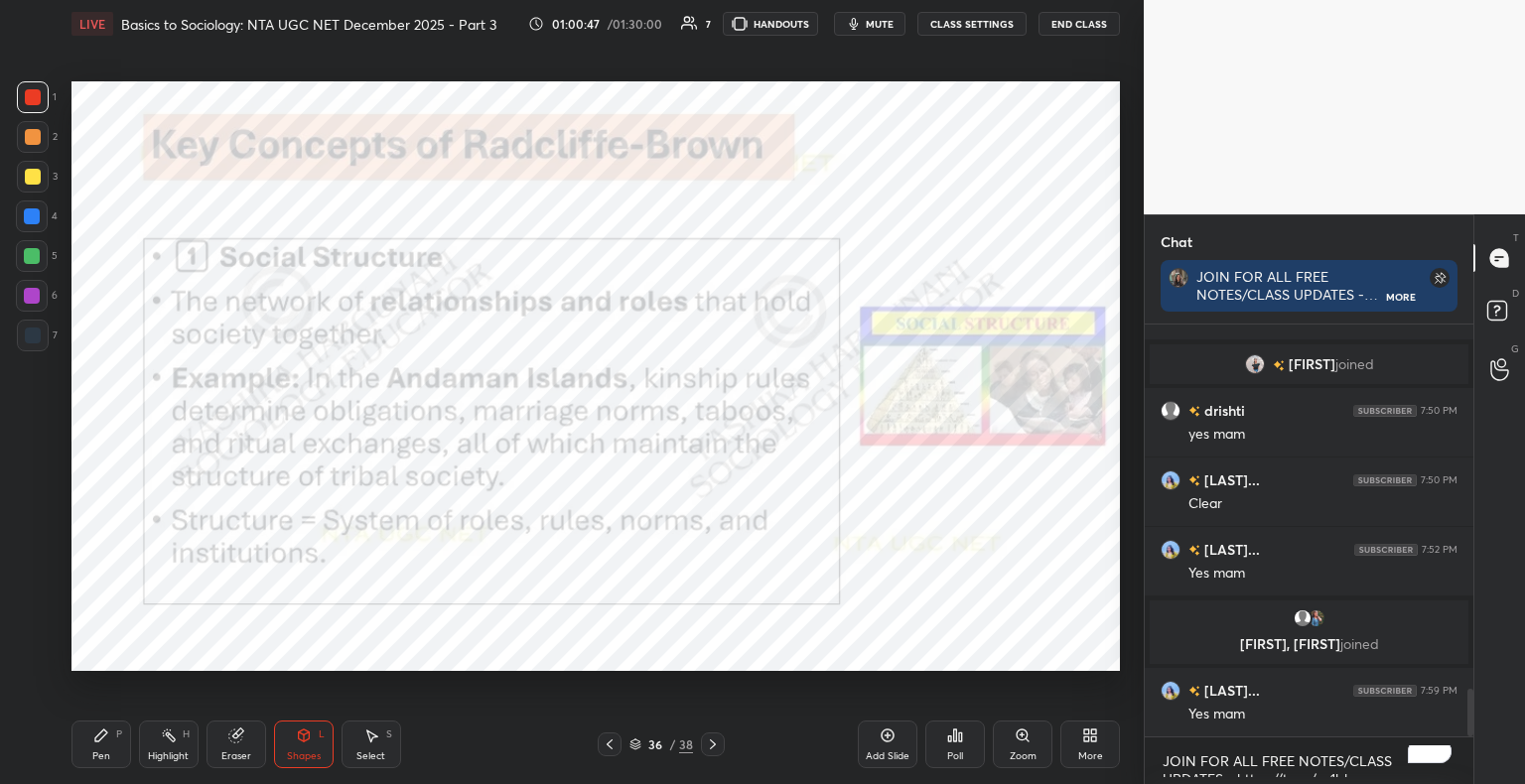click on "Shapes L" at bounding box center [304, 744] 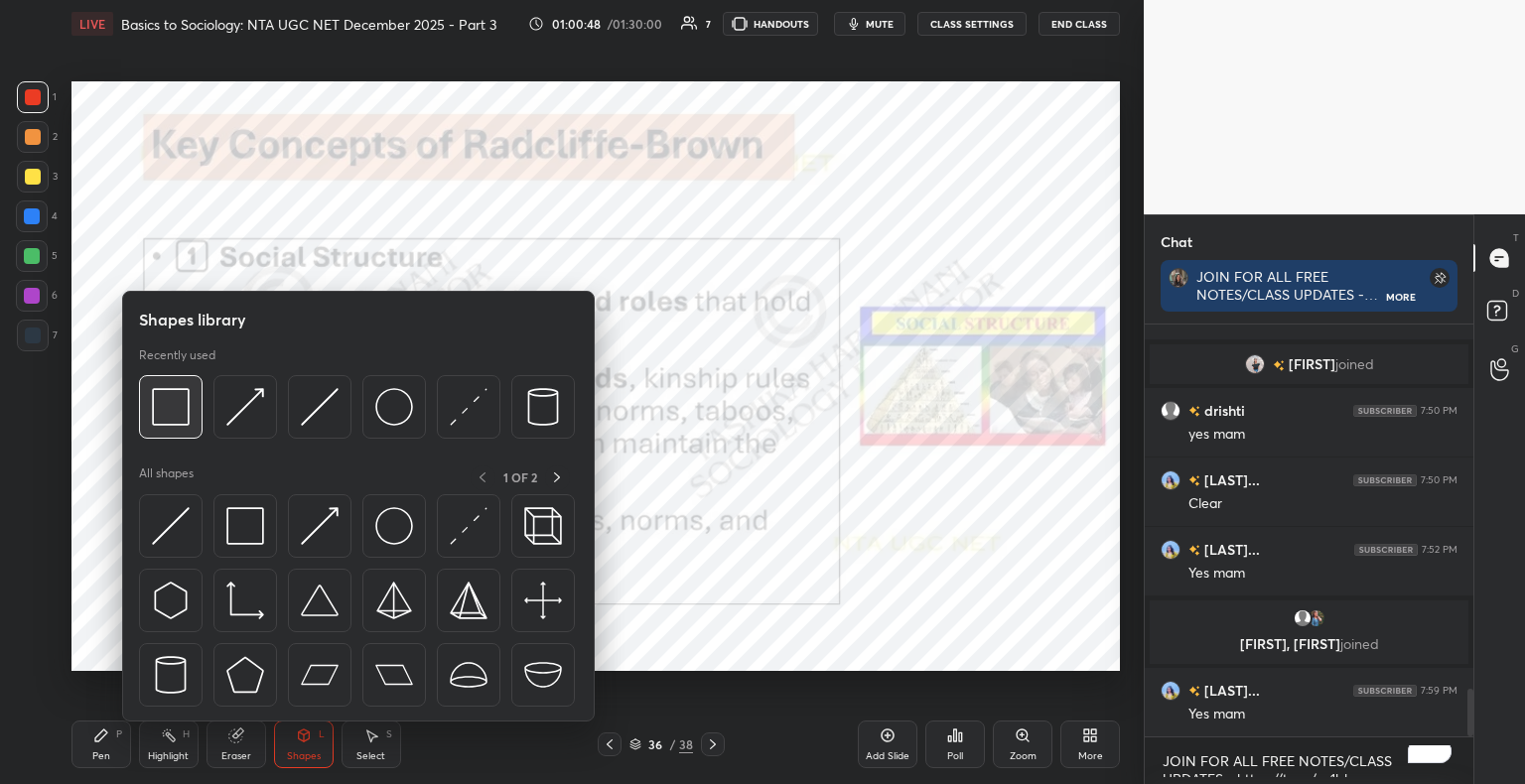 click at bounding box center [171, 407] 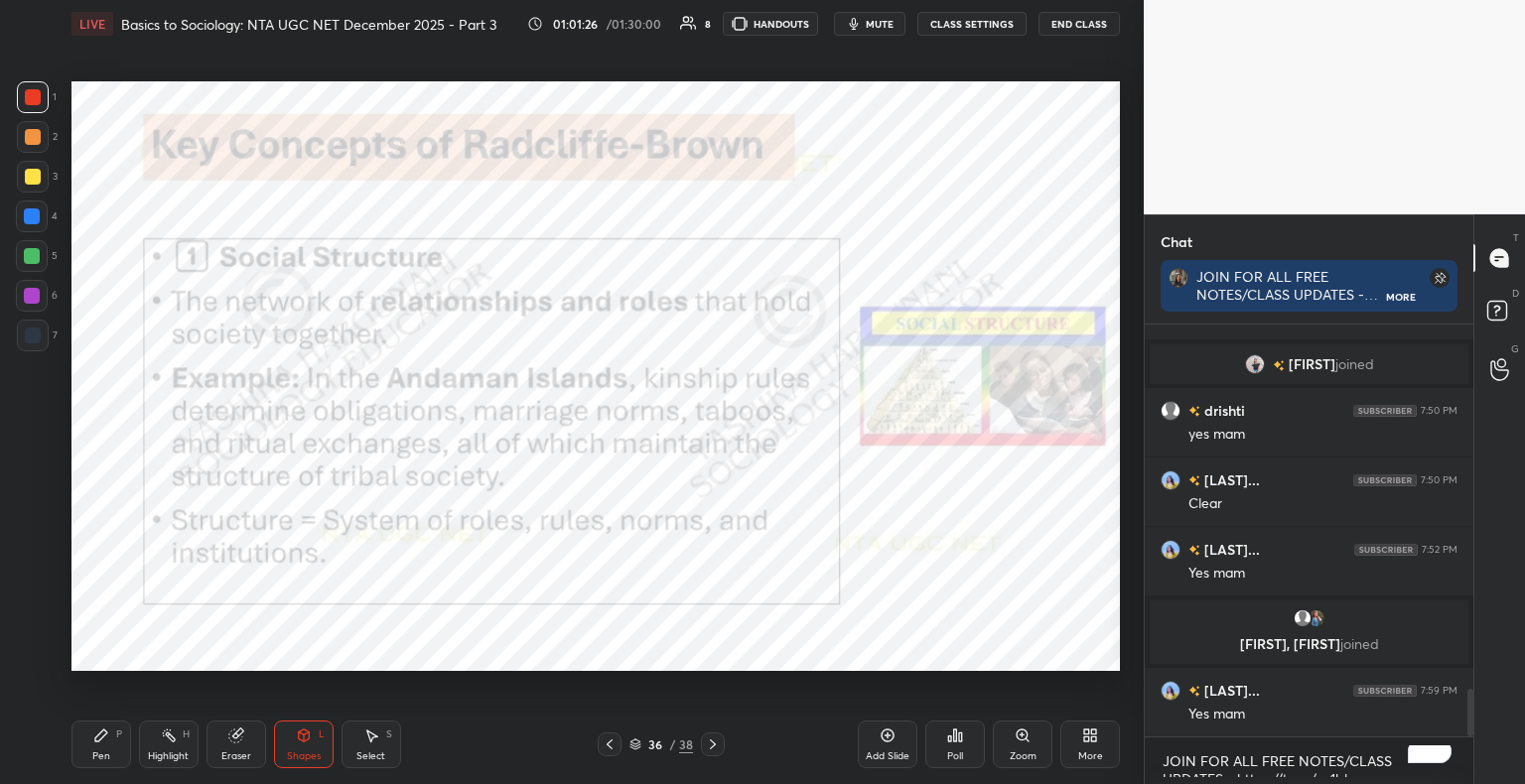 scroll, scrollTop: 3198, scrollLeft: 0, axis: vertical 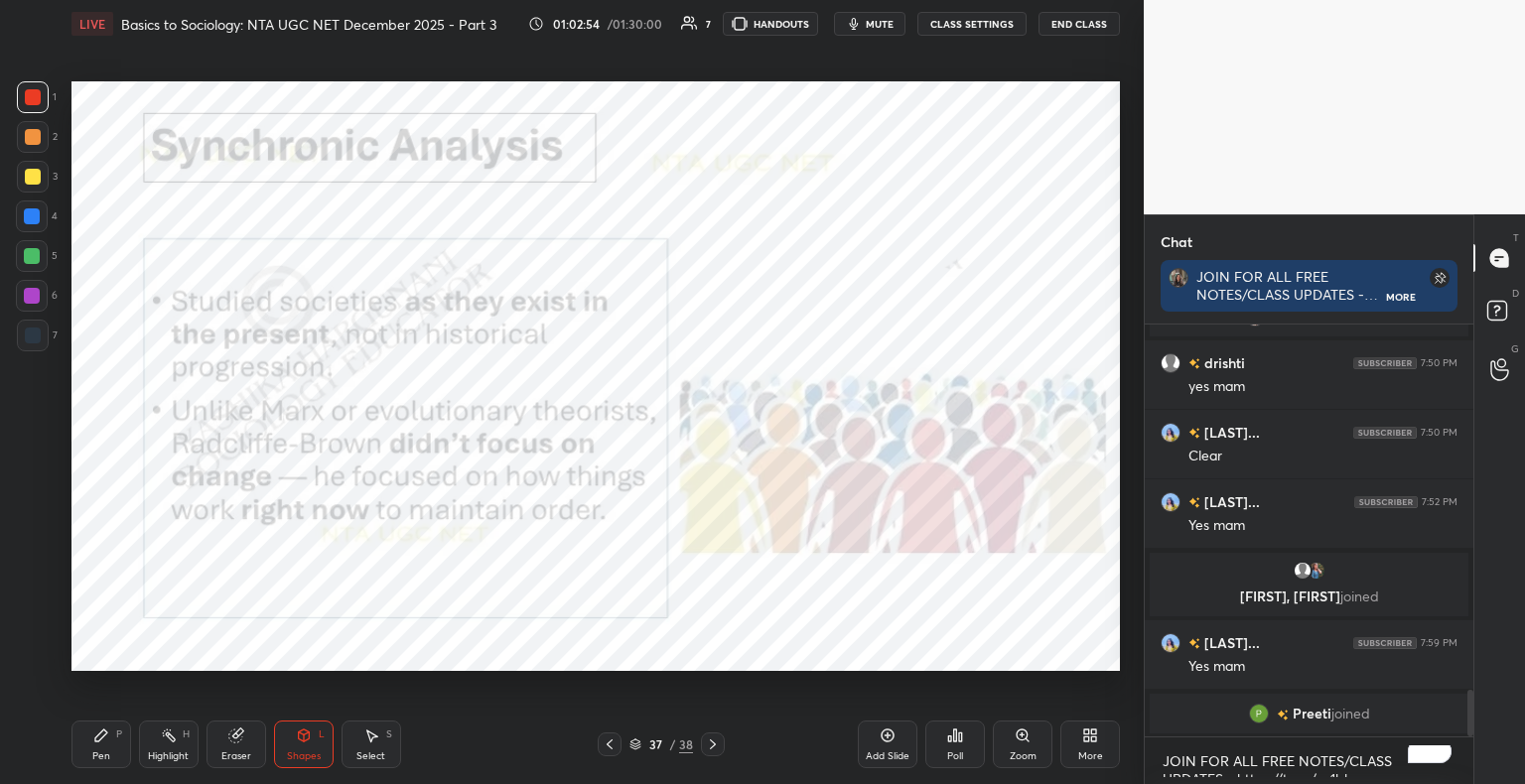 click 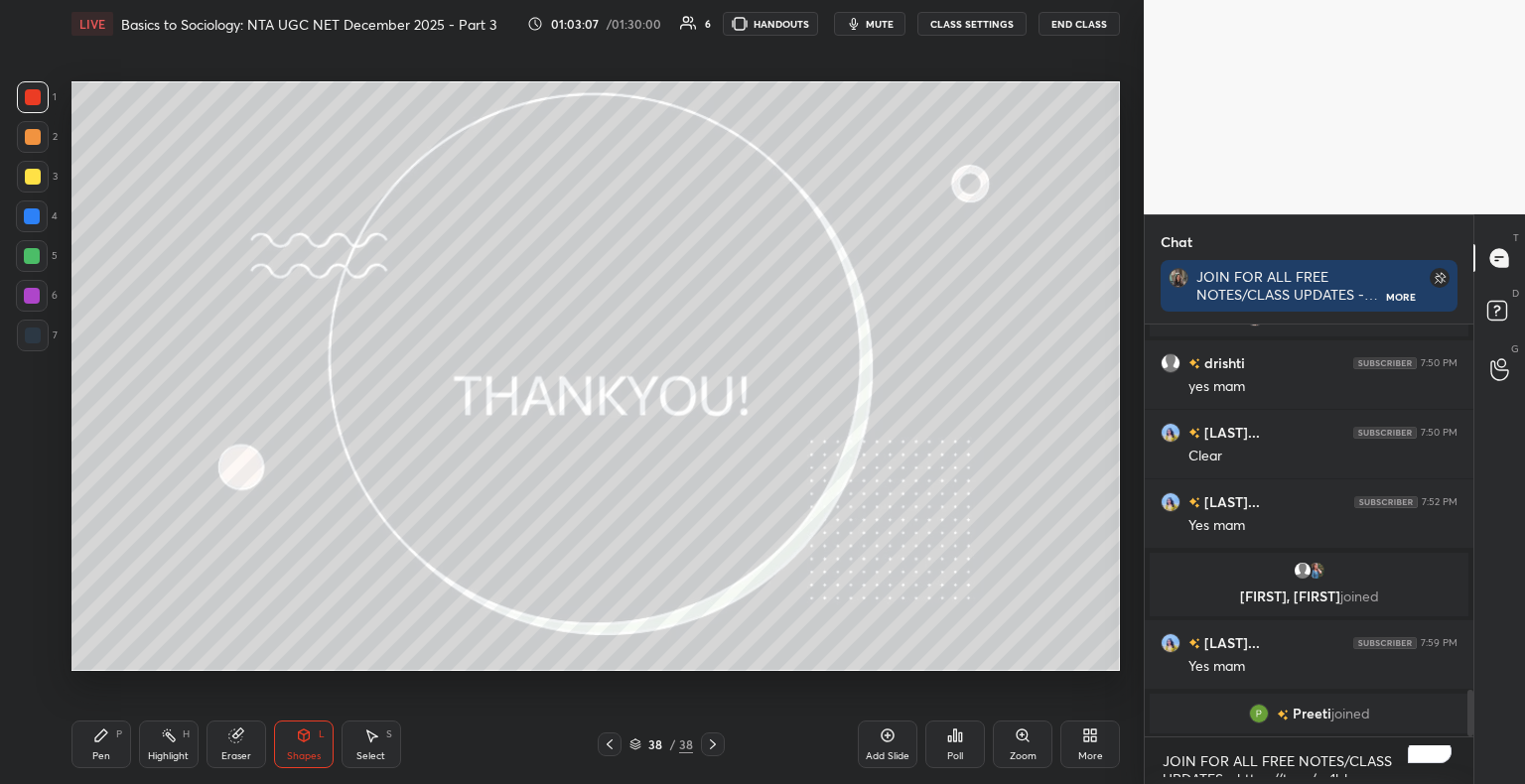 click 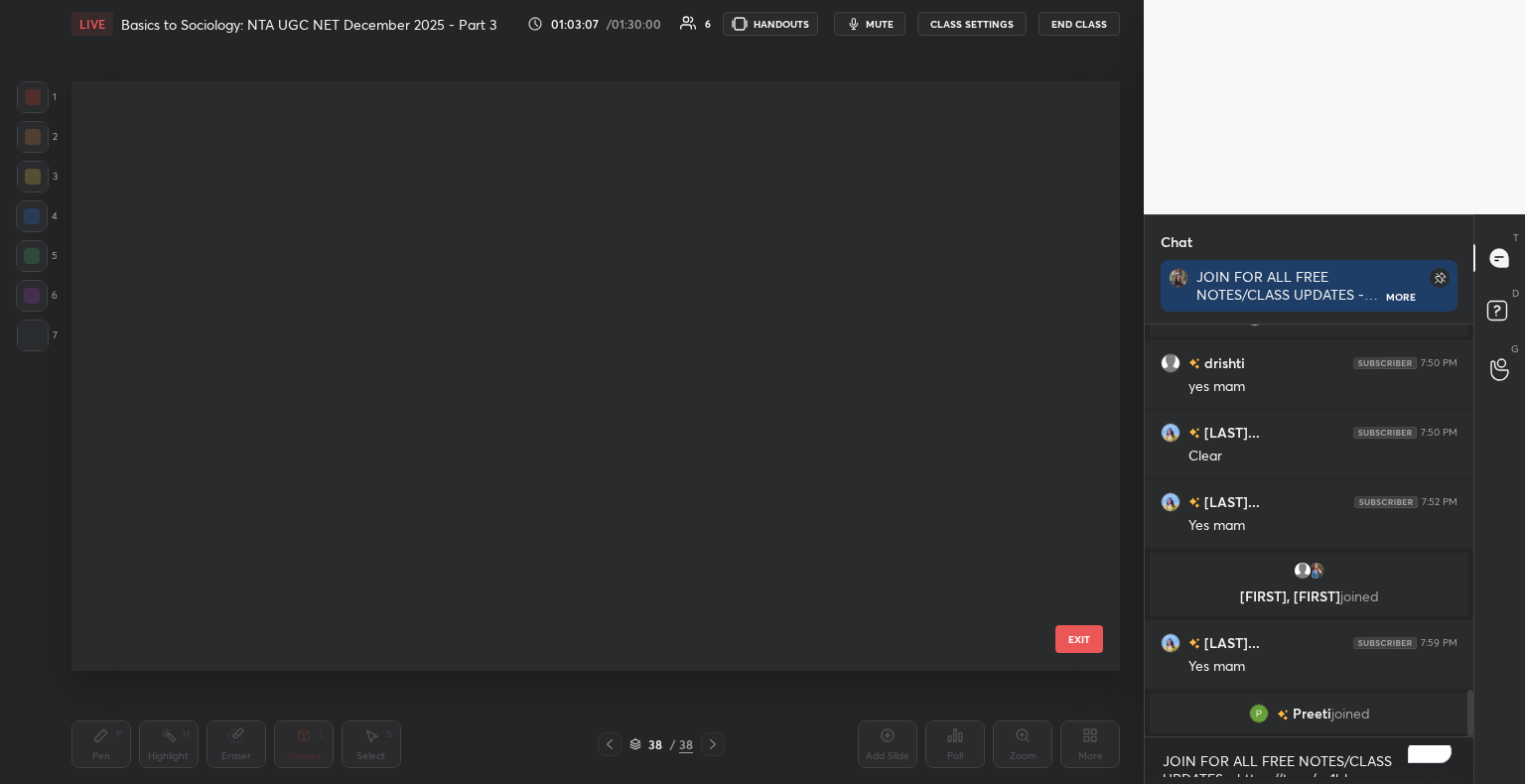 scroll, scrollTop: 1770, scrollLeft: 0, axis: vertical 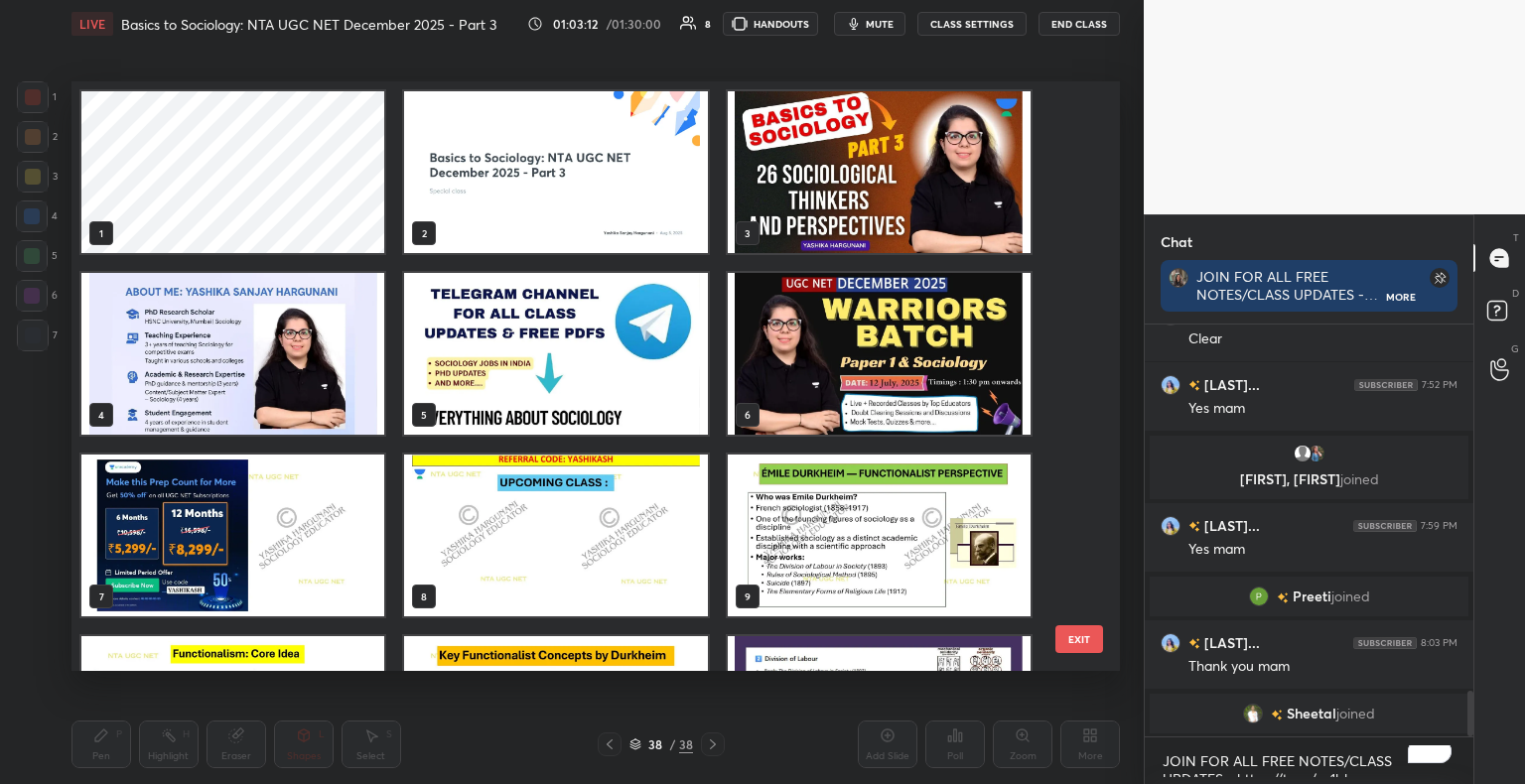 click at bounding box center [879, 353] 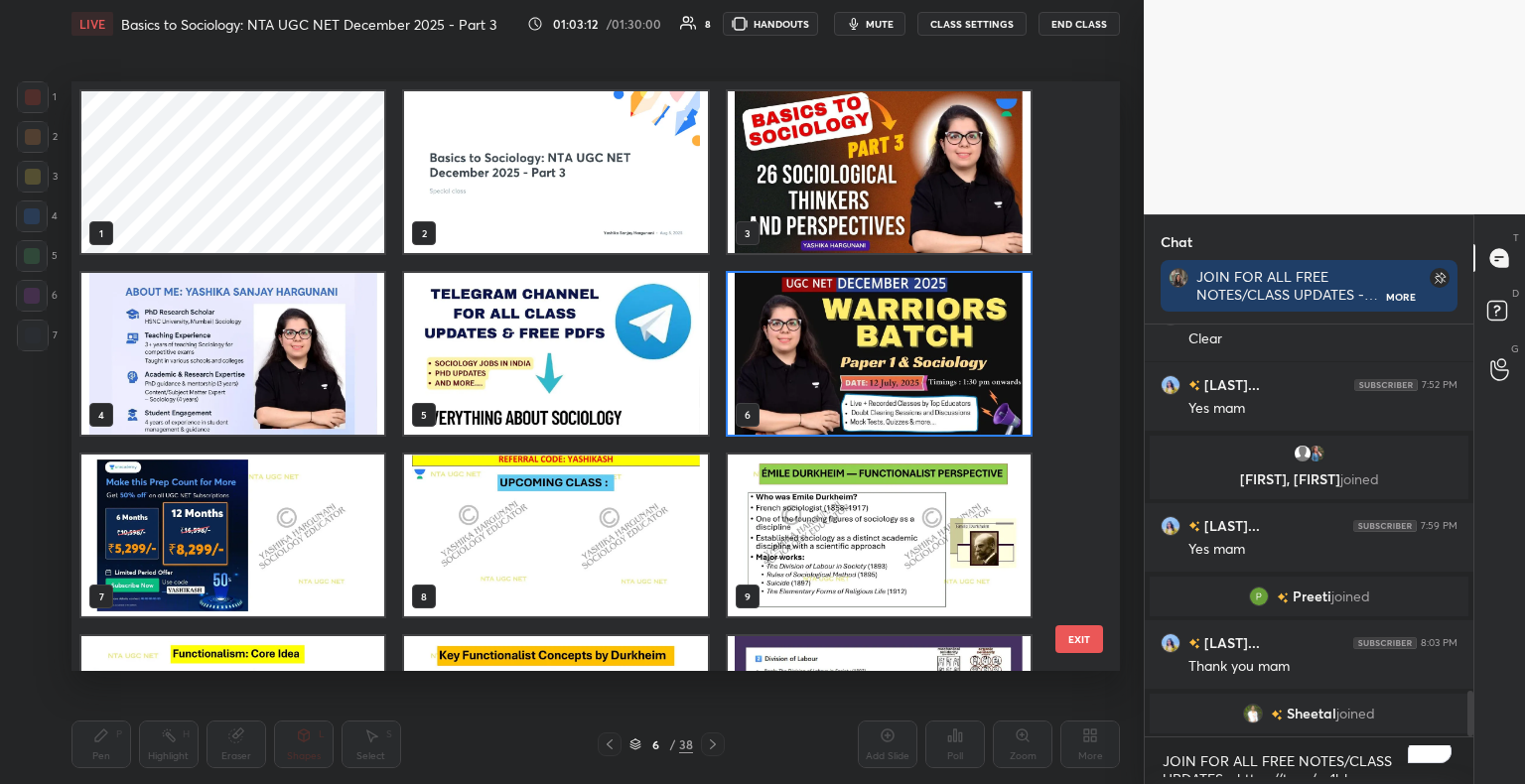 click at bounding box center [879, 353] 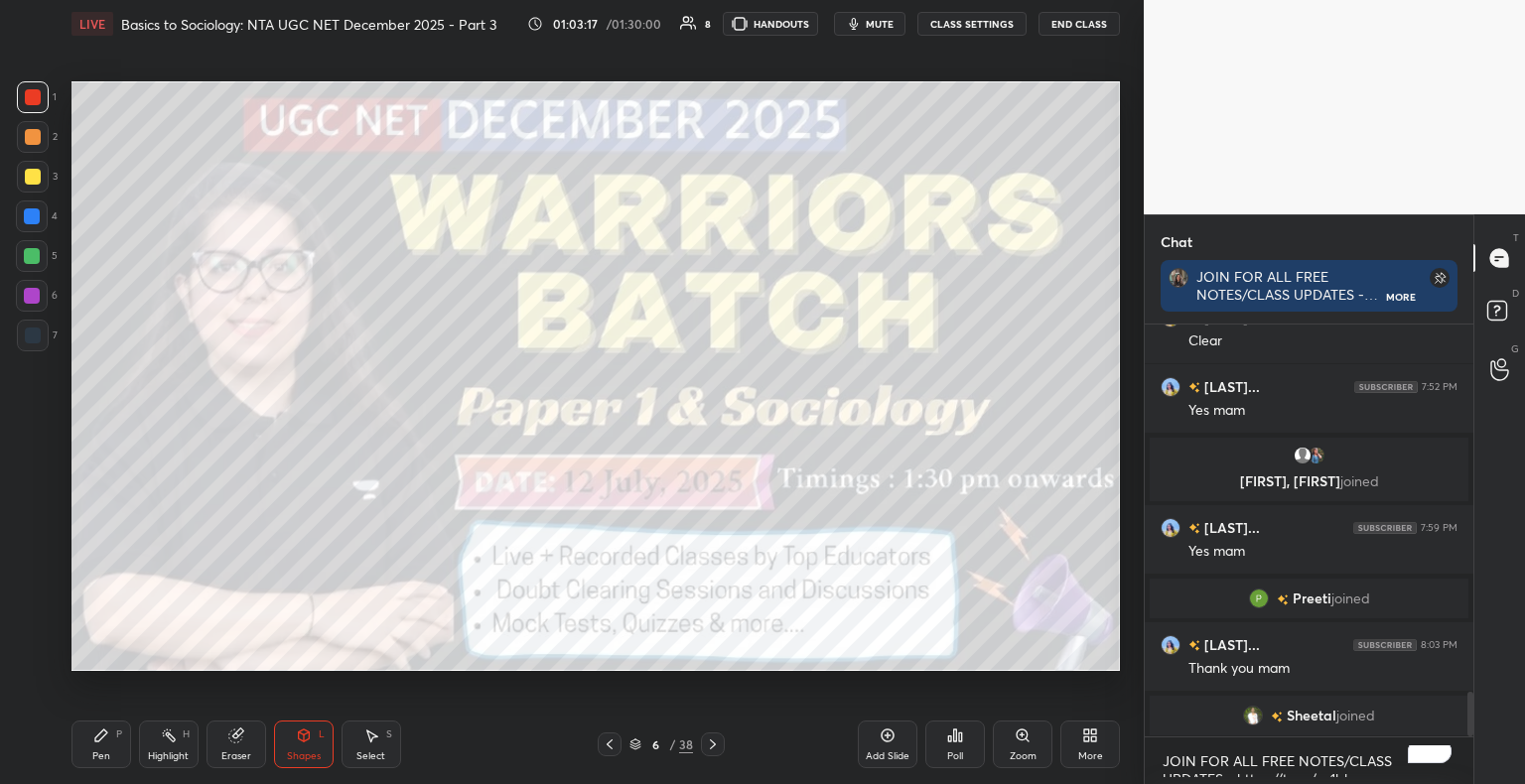 scroll, scrollTop: 3368, scrollLeft: 0, axis: vertical 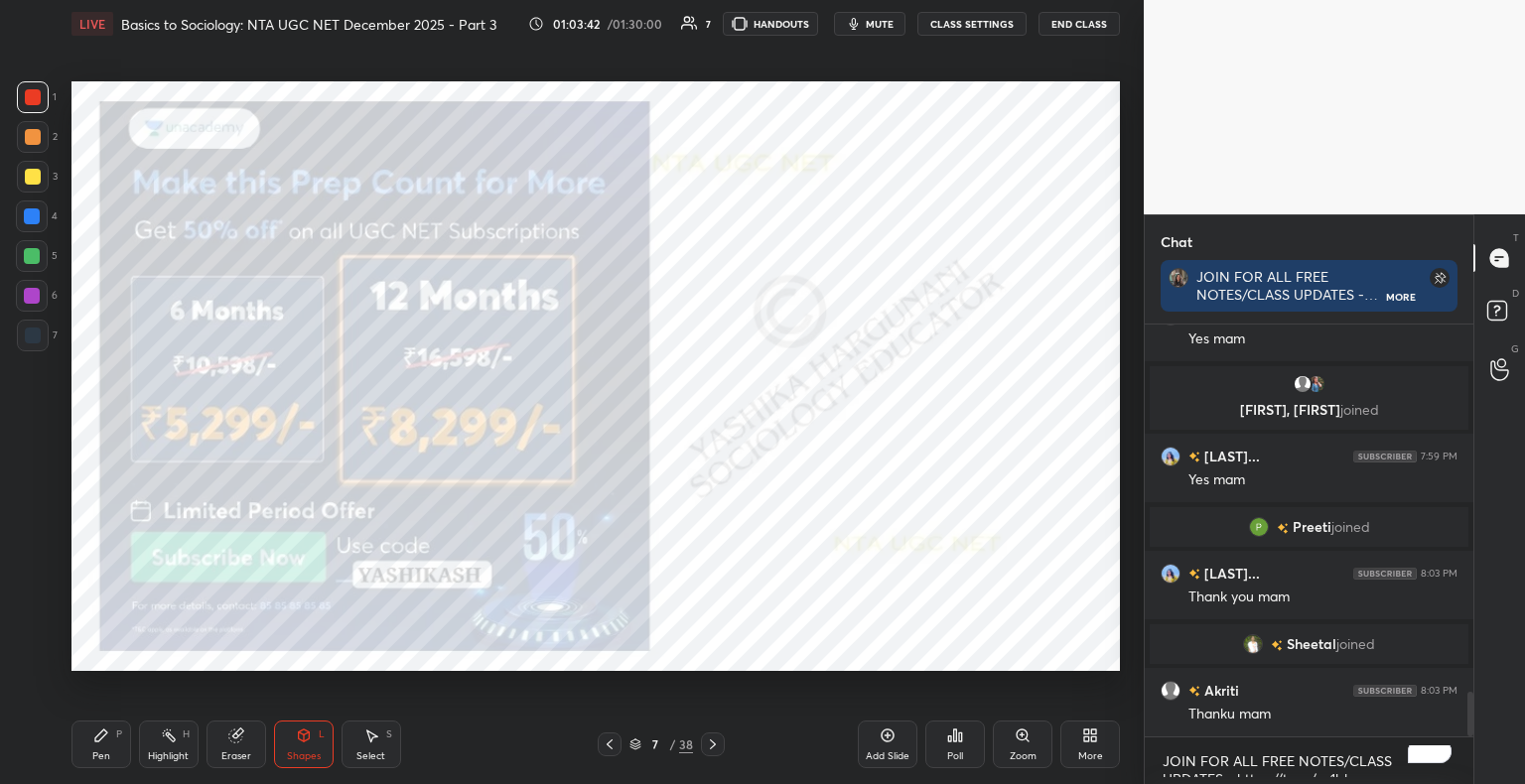 click on "End Class" at bounding box center [1079, 24] 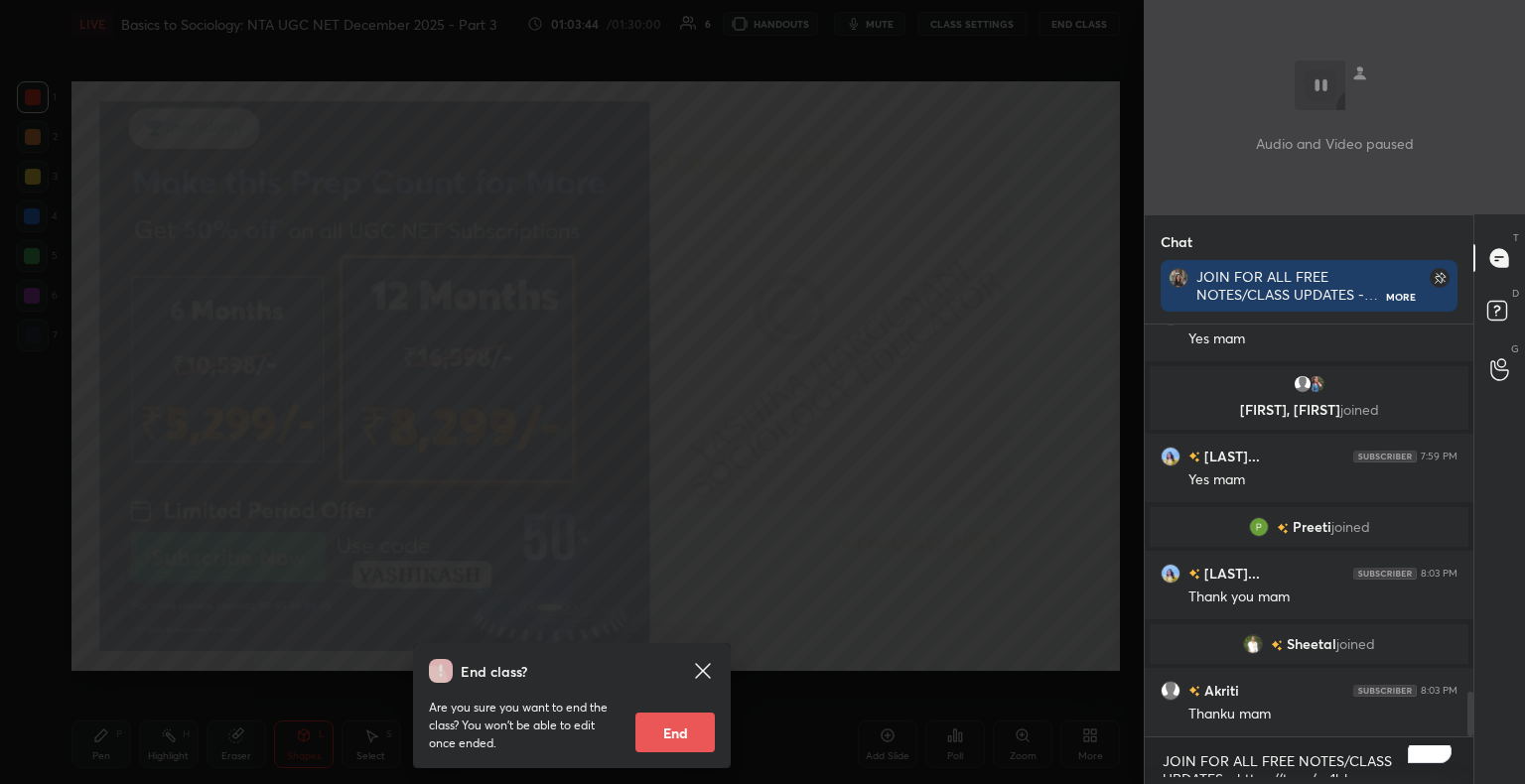 click on "End" at bounding box center (675, 732) 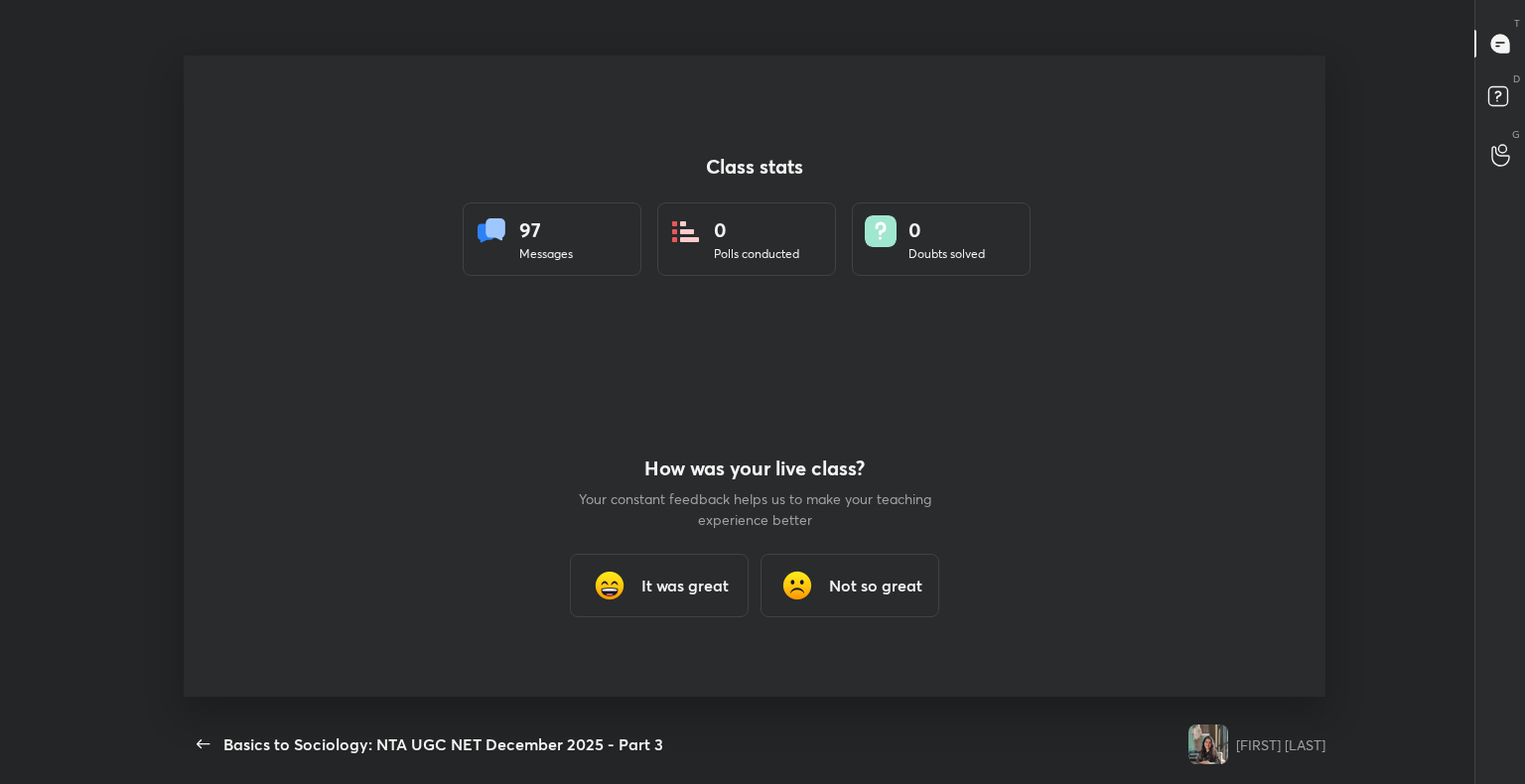 scroll, scrollTop: 0, scrollLeft: 0, axis: both 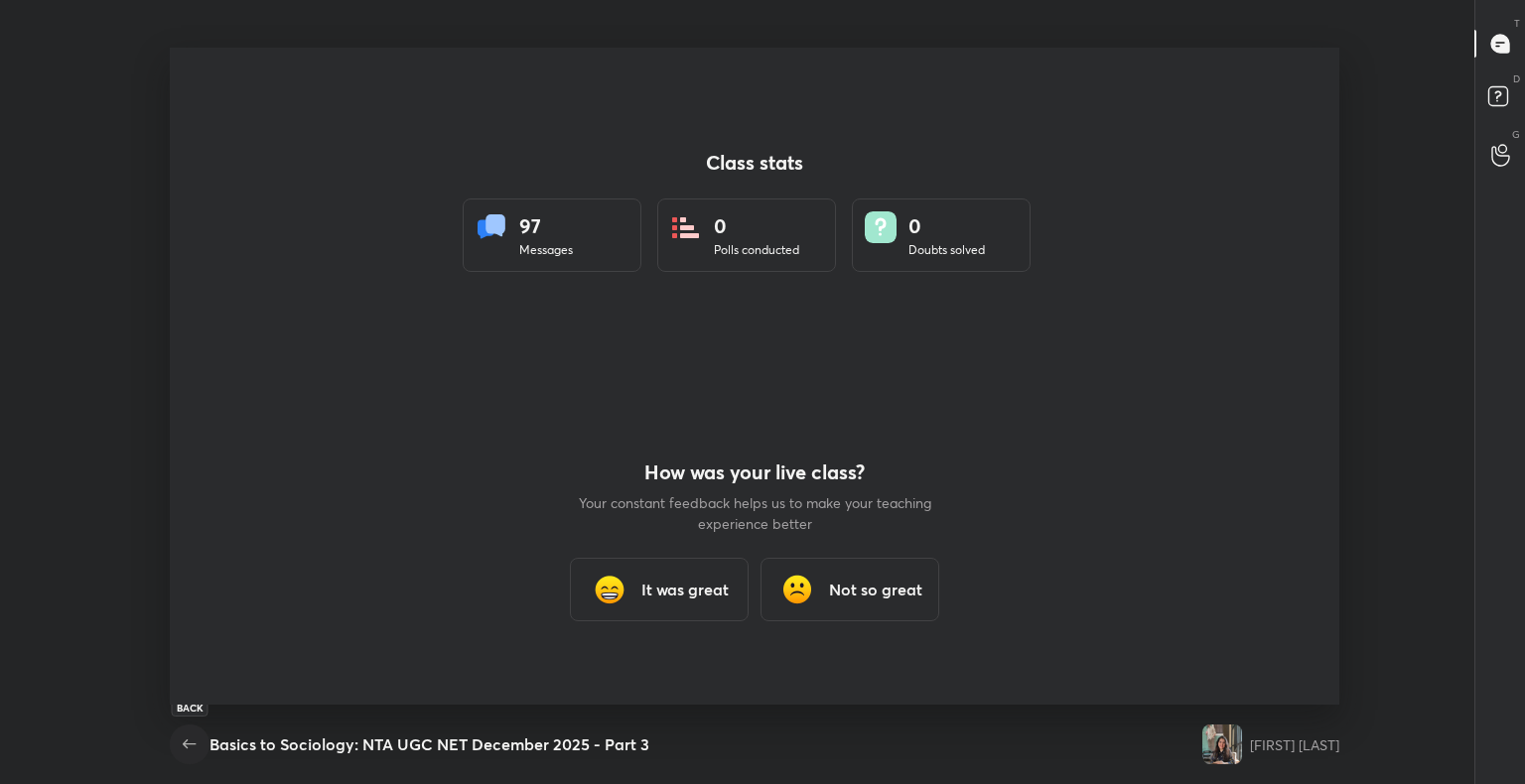 click at bounding box center (190, 744) 